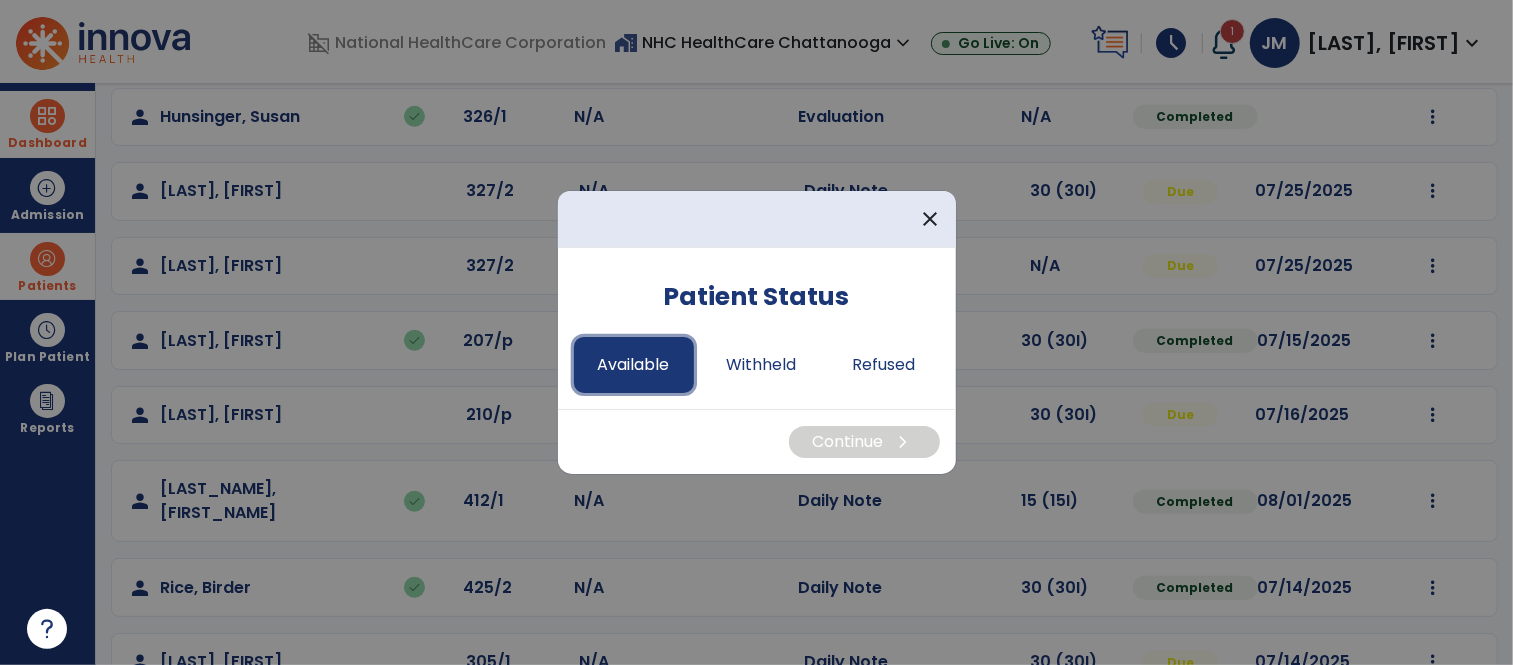 click on "Available" at bounding box center (634, 365) 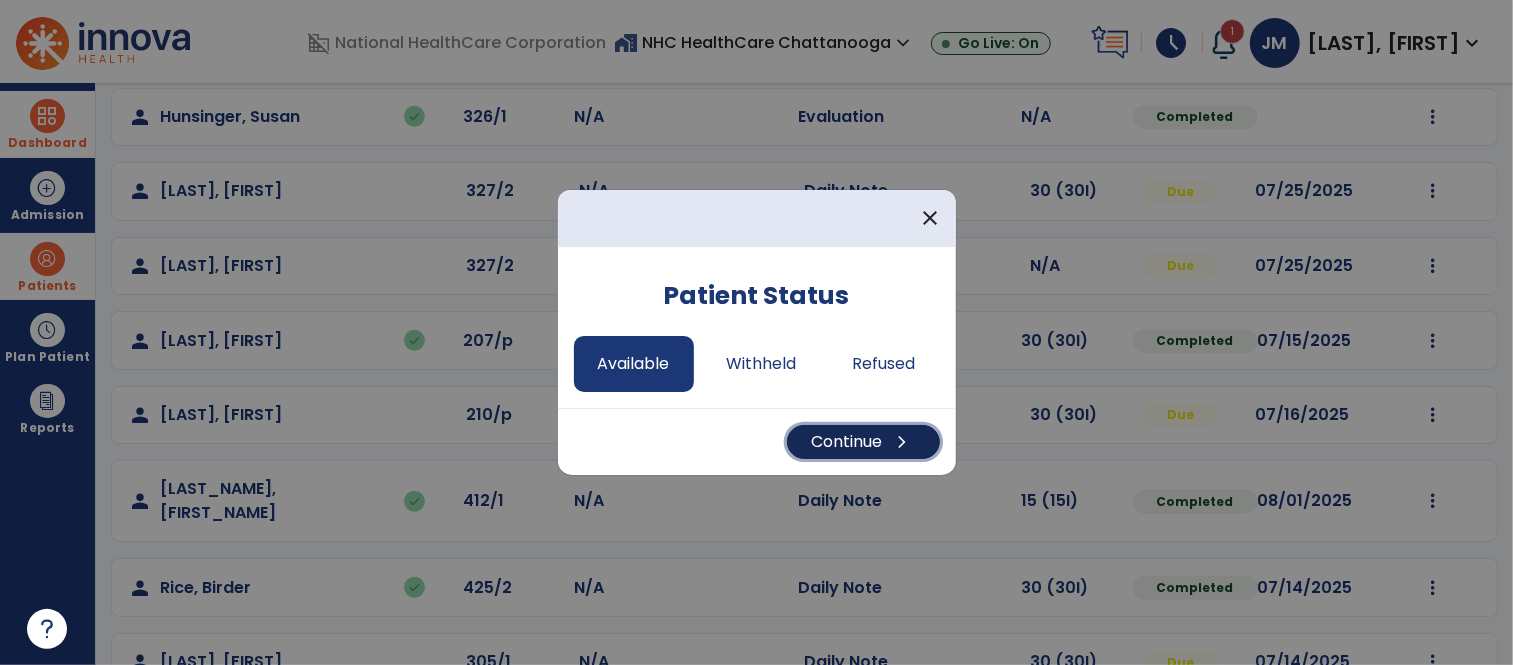 click on "Continue   chevron_right" at bounding box center (863, 442) 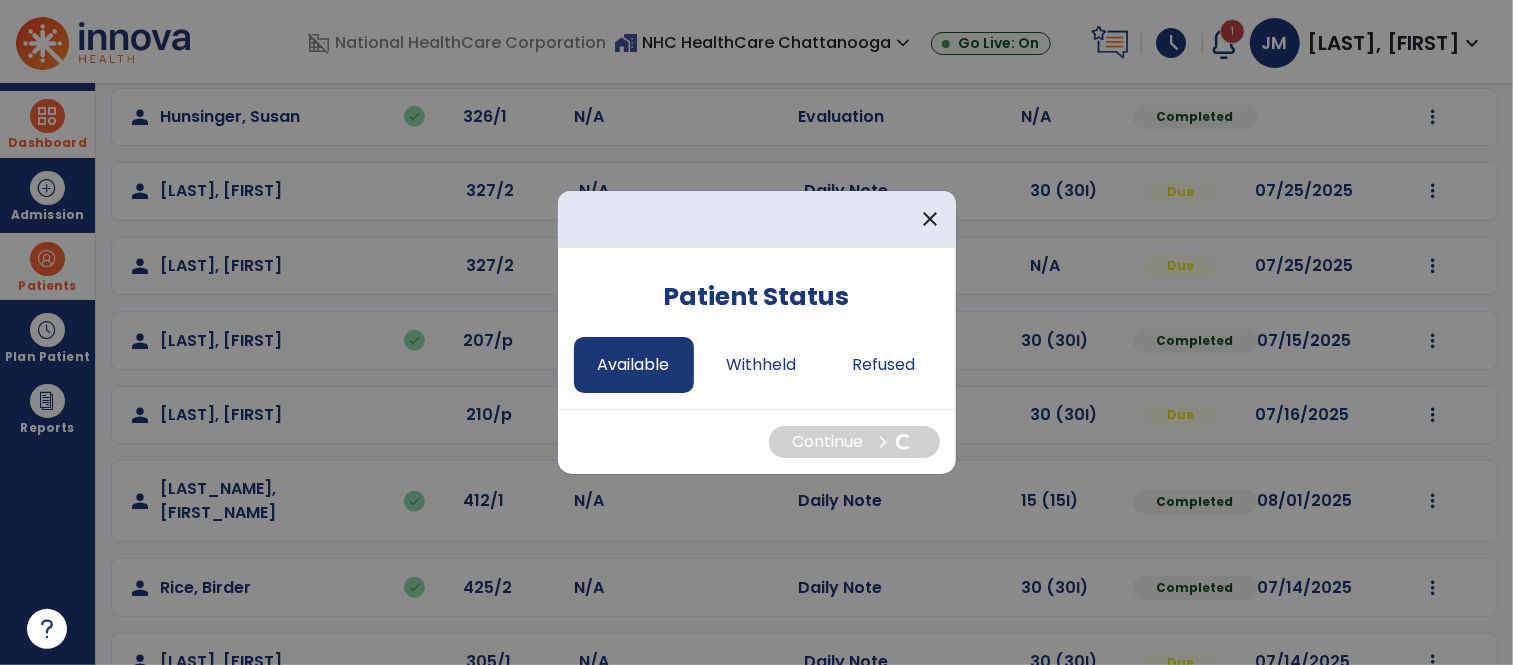 select on "*" 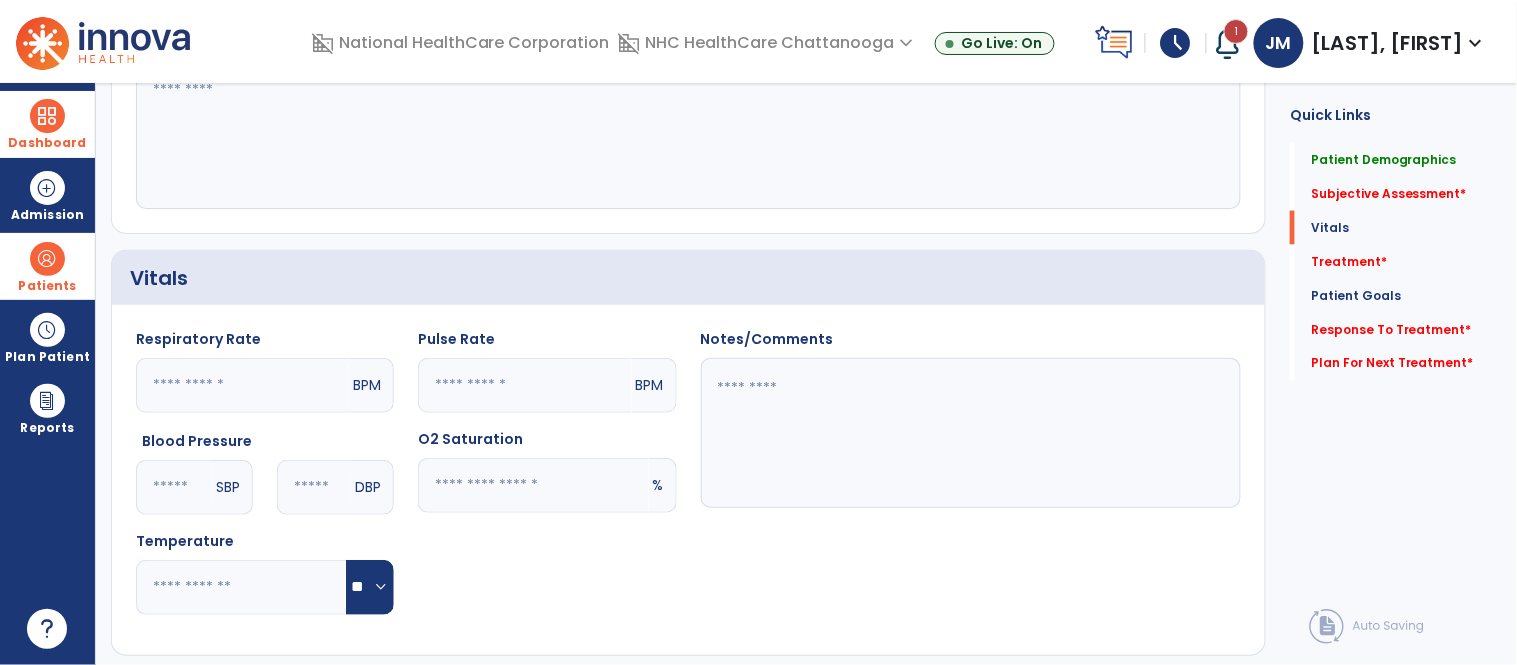 click 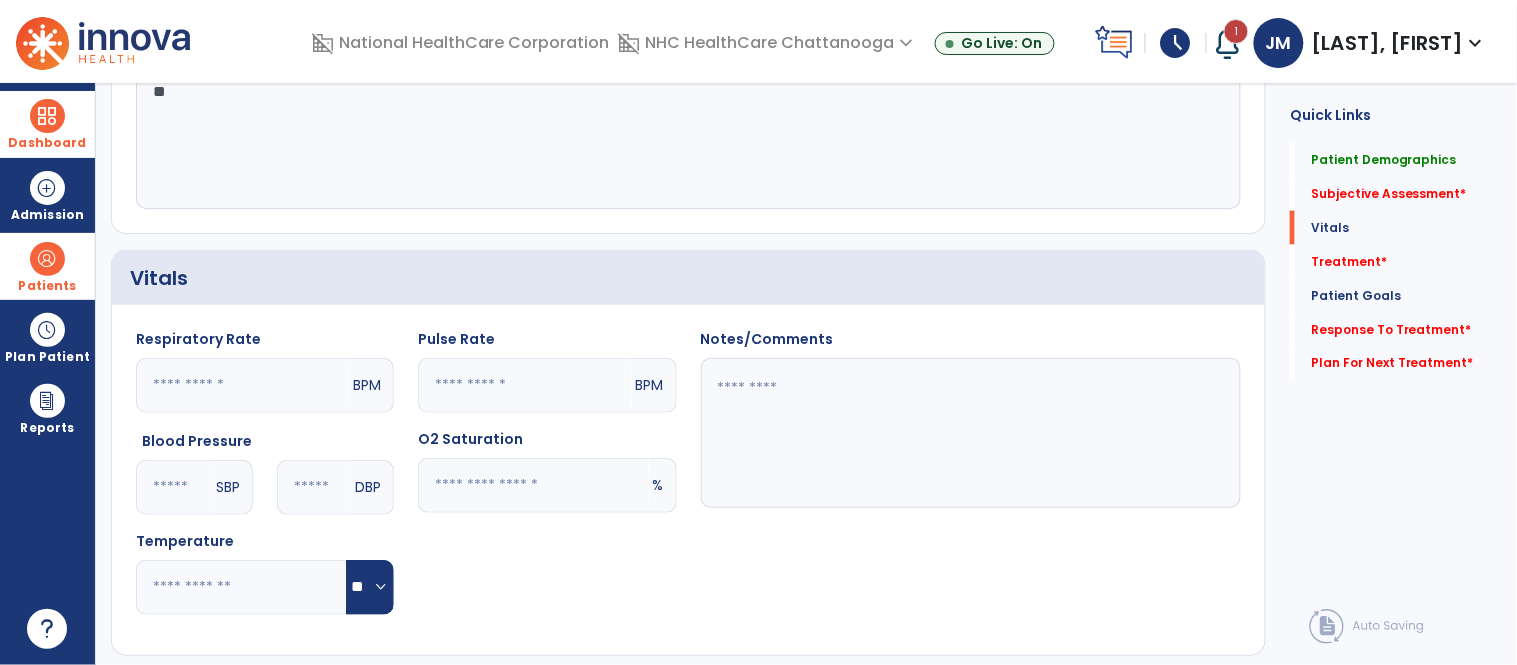 scroll, scrollTop: 693, scrollLeft: 0, axis: vertical 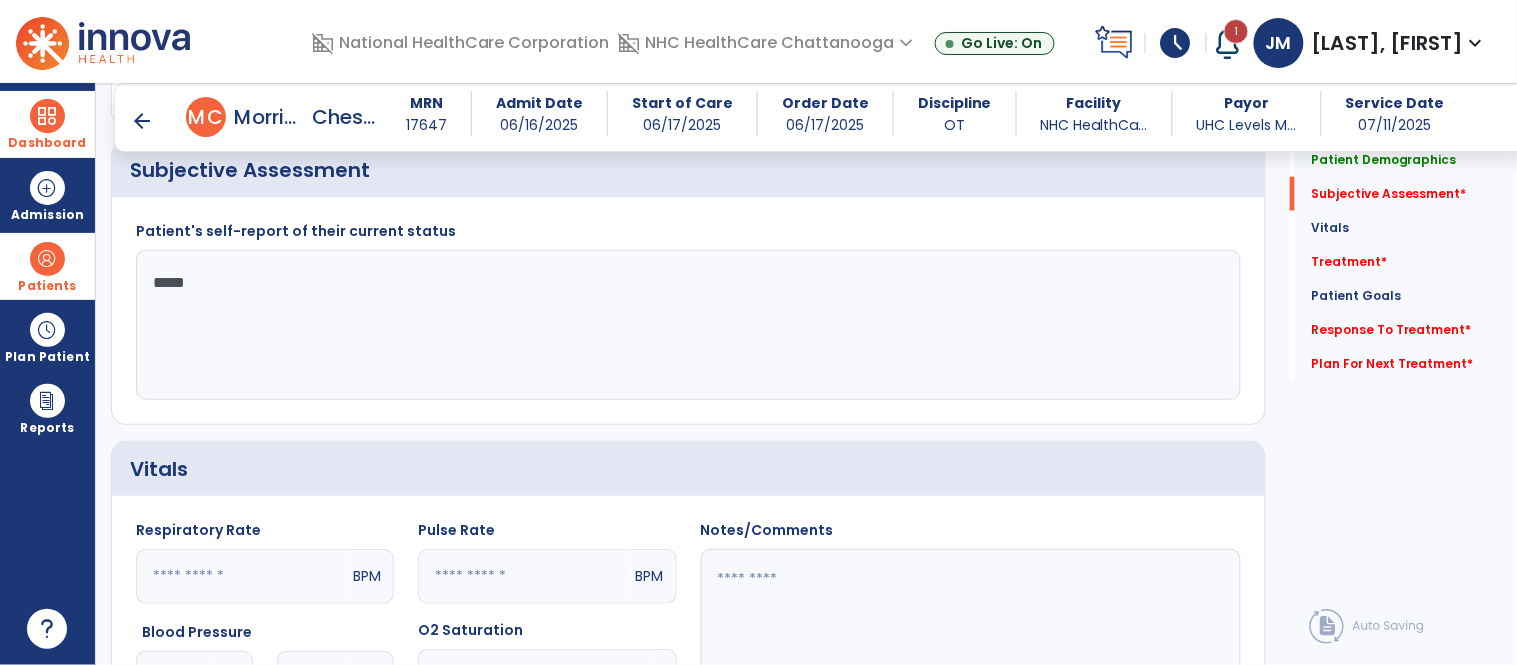 click on "Subjective Assessment" 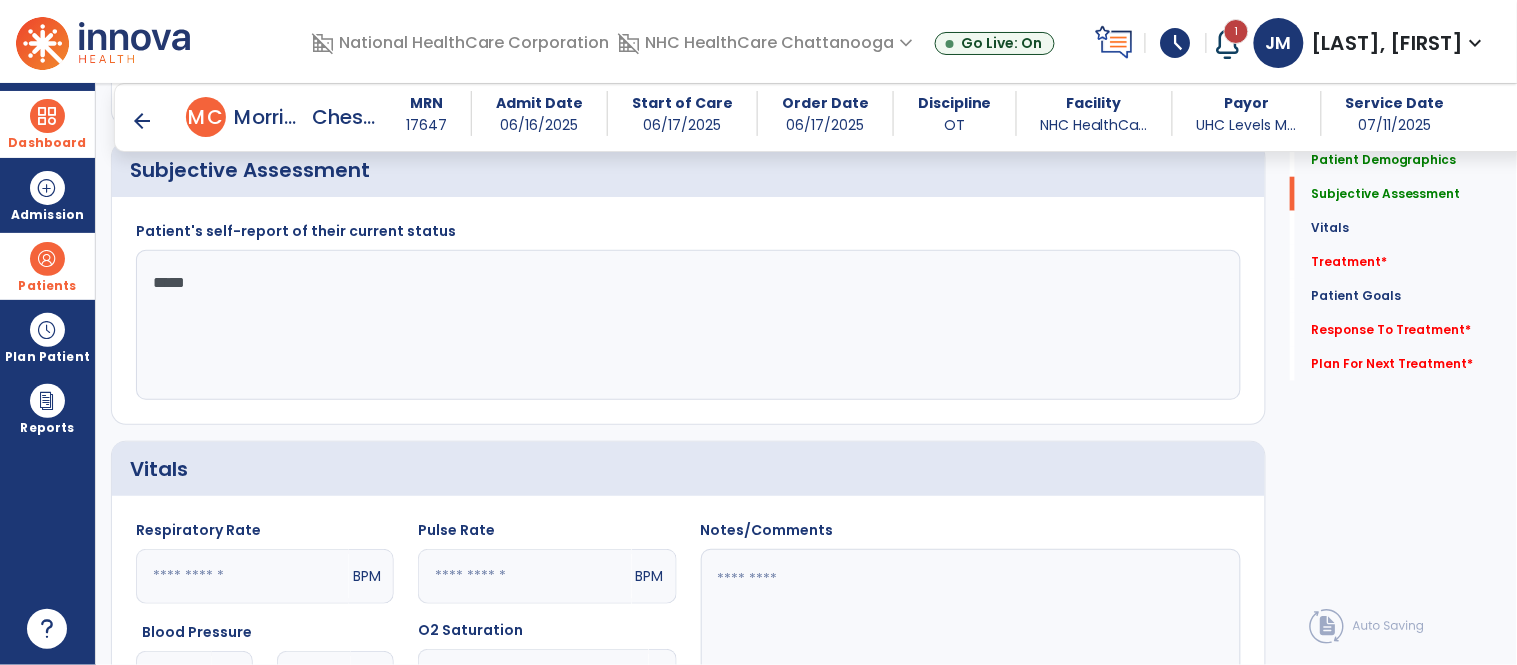 click on "*****" 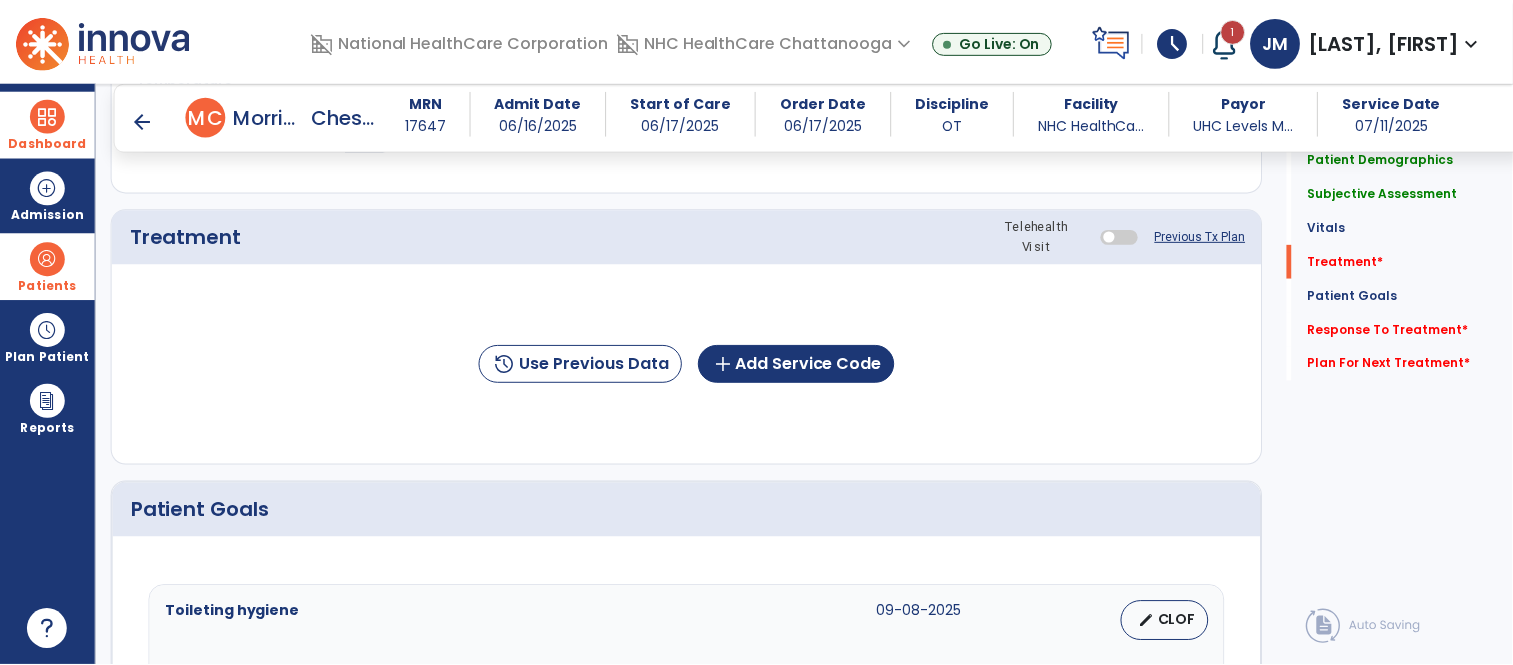 scroll, scrollTop: 1161, scrollLeft: 0, axis: vertical 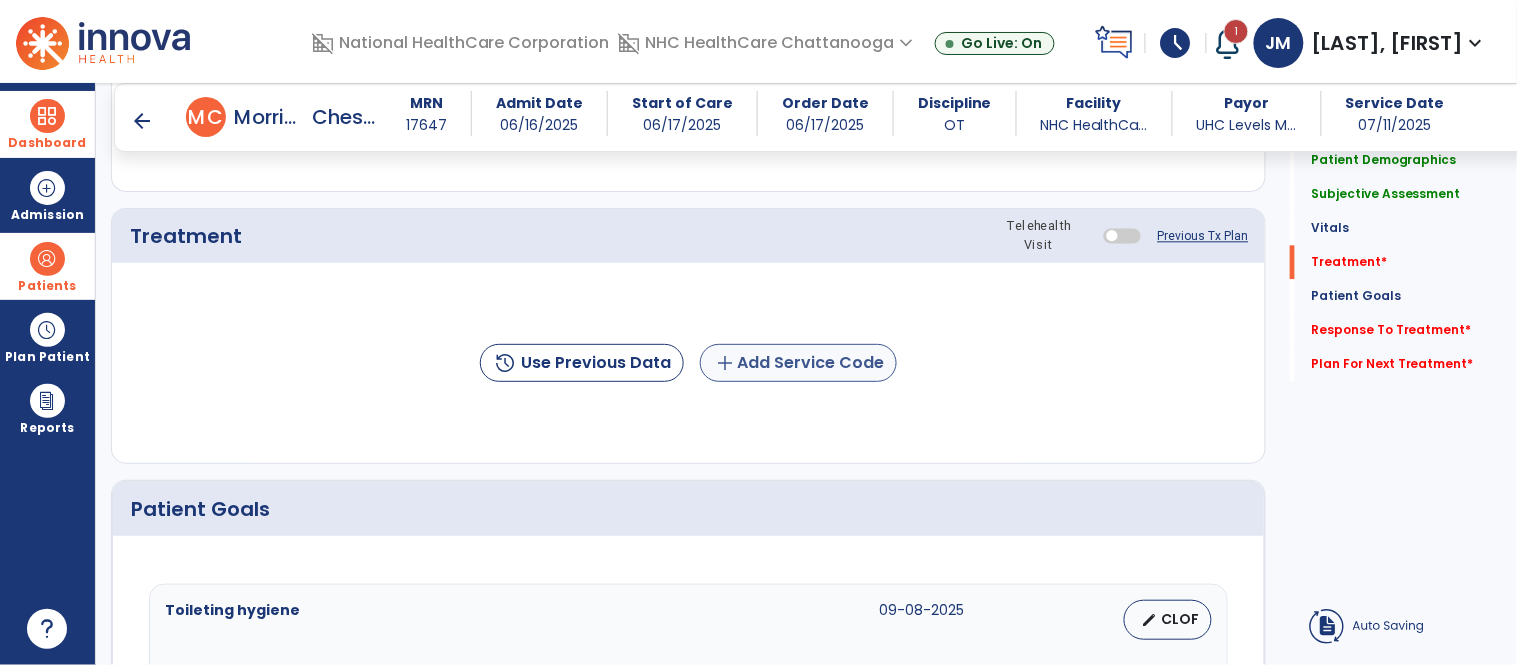 type on "**********" 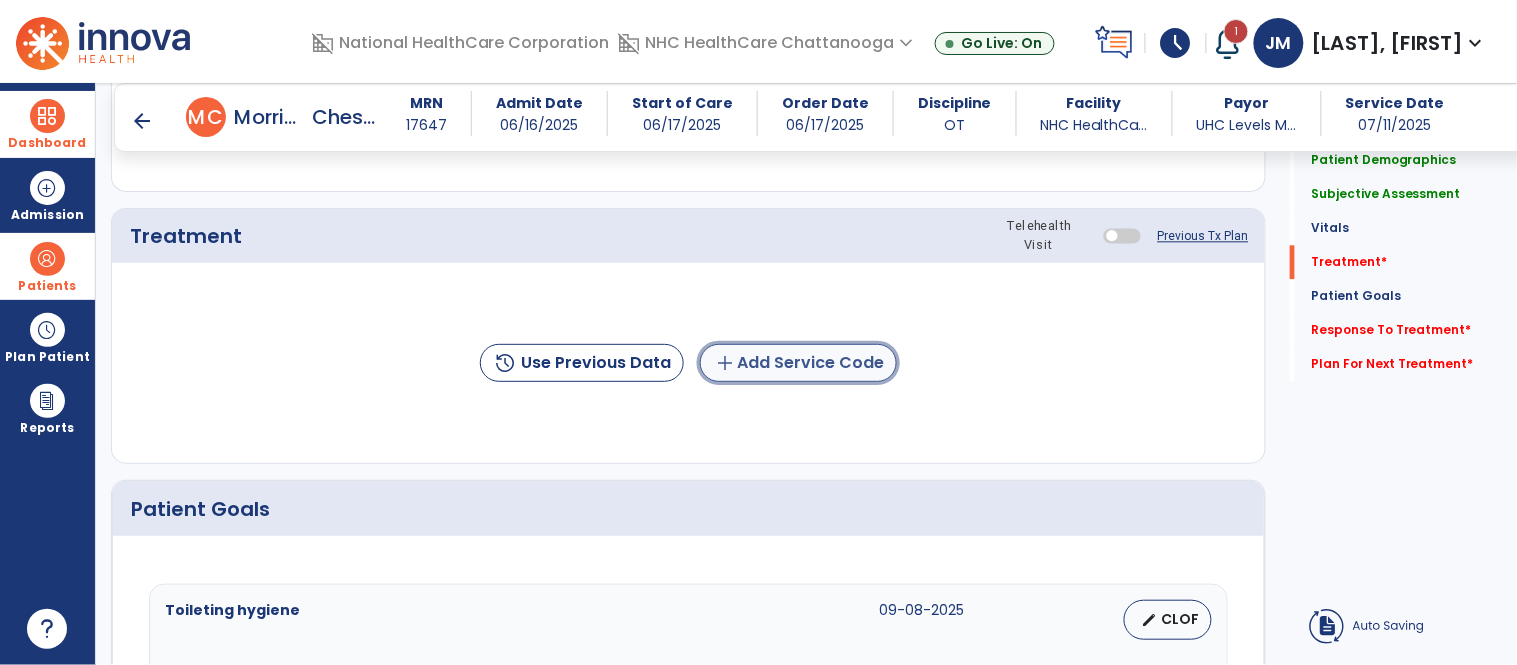 click on "add  Add Service Code" 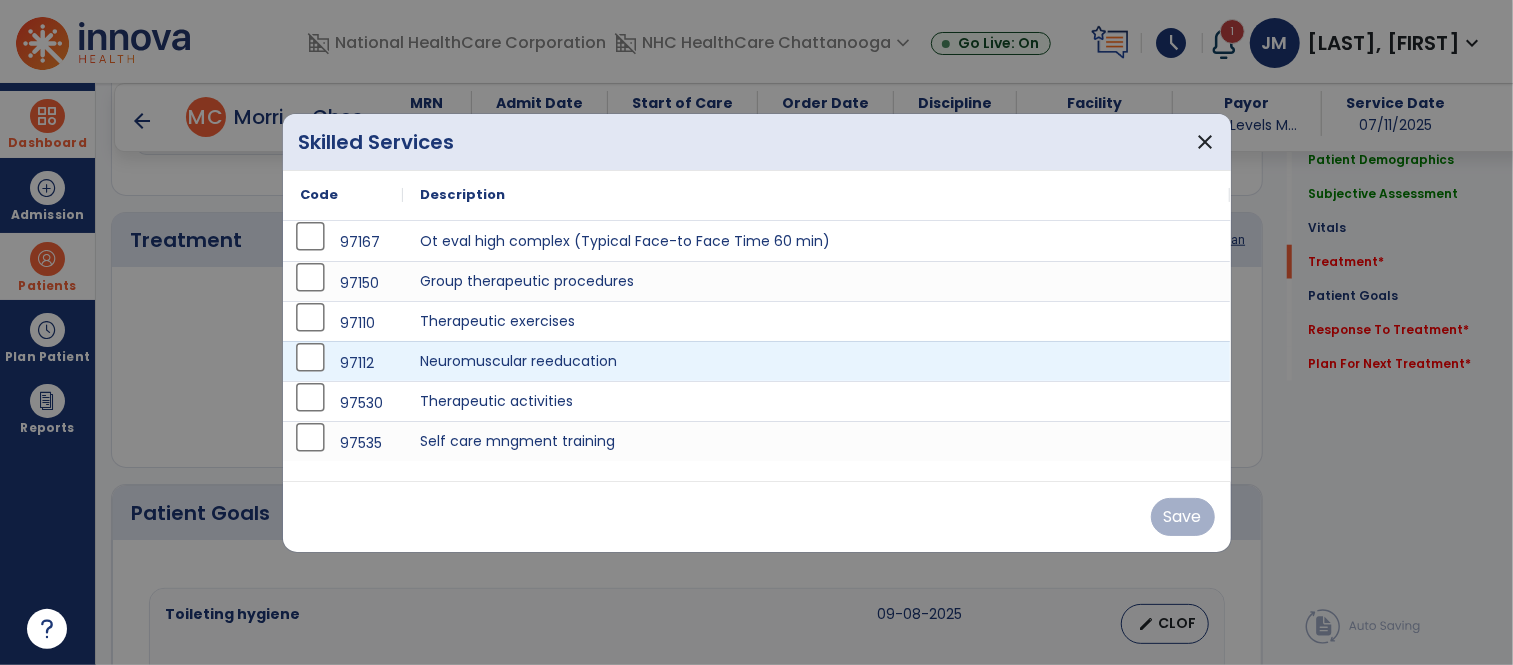 scroll, scrollTop: 1161, scrollLeft: 0, axis: vertical 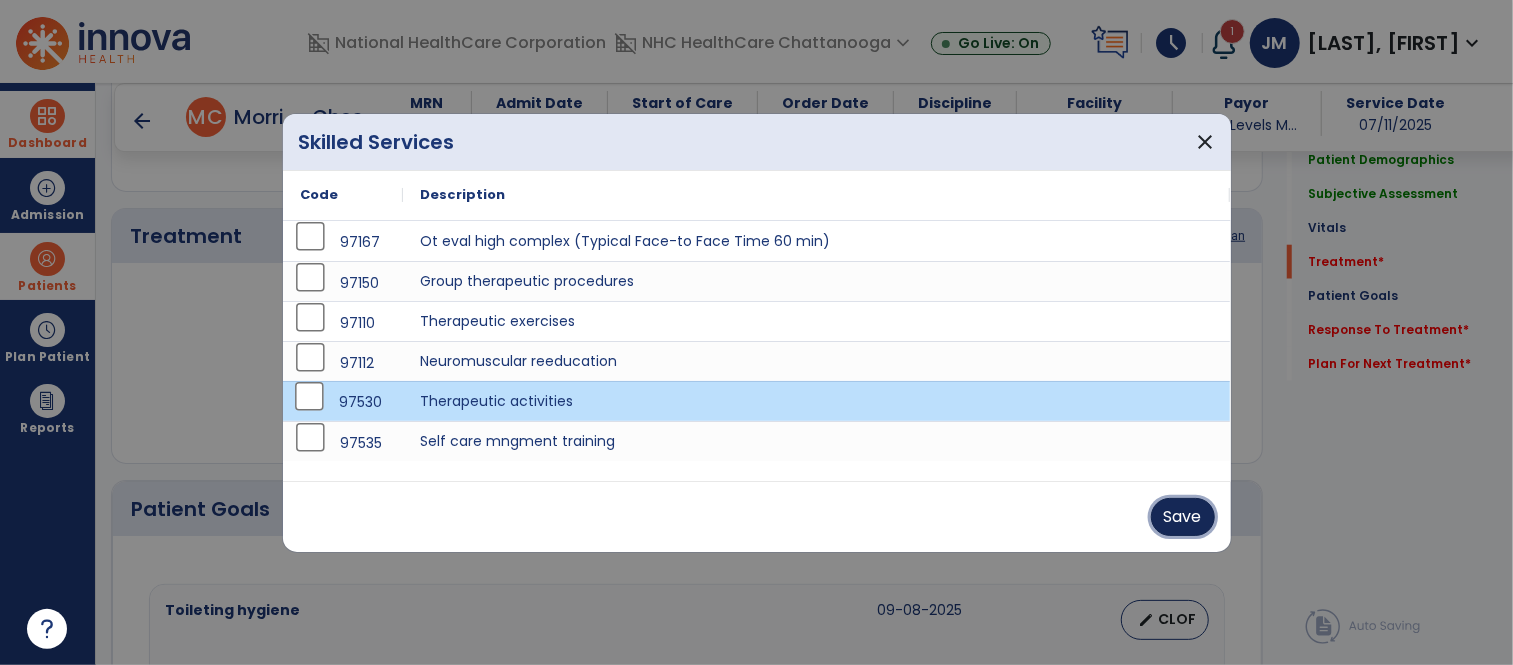 click on "Save" at bounding box center [1183, 517] 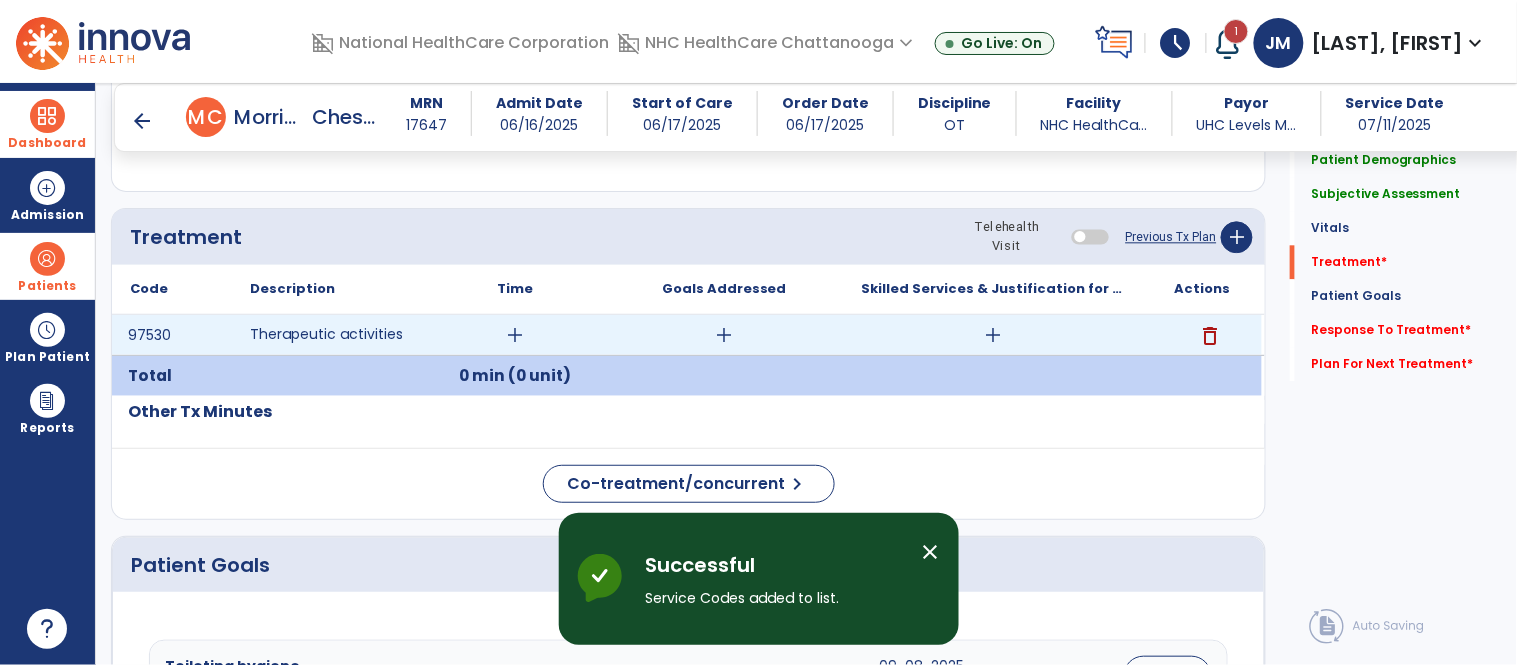 click on "add" at bounding box center [515, 335] 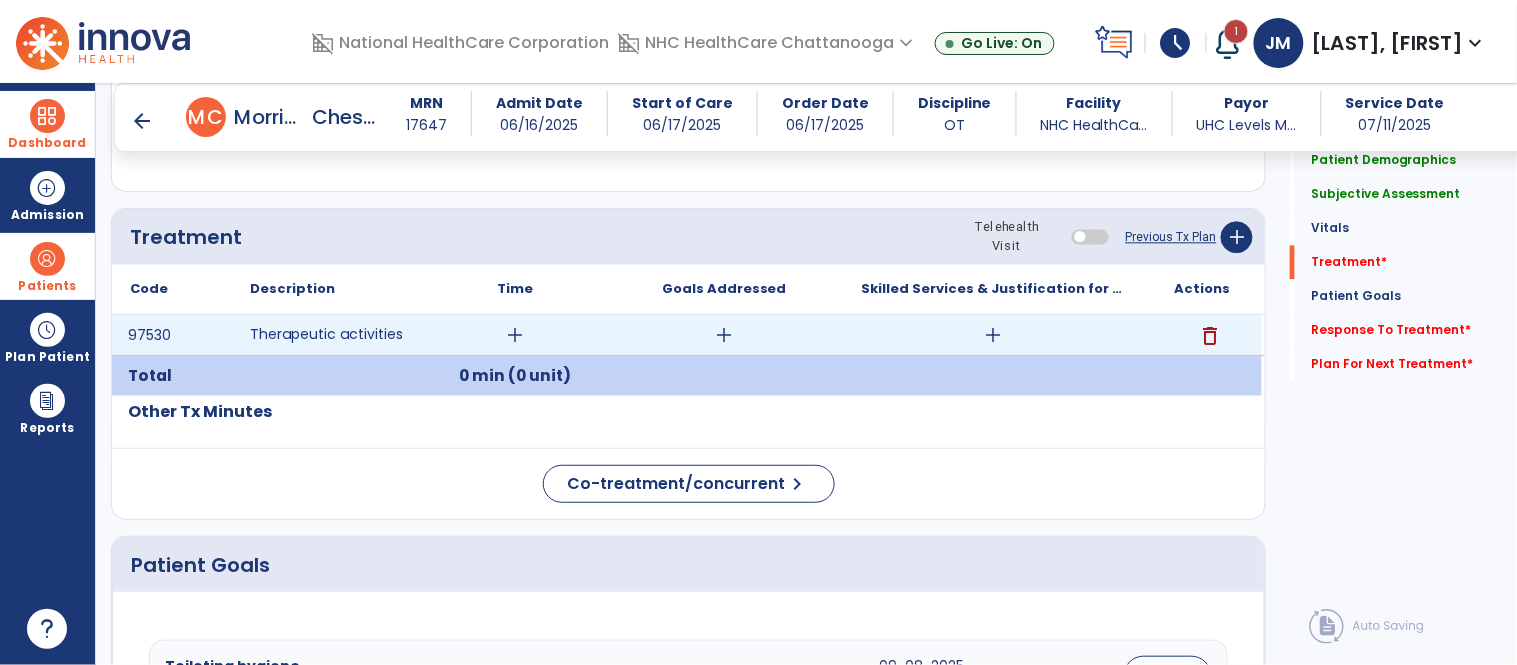 click on "add" at bounding box center [515, 335] 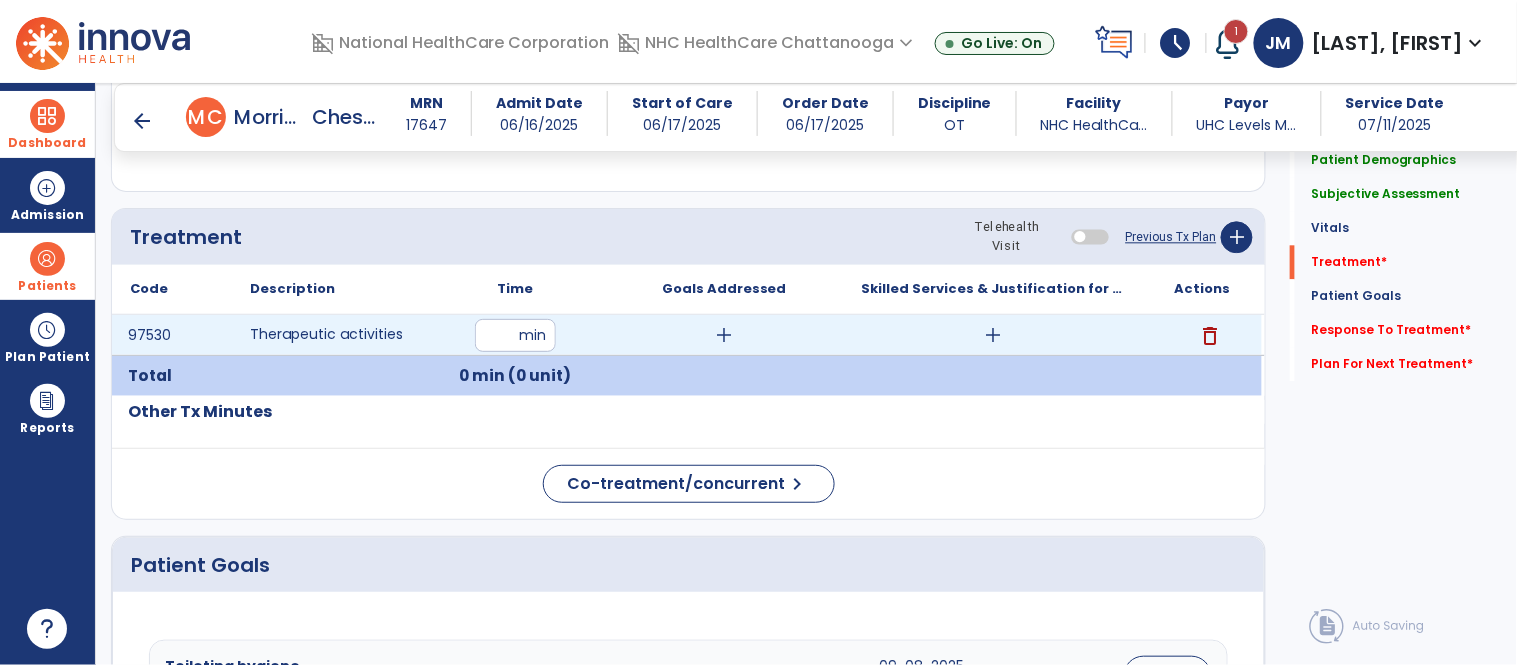 type on "**" 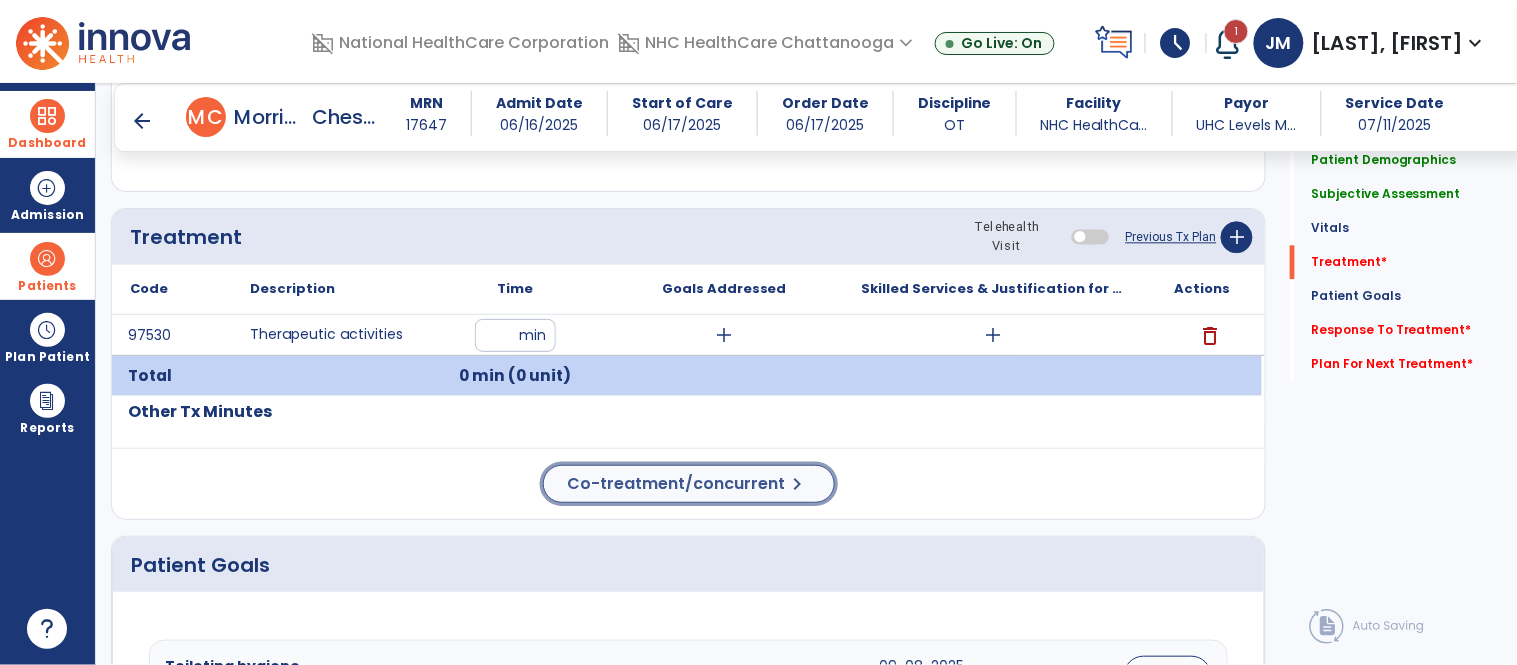 click on "Co-treatment/concurrent  chevron_right" 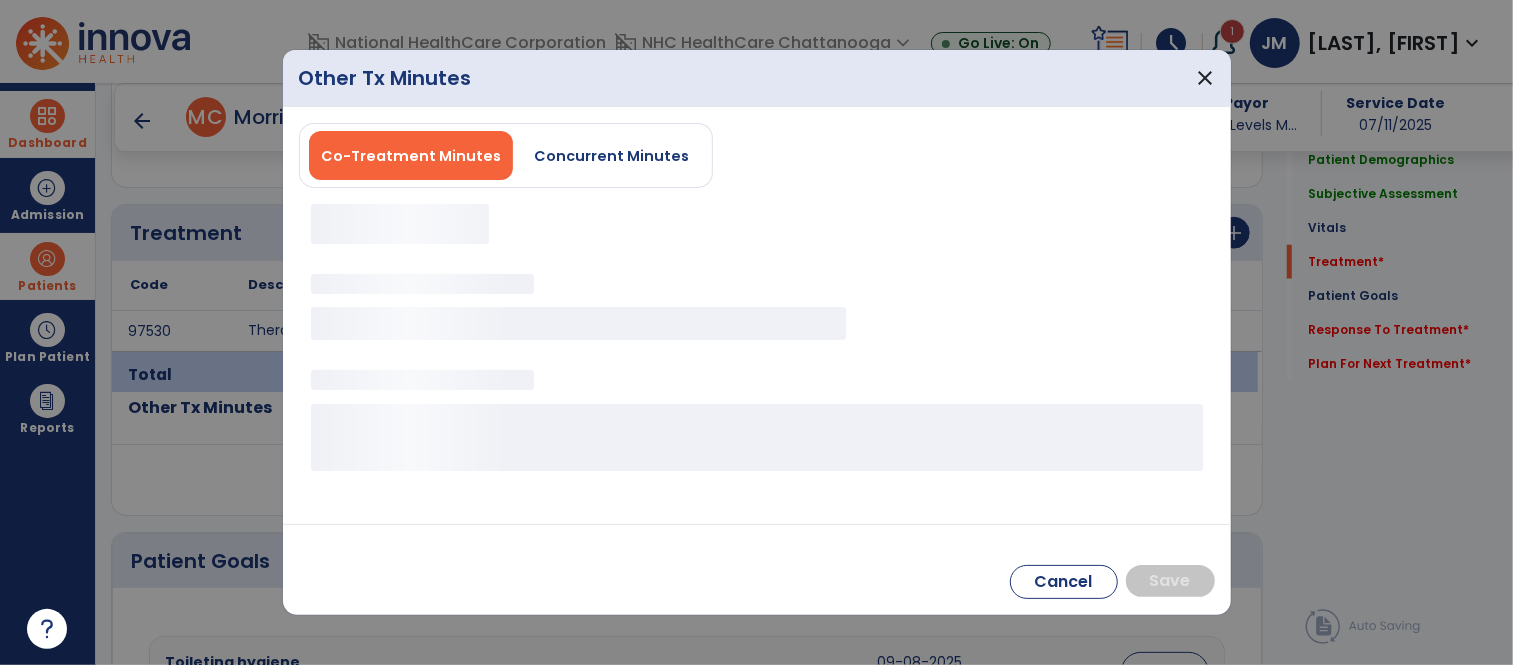 scroll, scrollTop: 1161, scrollLeft: 0, axis: vertical 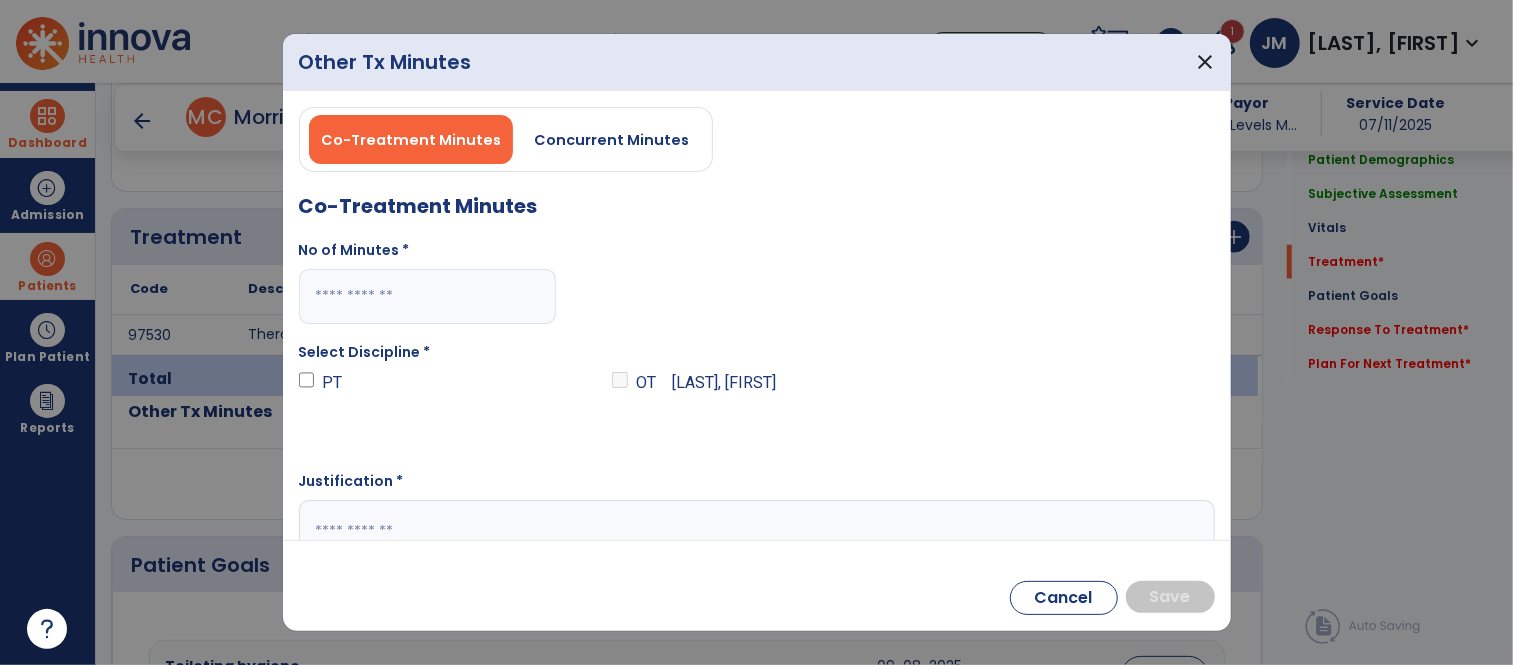 click at bounding box center [427, 296] 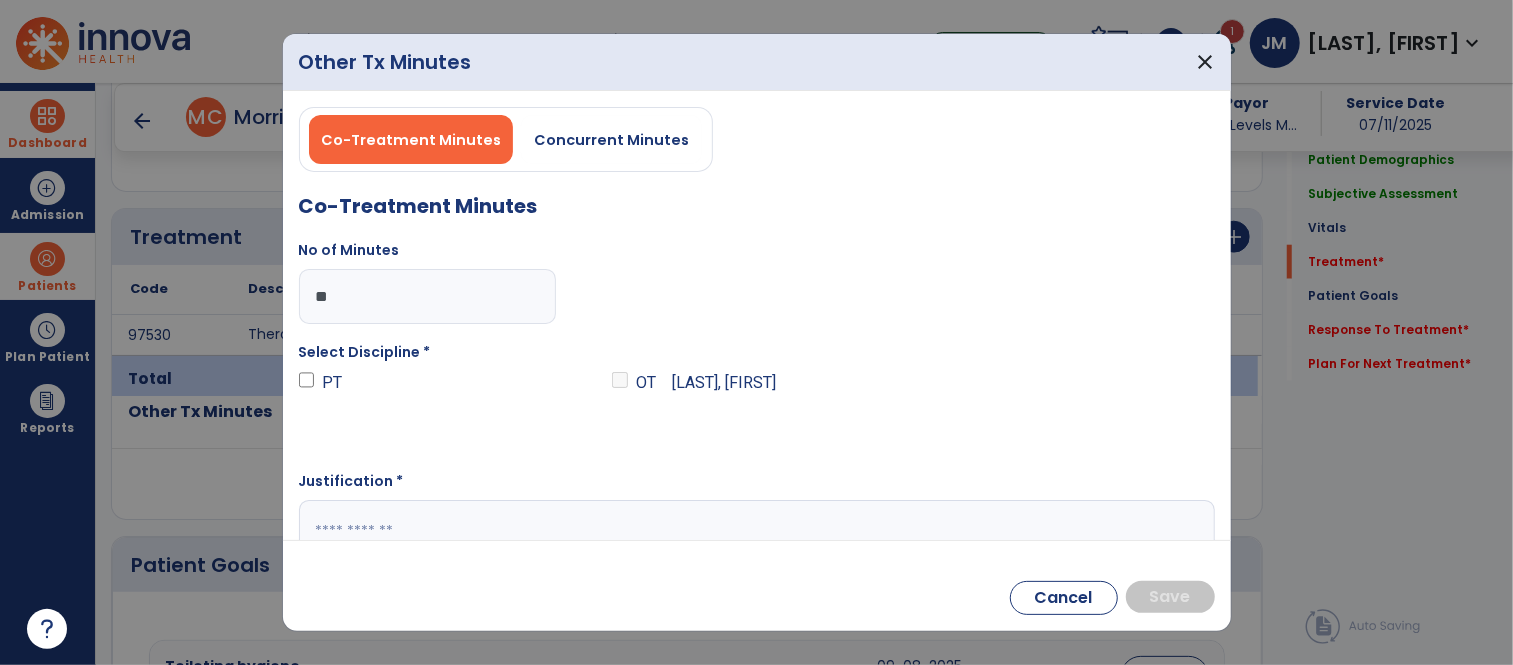type on "**" 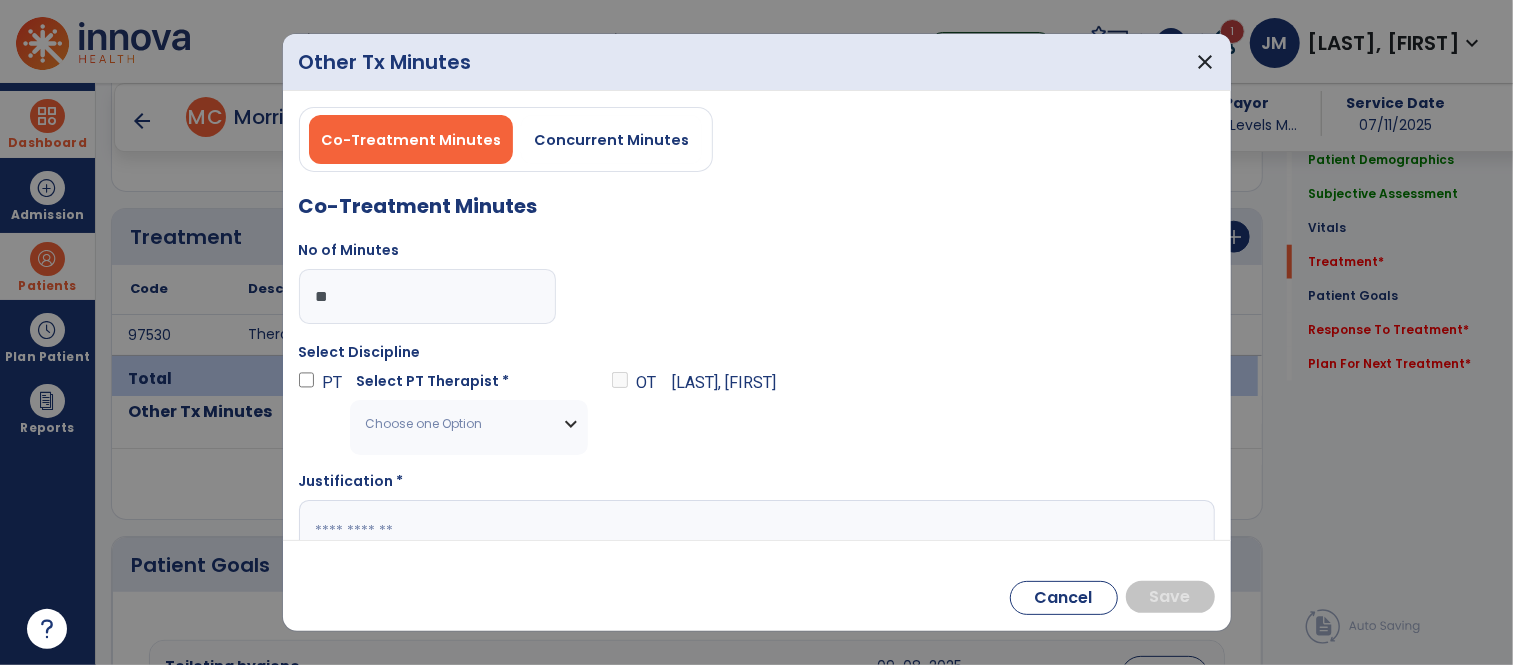 click on "Choose one Option" at bounding box center [468, 424] 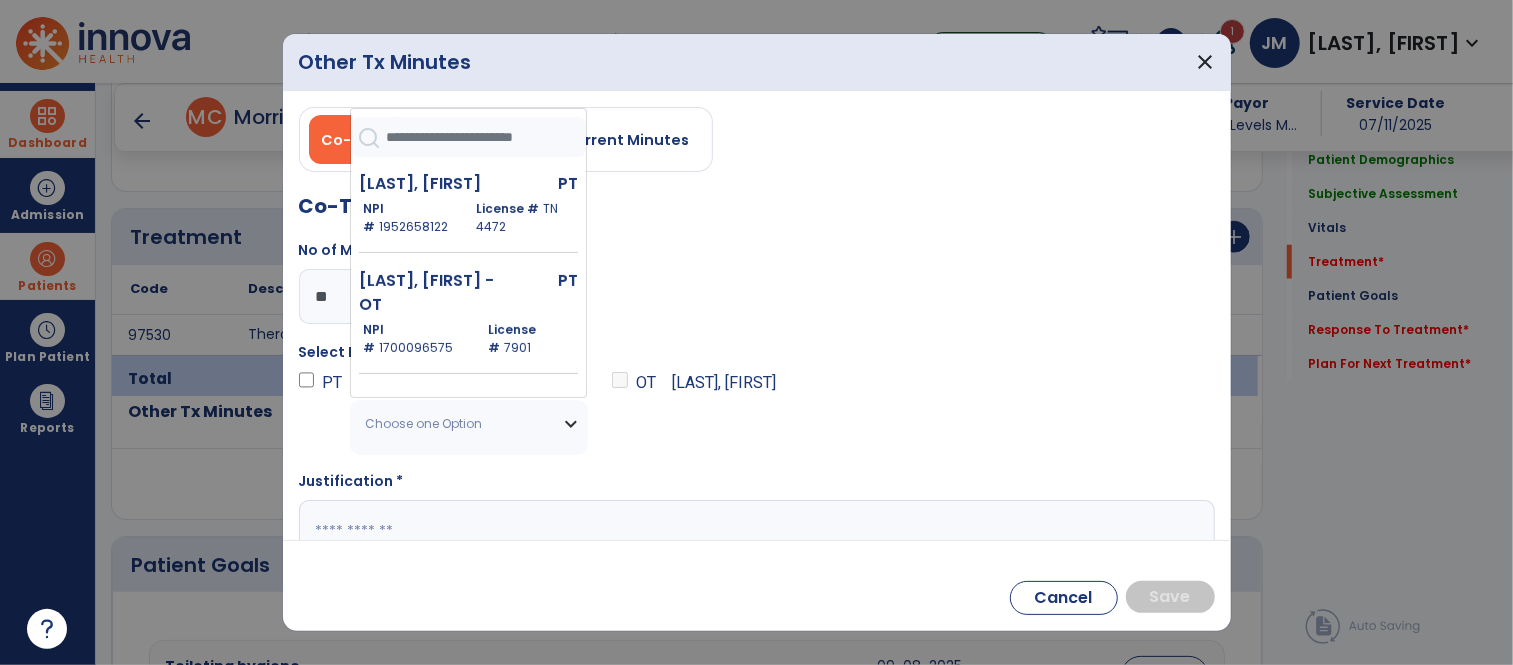 scroll, scrollTop: 216, scrollLeft: 0, axis: vertical 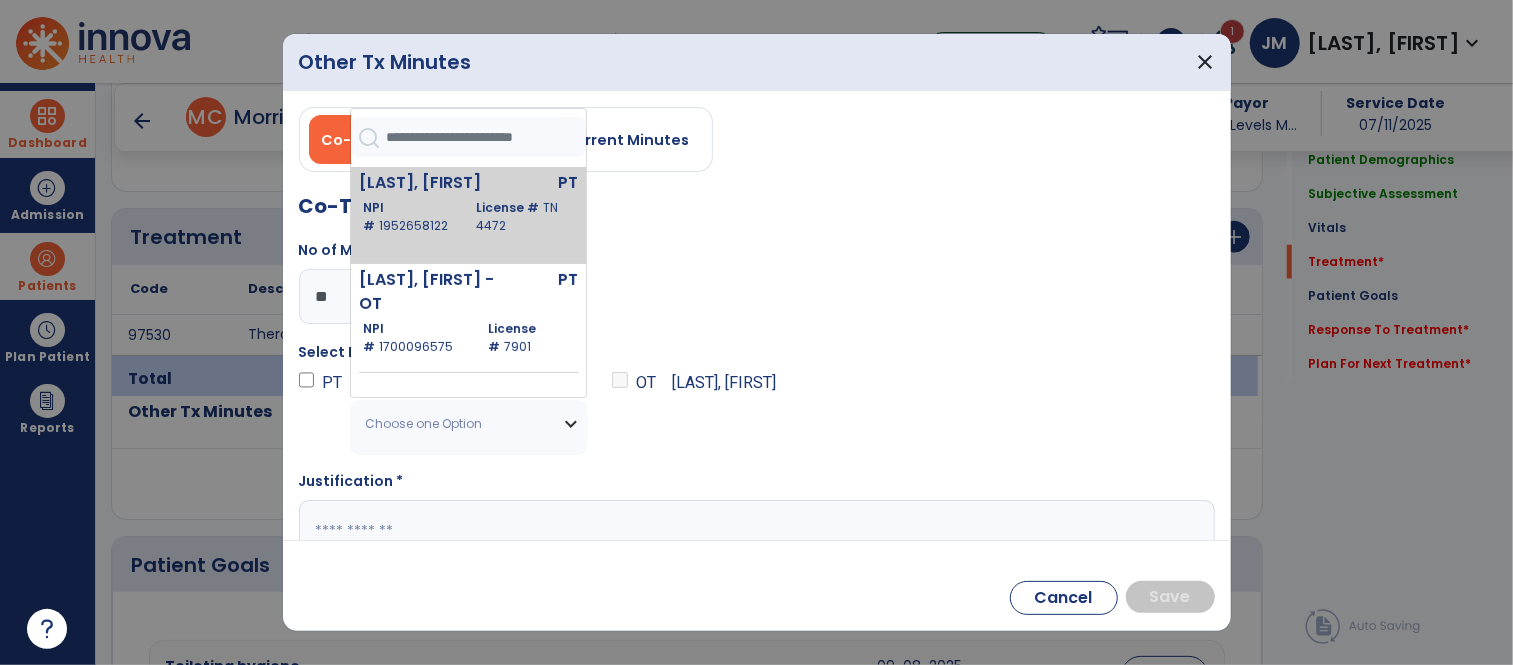 click on "NPI #  1952658122" at bounding box center [407, 217] 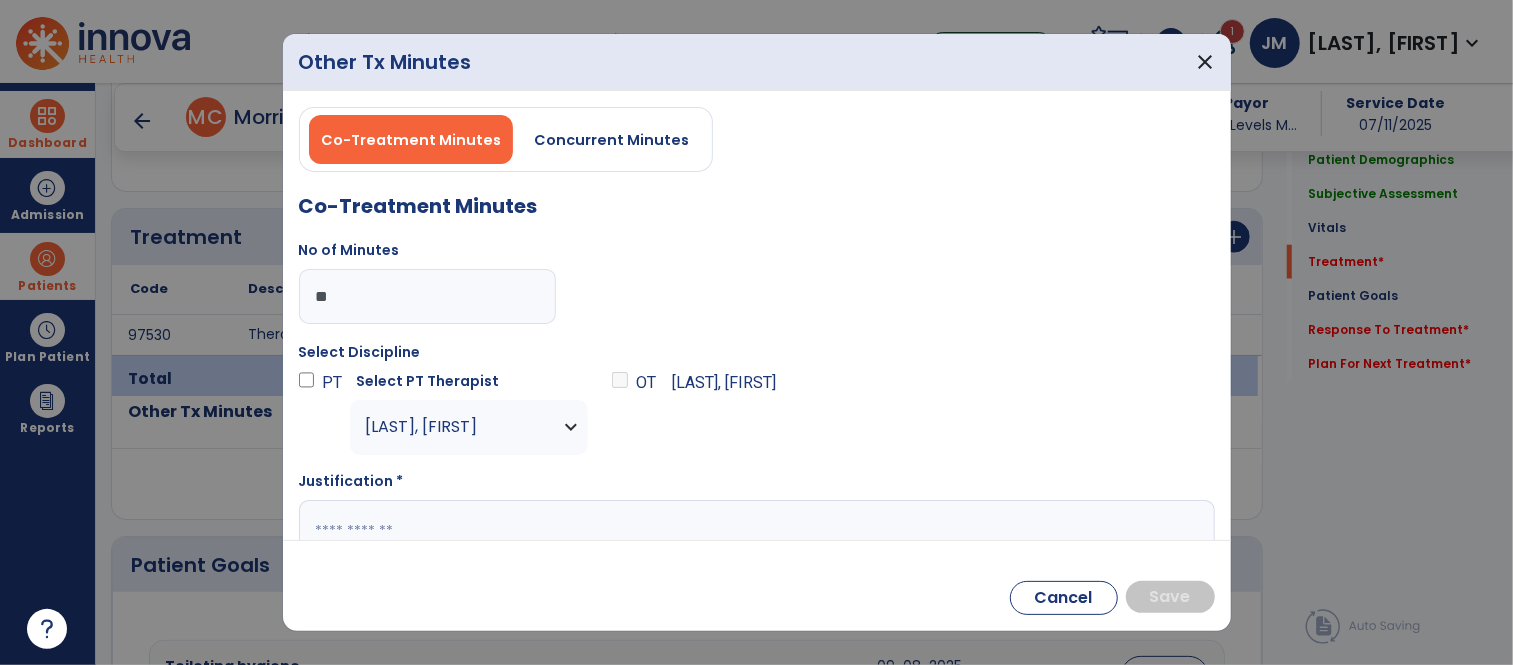 scroll, scrollTop: 55, scrollLeft: 0, axis: vertical 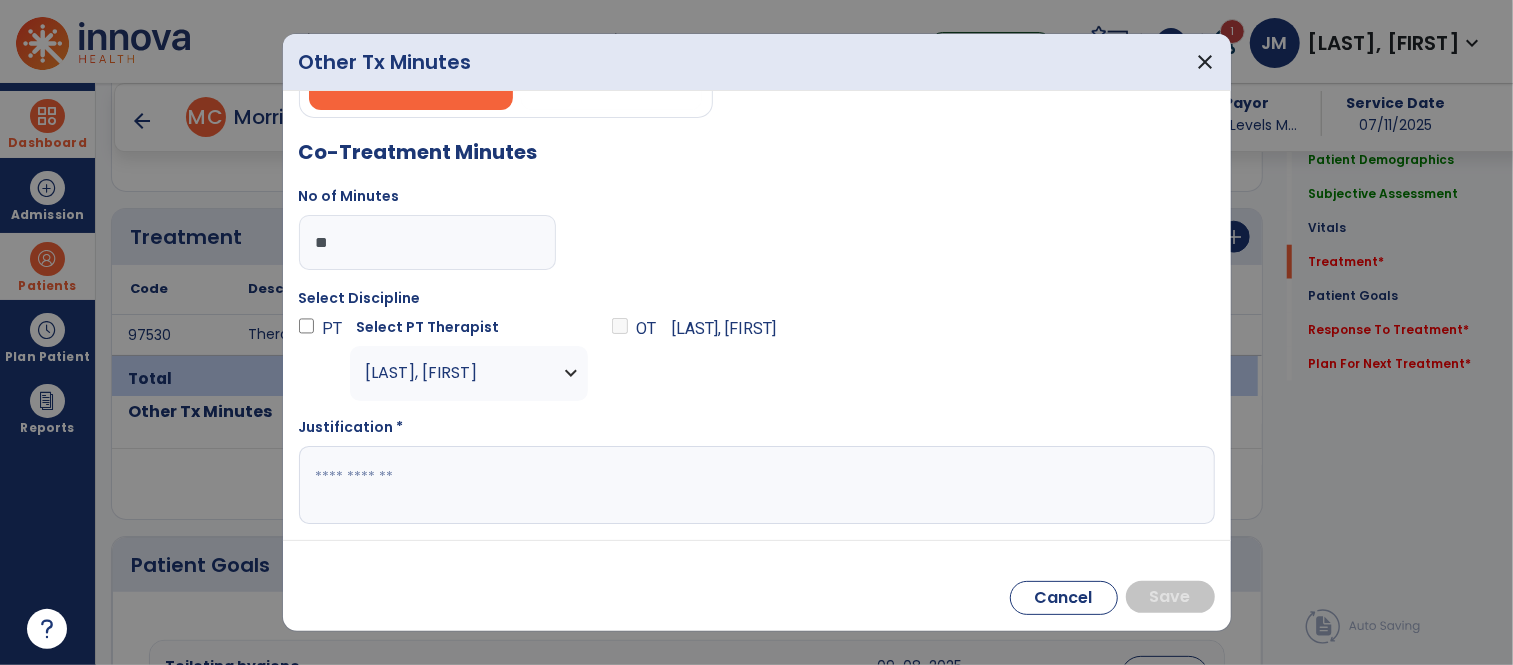 click at bounding box center [757, 485] 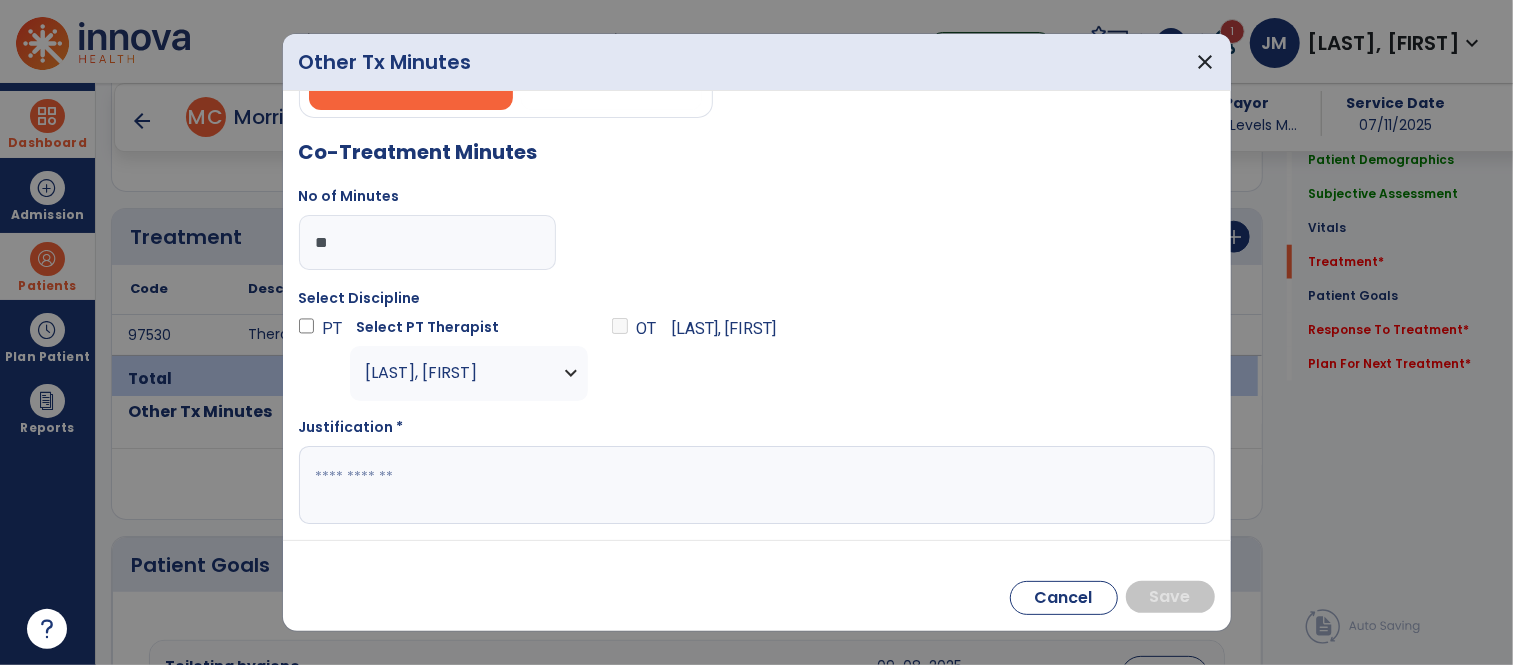 click at bounding box center [754, 485] 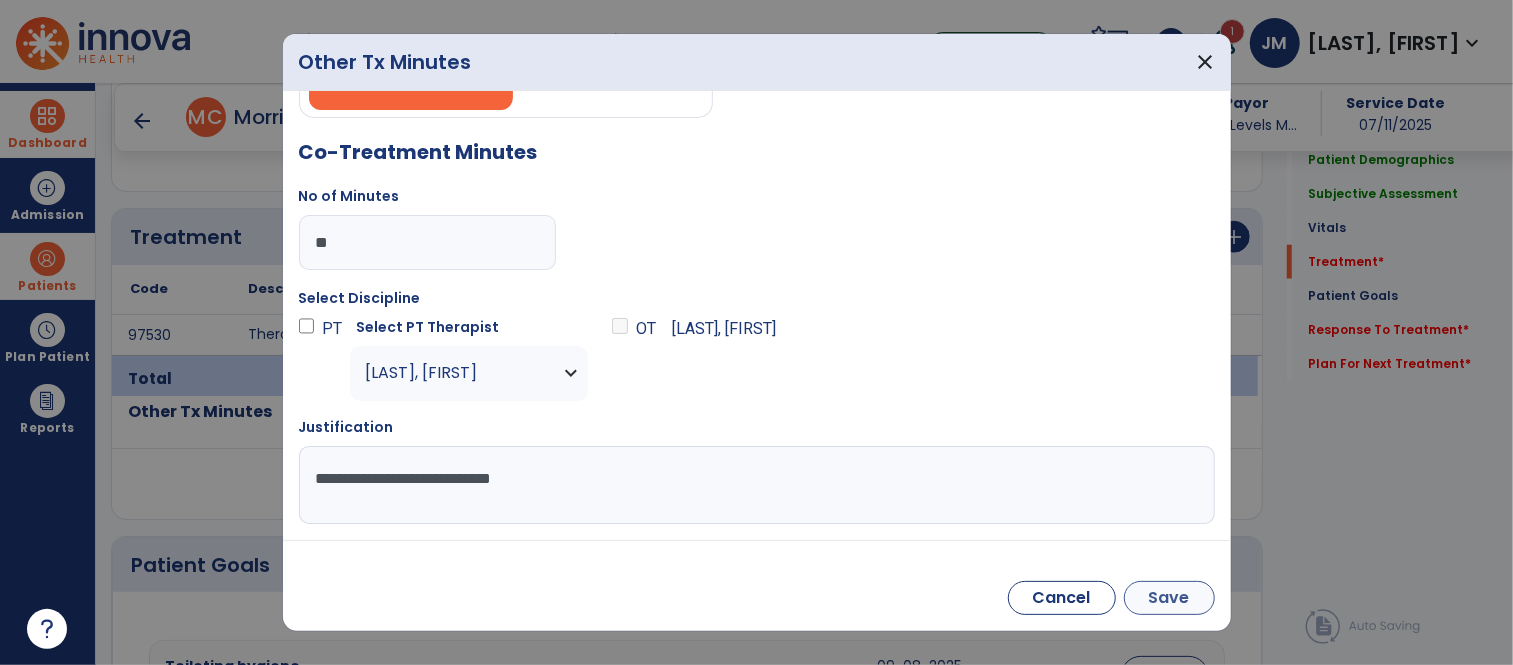 type on "**********" 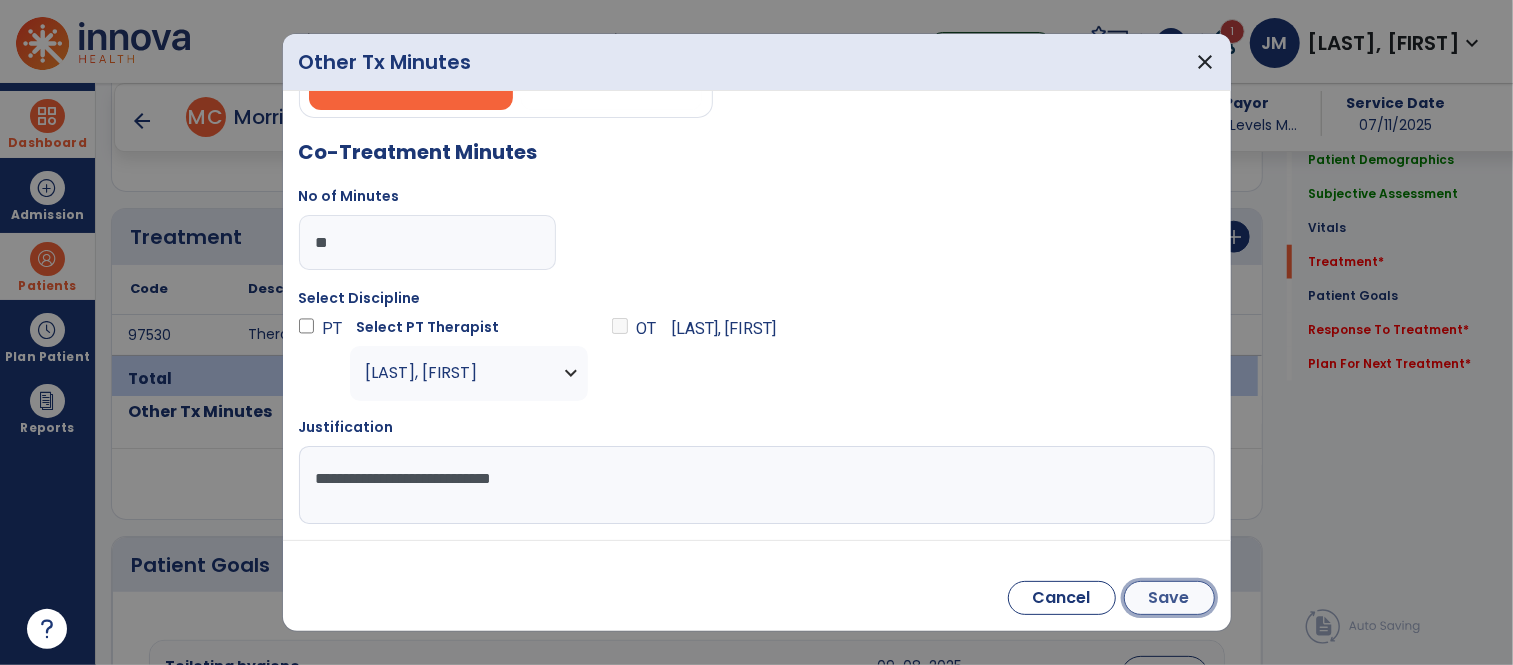 click on "Save" at bounding box center [1169, 598] 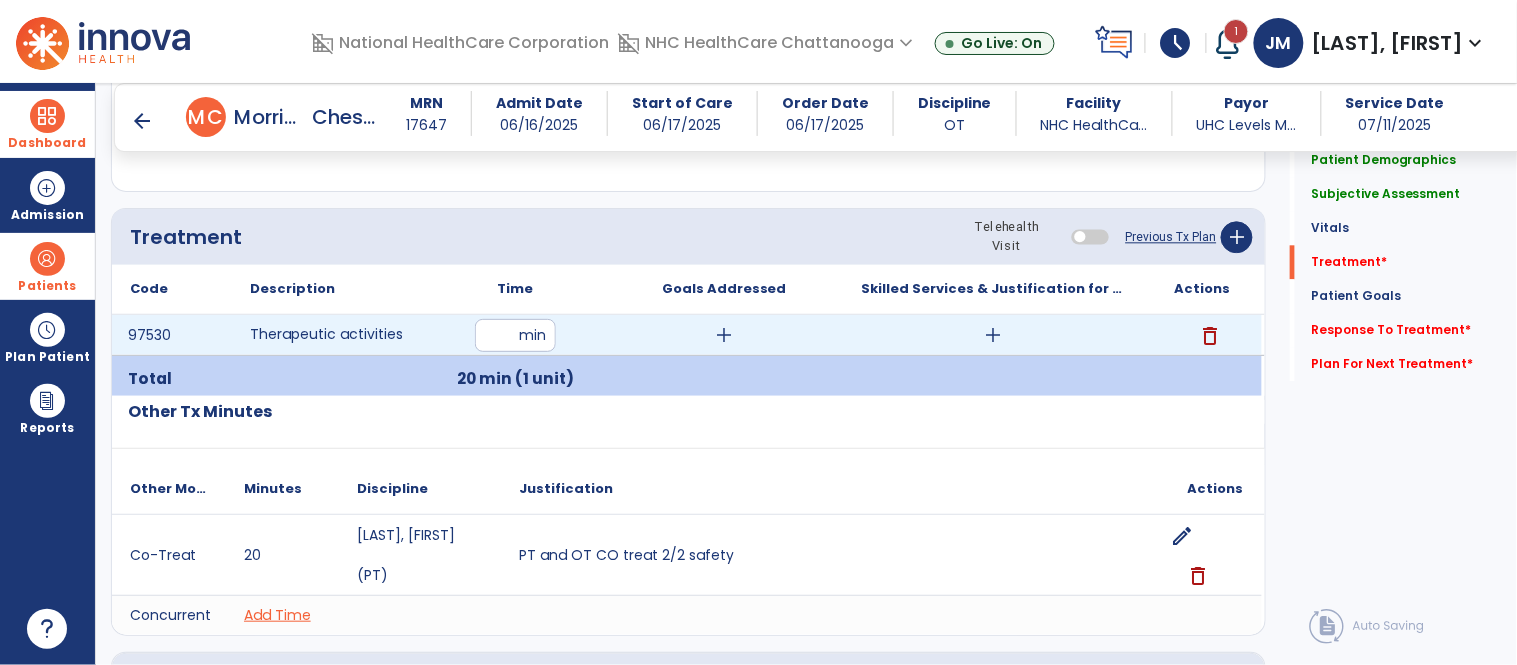 click on "add" at bounding box center [993, 335] 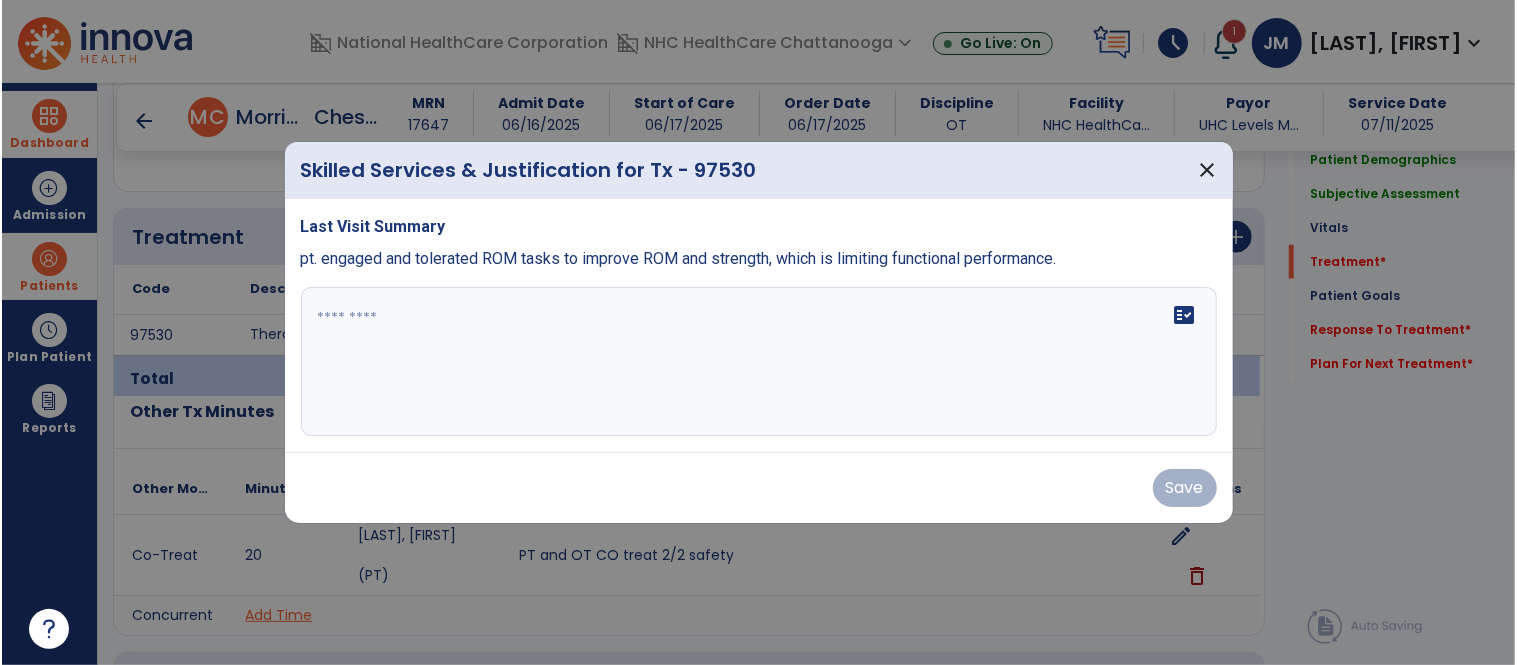 scroll, scrollTop: 1161, scrollLeft: 0, axis: vertical 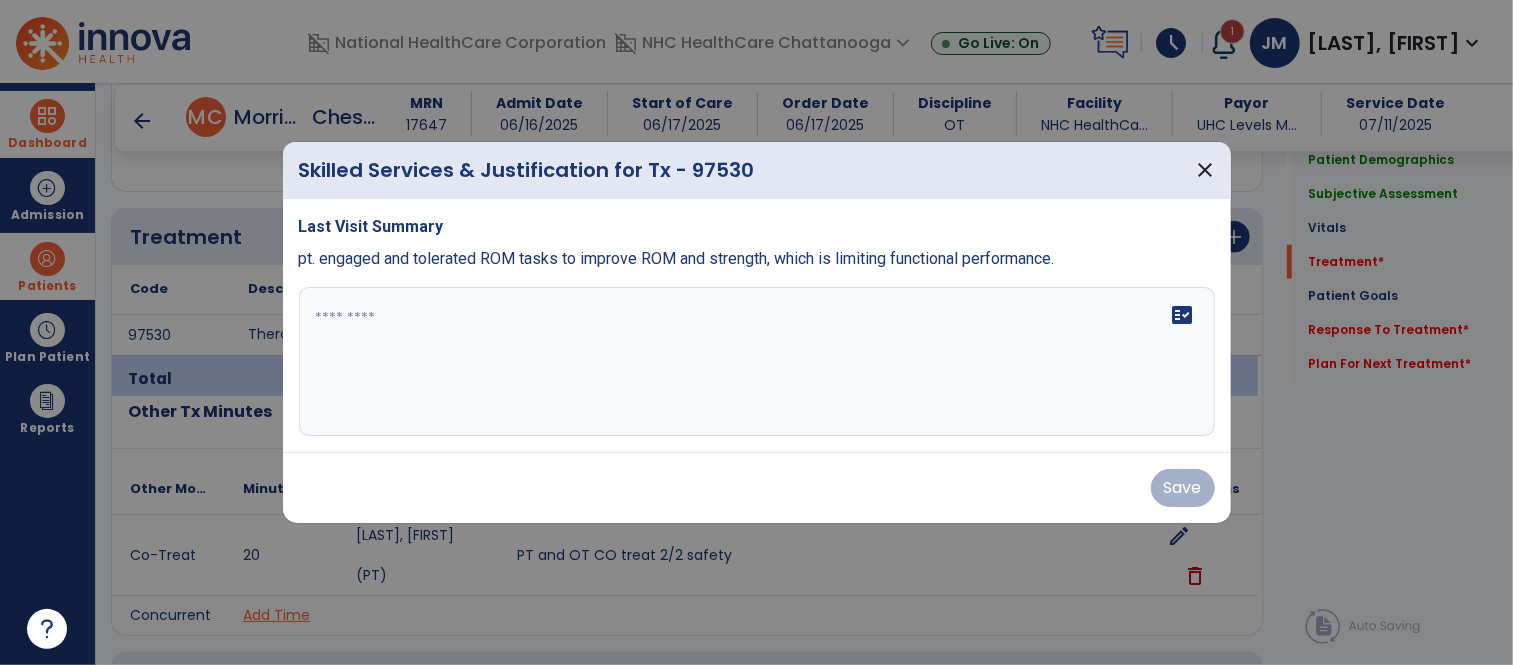 click at bounding box center [757, 362] 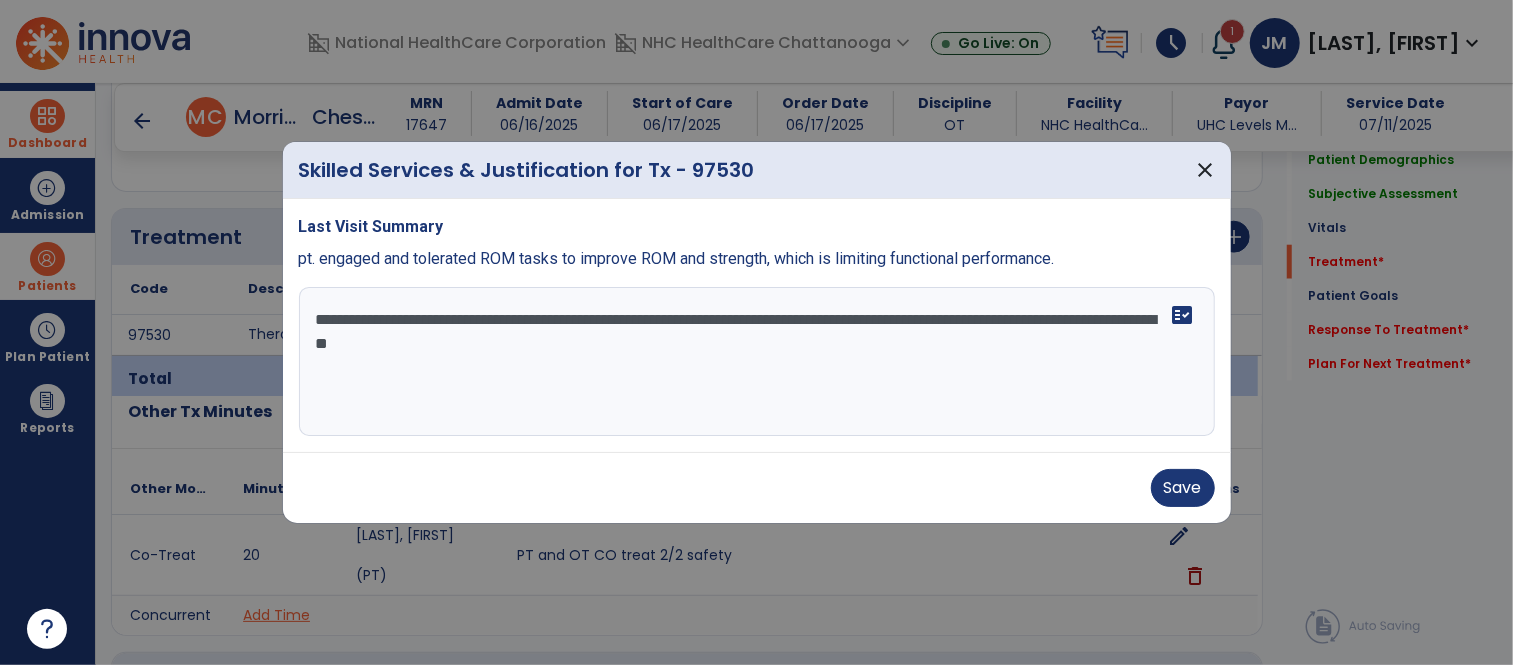click on "**********" at bounding box center [757, 362] 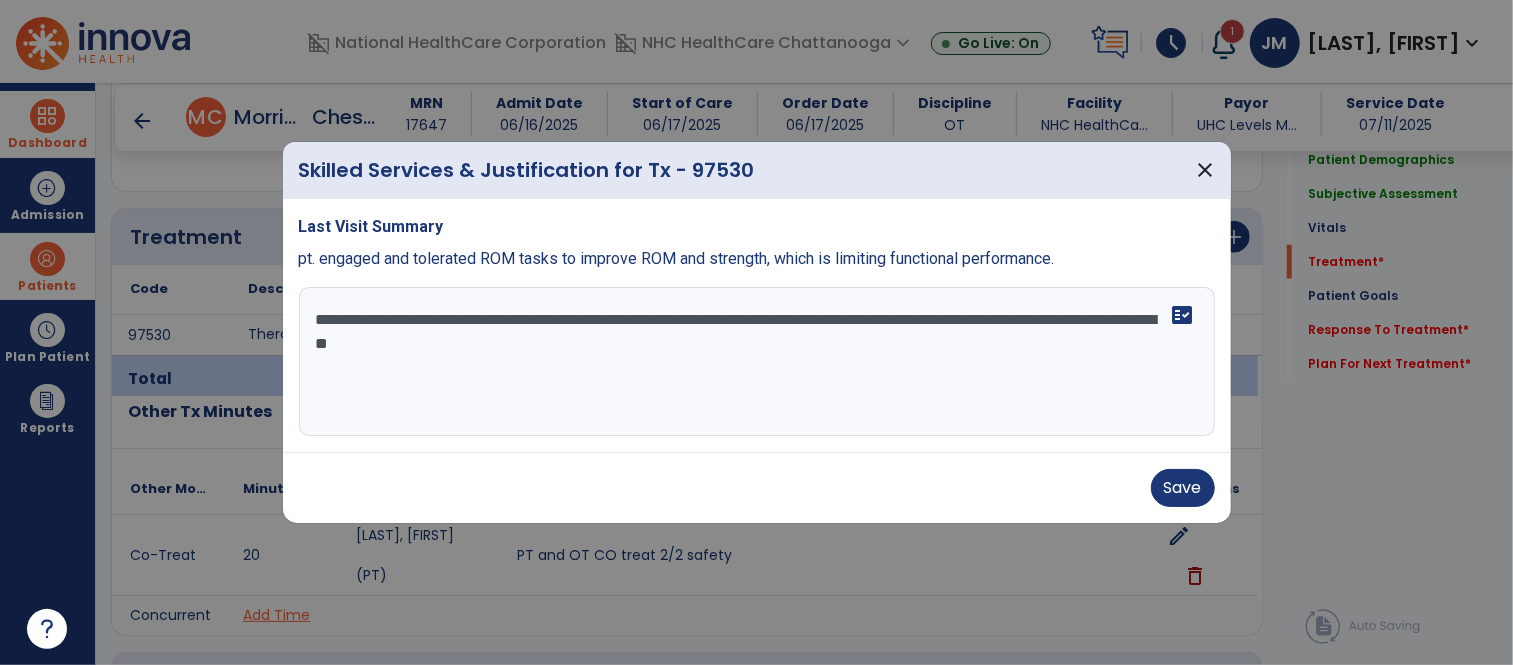 click on "**********" at bounding box center (757, 362) 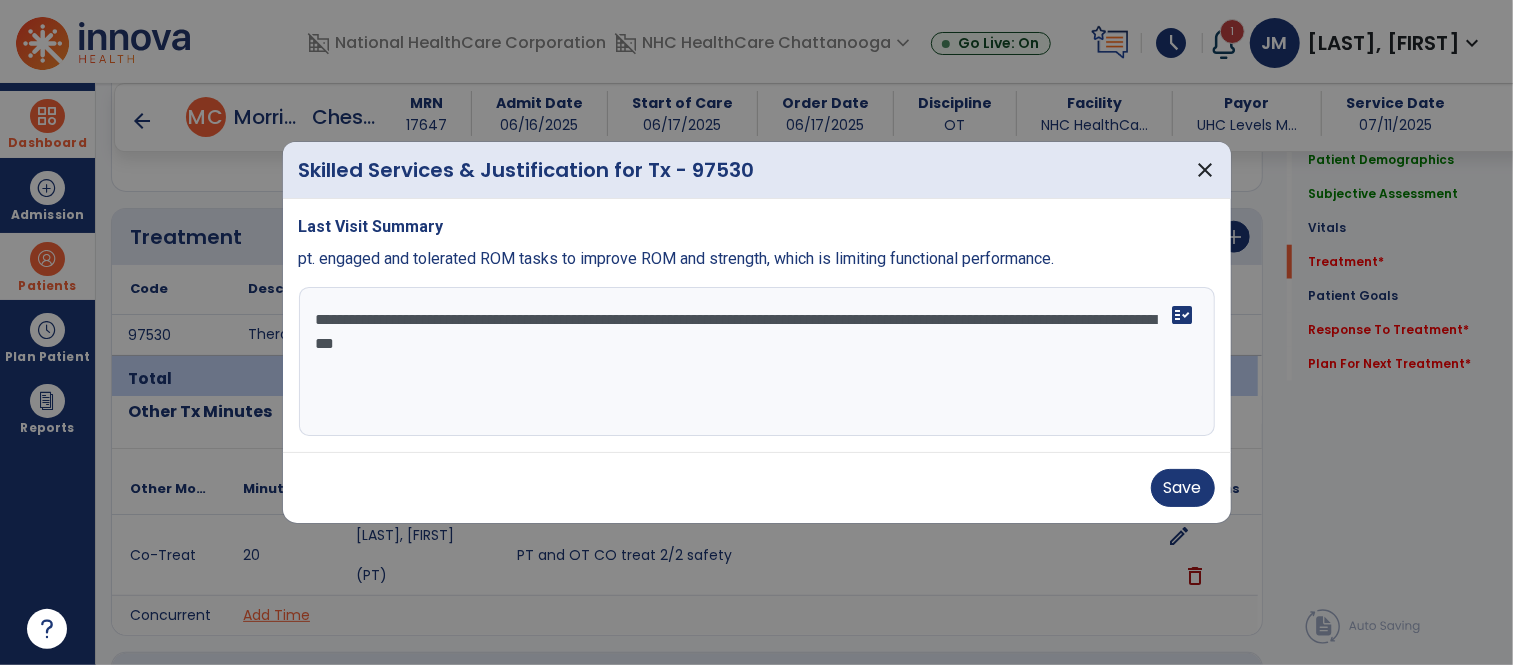 click on "**********" at bounding box center (757, 362) 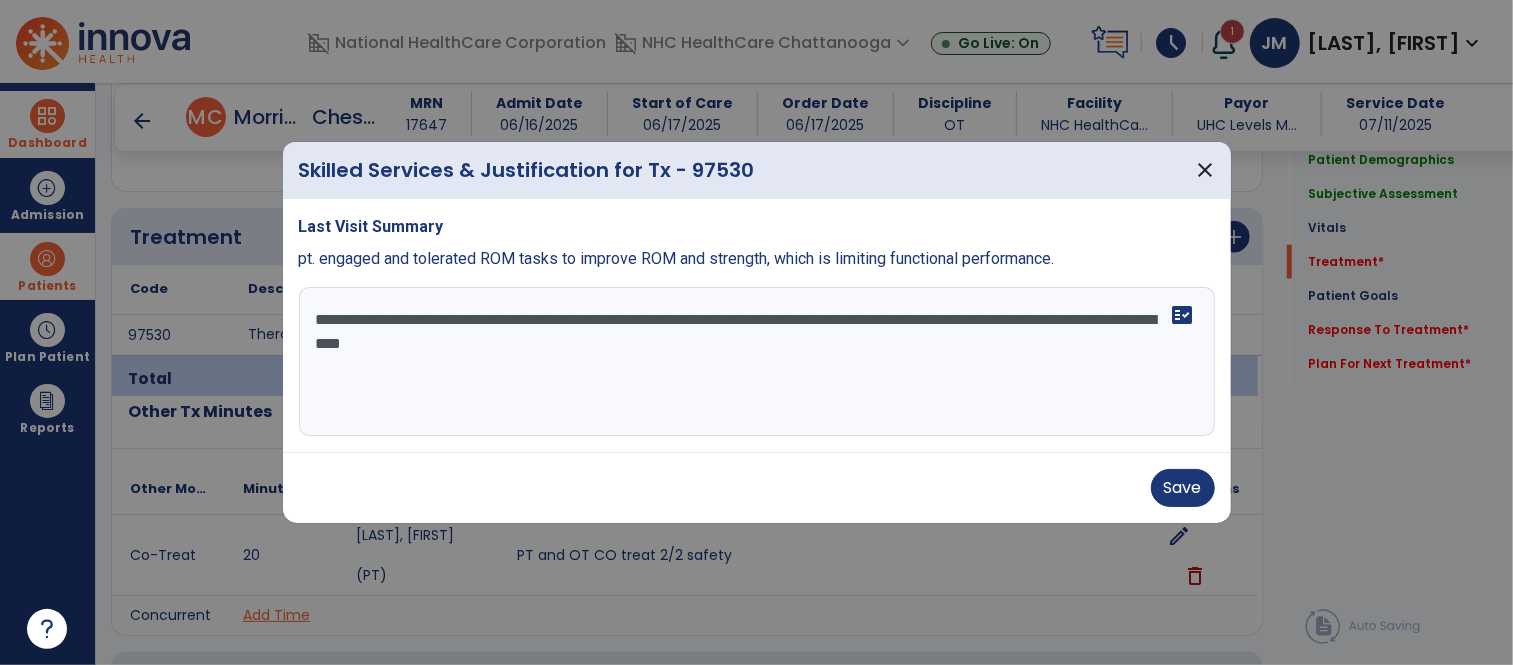 click on "**********" at bounding box center (757, 362) 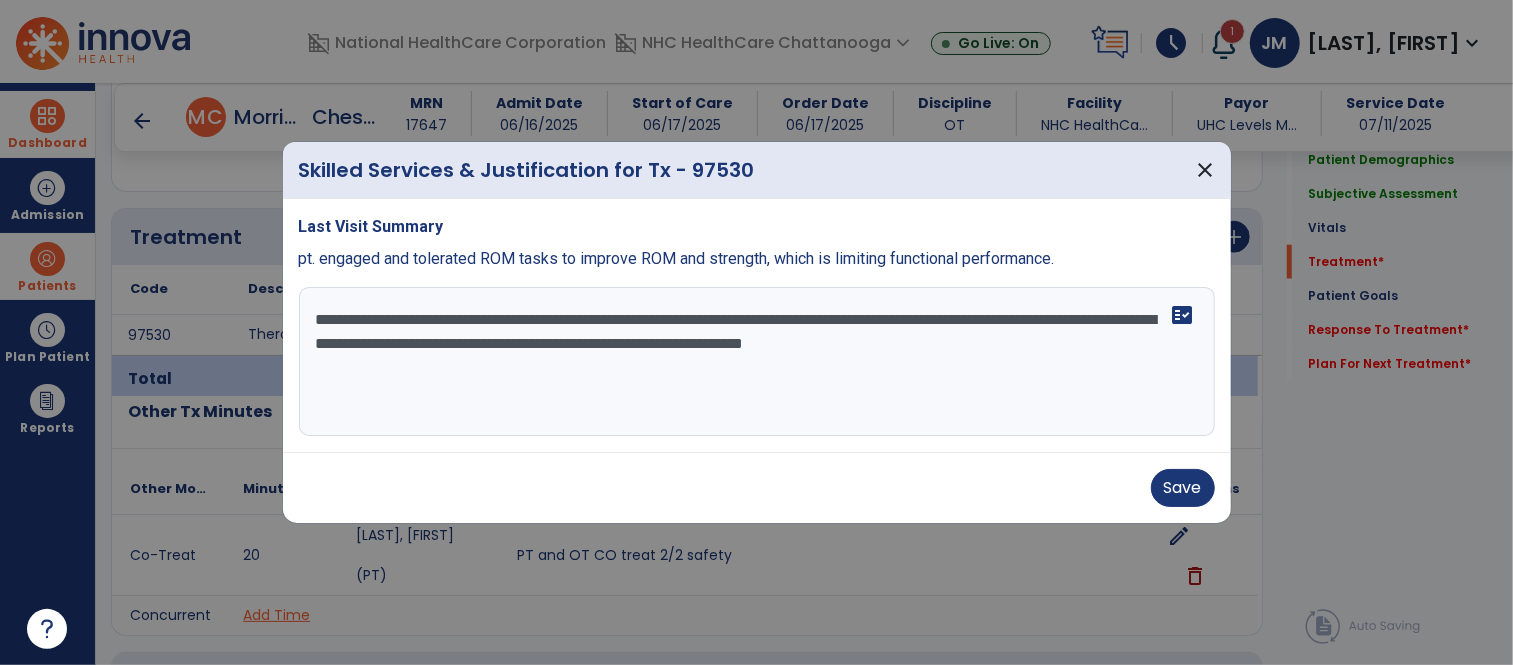 type on "**********" 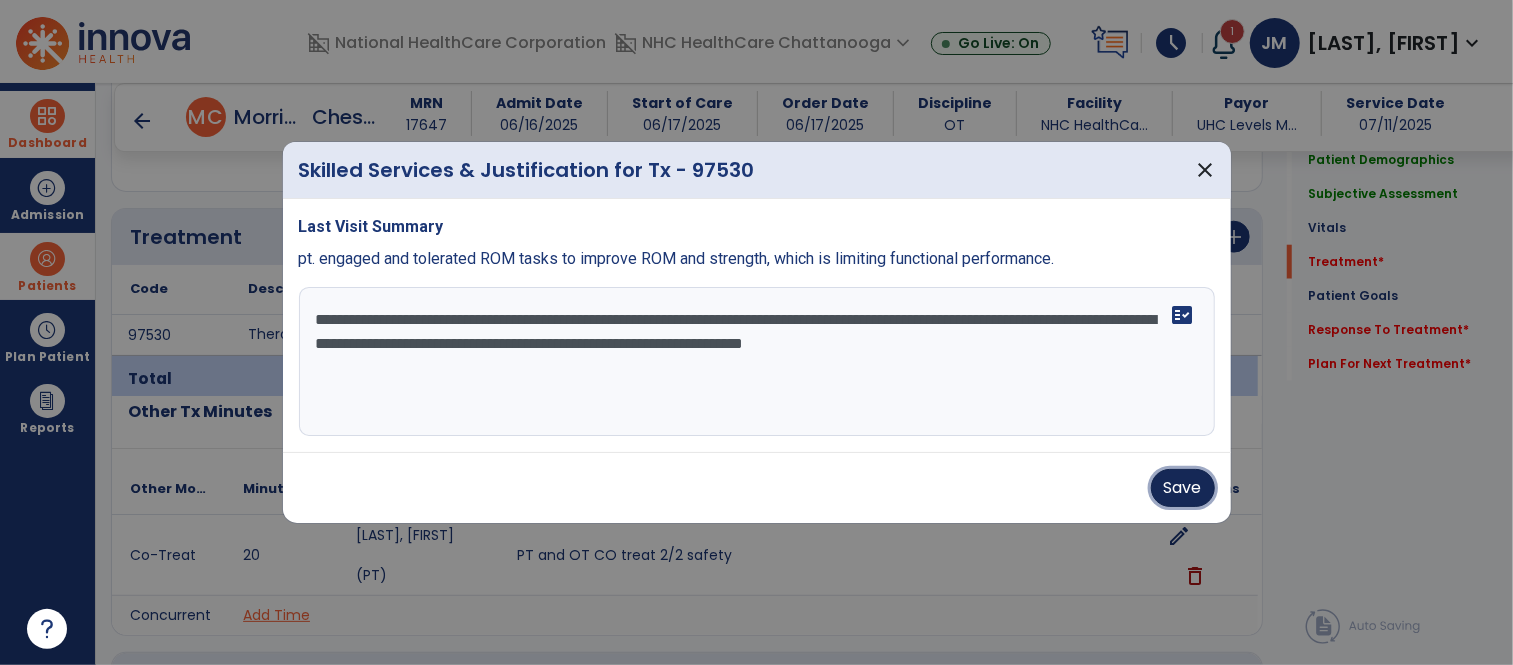 click on "Save" at bounding box center [1183, 488] 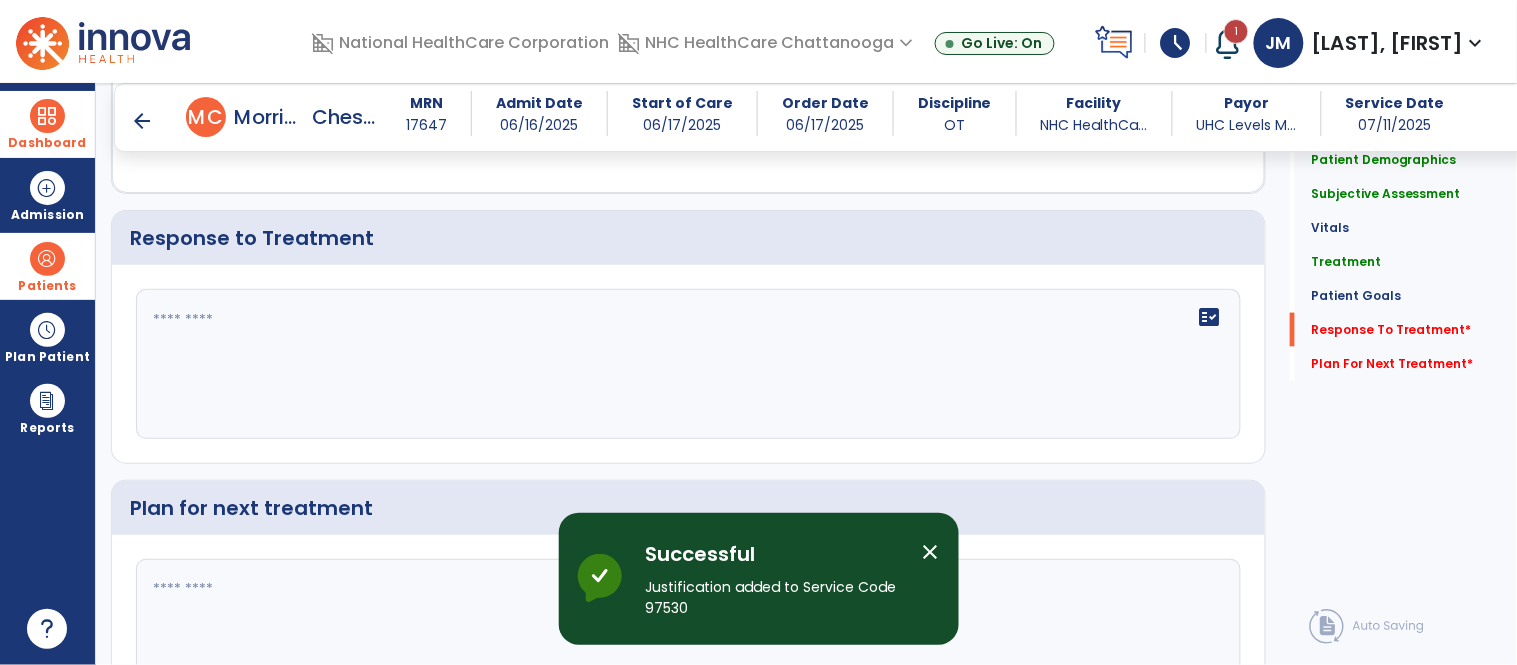 scroll, scrollTop: 2540, scrollLeft: 0, axis: vertical 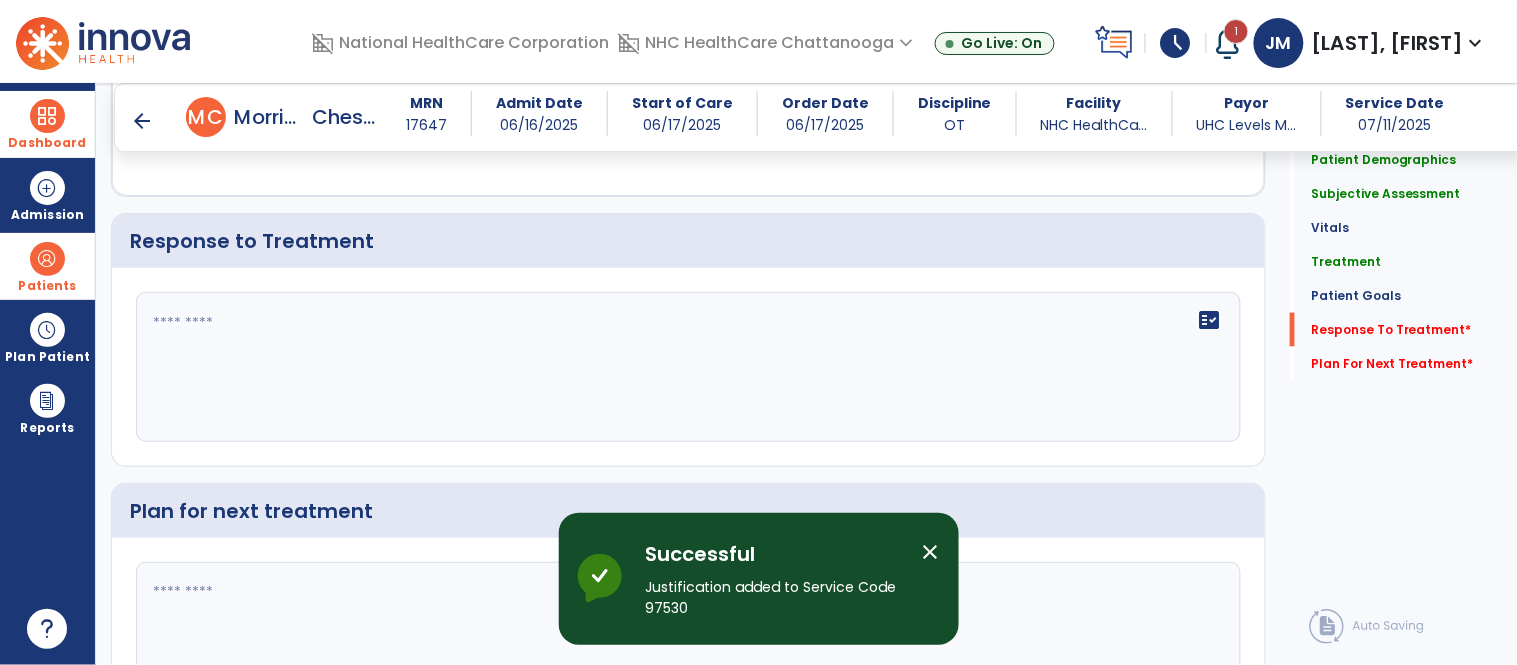 click on "fact_check" 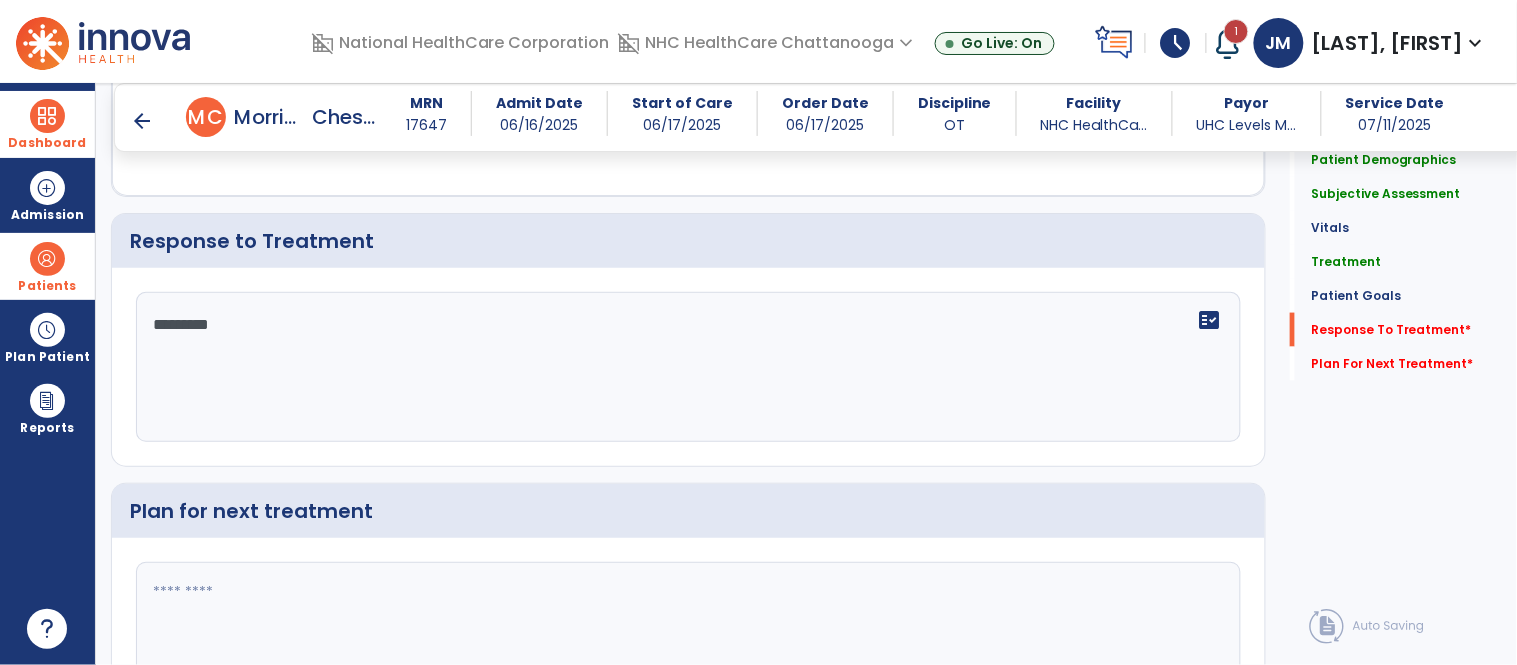 scroll, scrollTop: 2681, scrollLeft: 0, axis: vertical 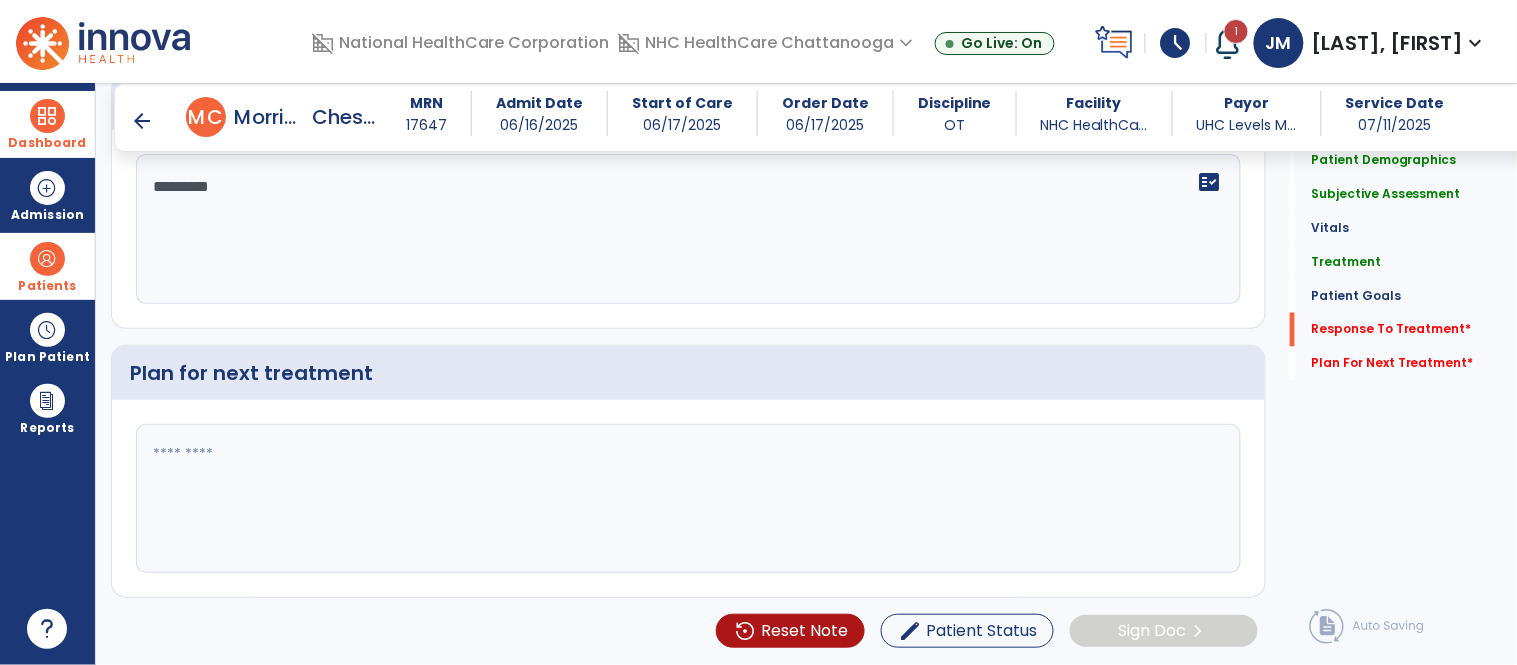 type on "*********" 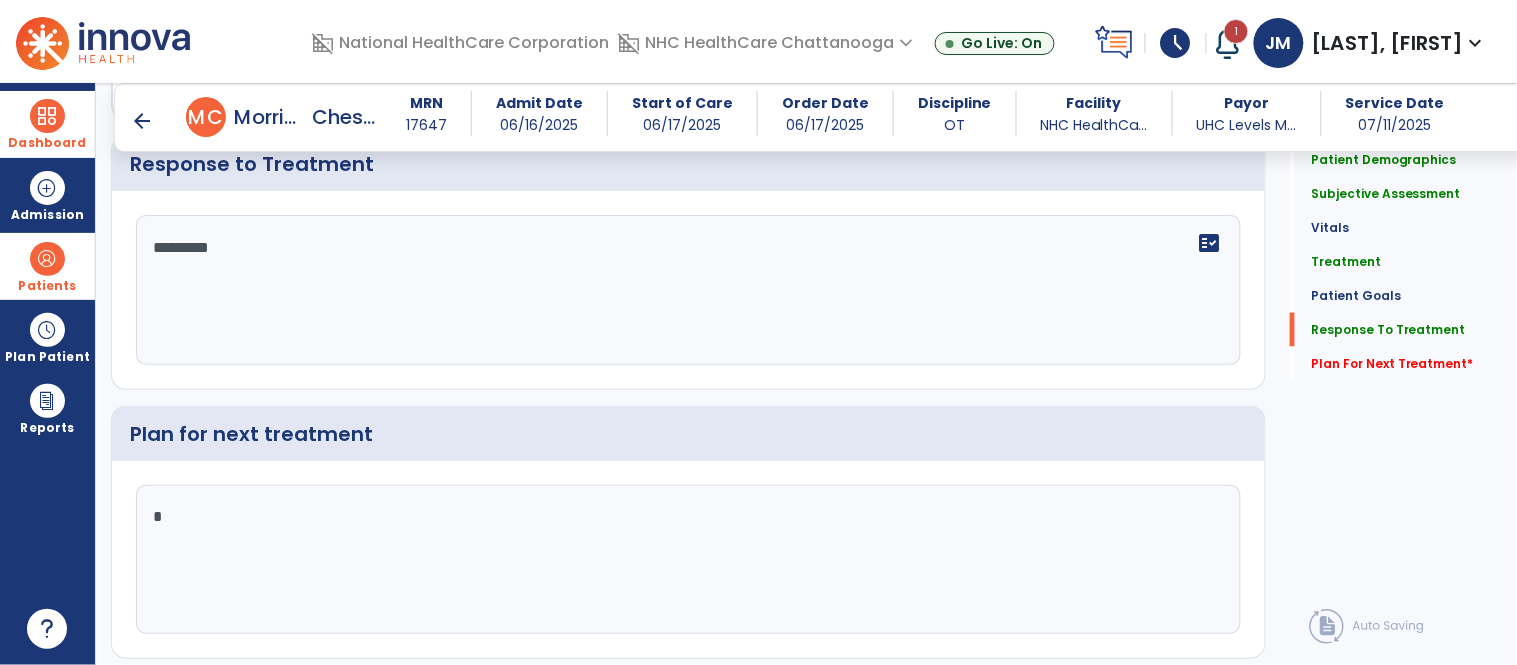 type on "*" 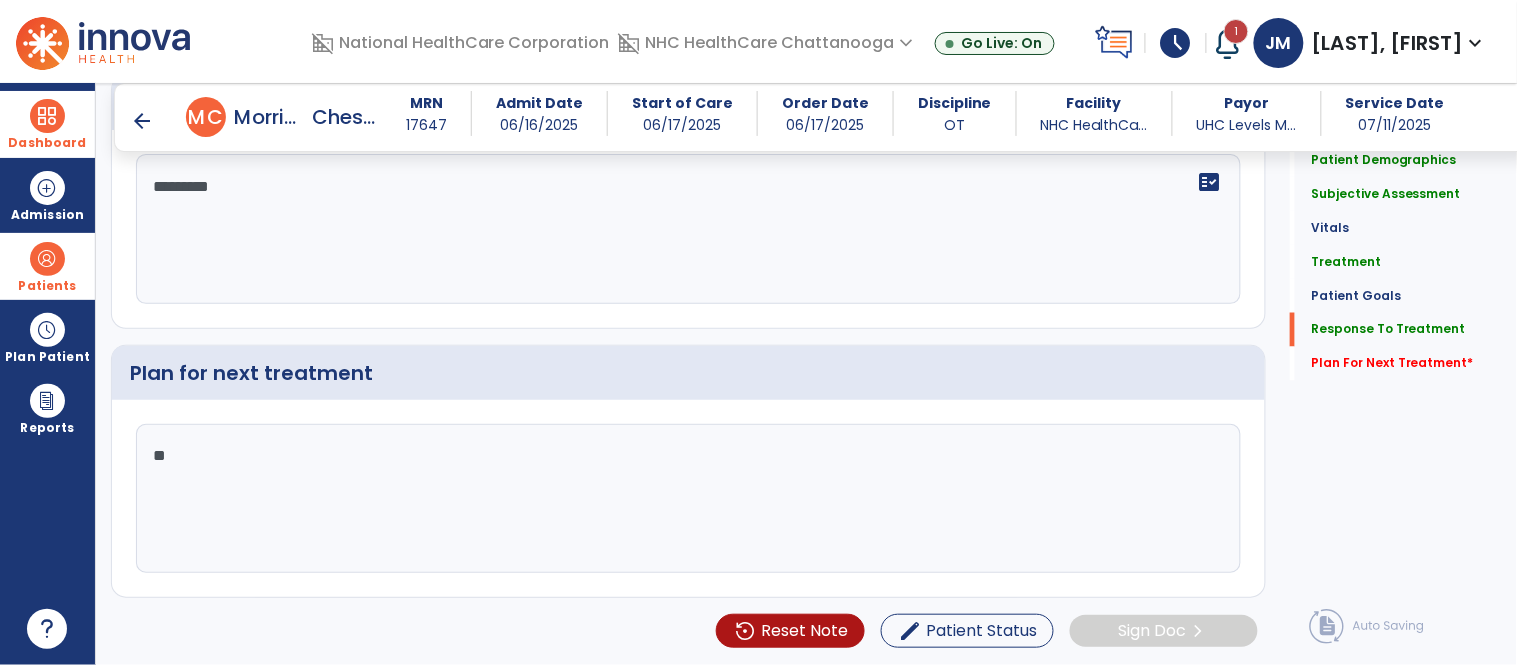 type on "*" 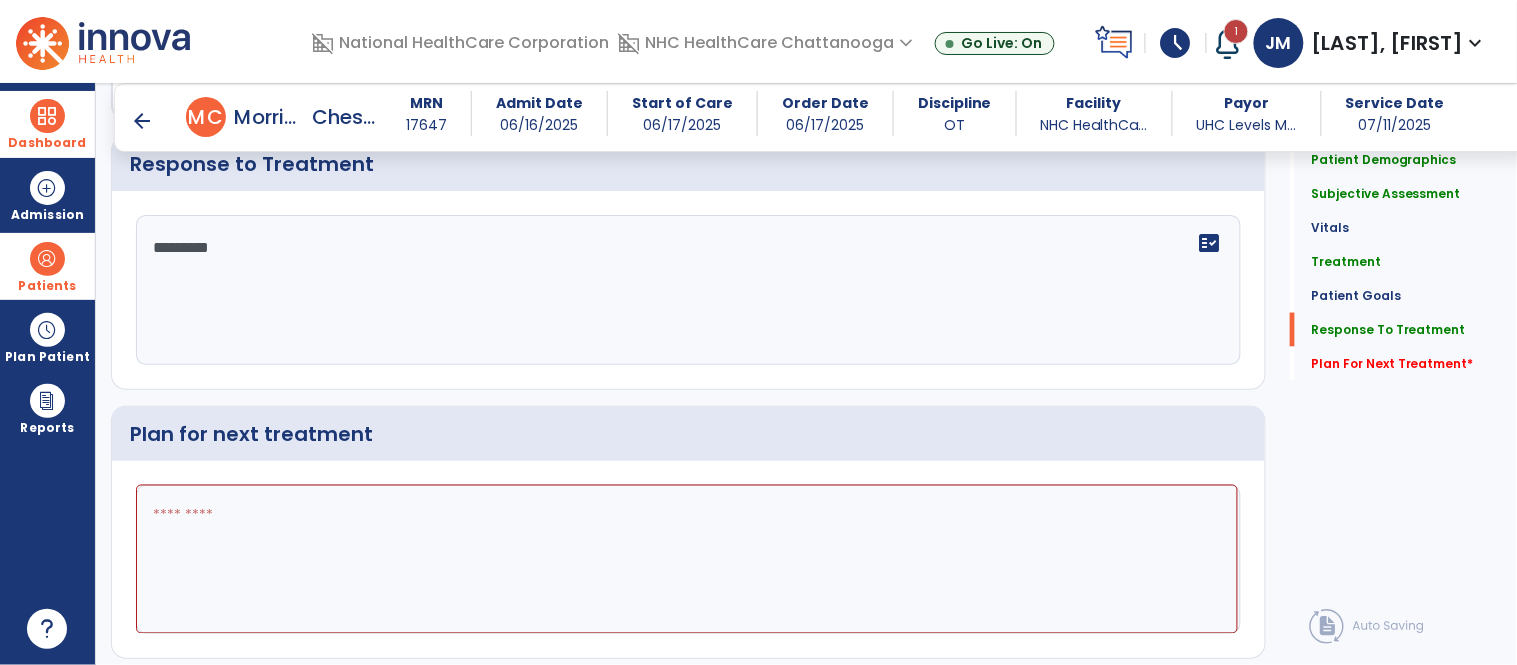 scroll, scrollTop: 2681, scrollLeft: 0, axis: vertical 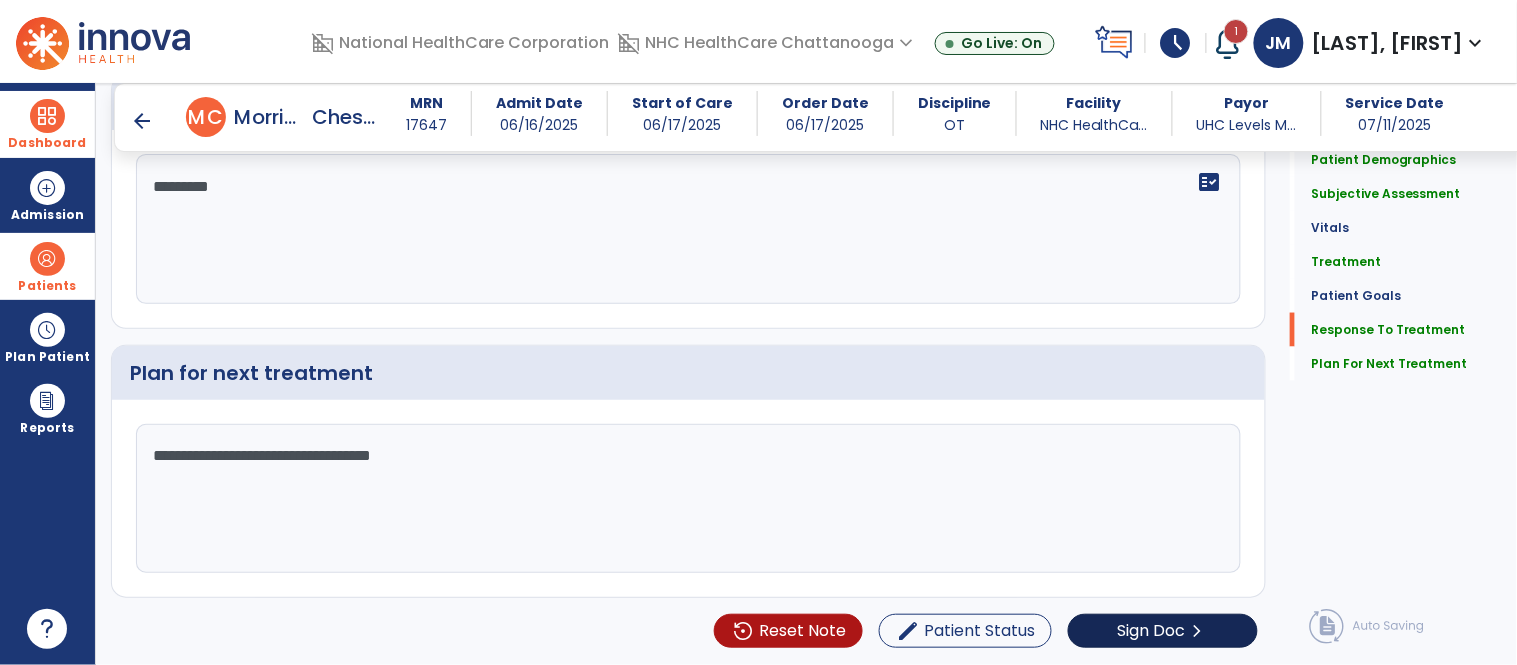 type on "**********" 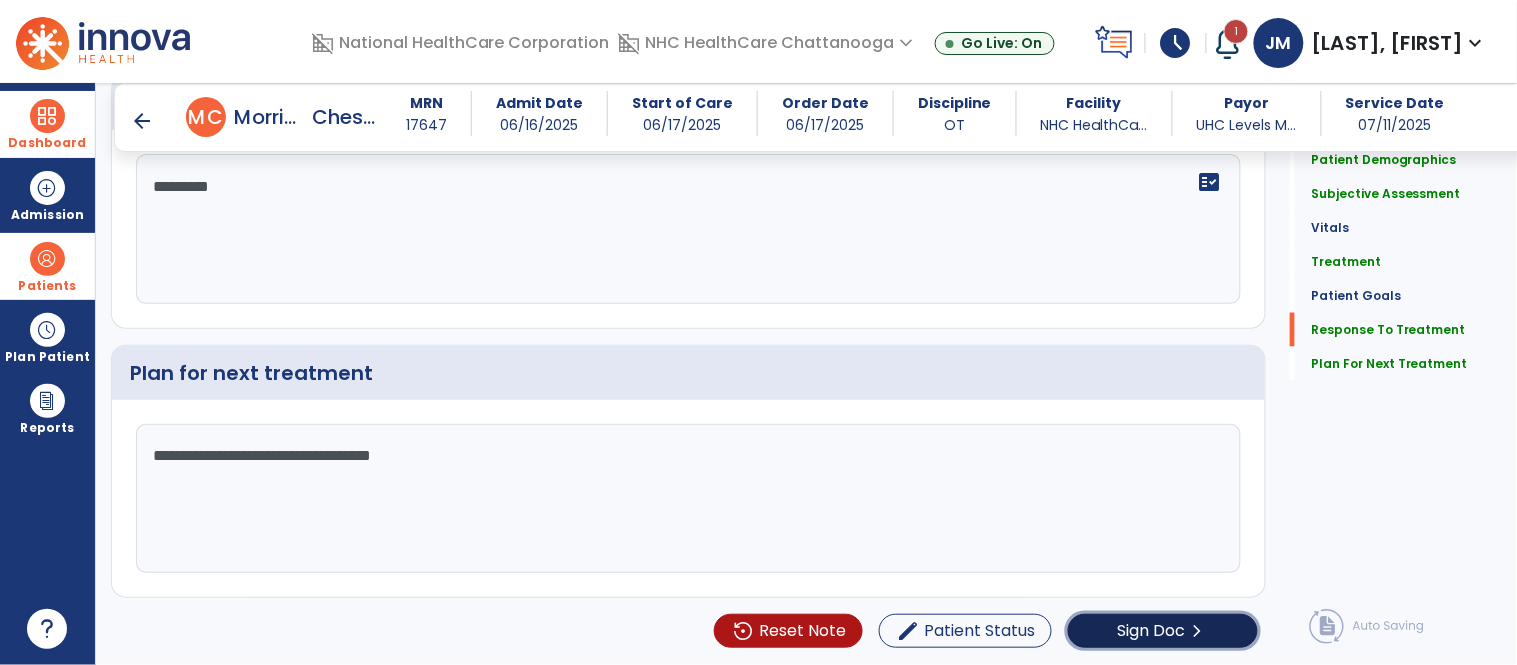 click on "chevron_right" 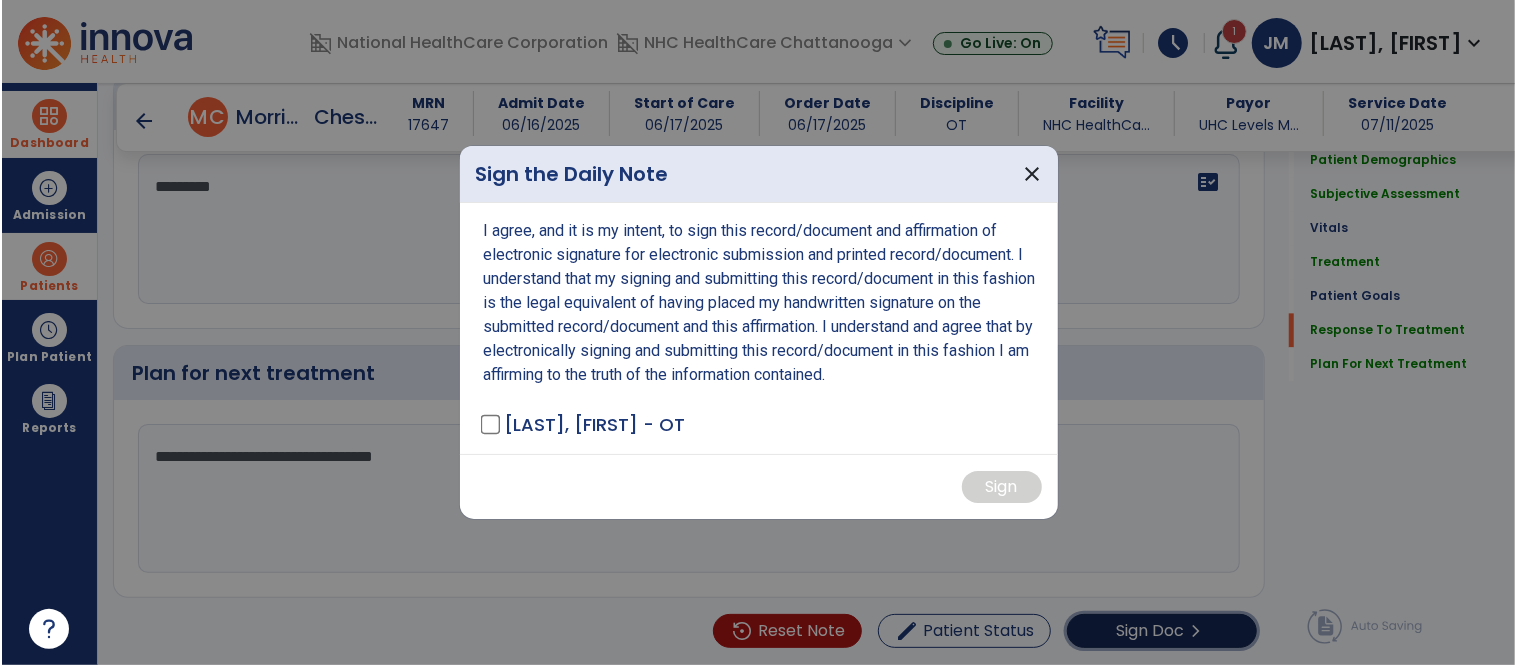 scroll, scrollTop: 2681, scrollLeft: 0, axis: vertical 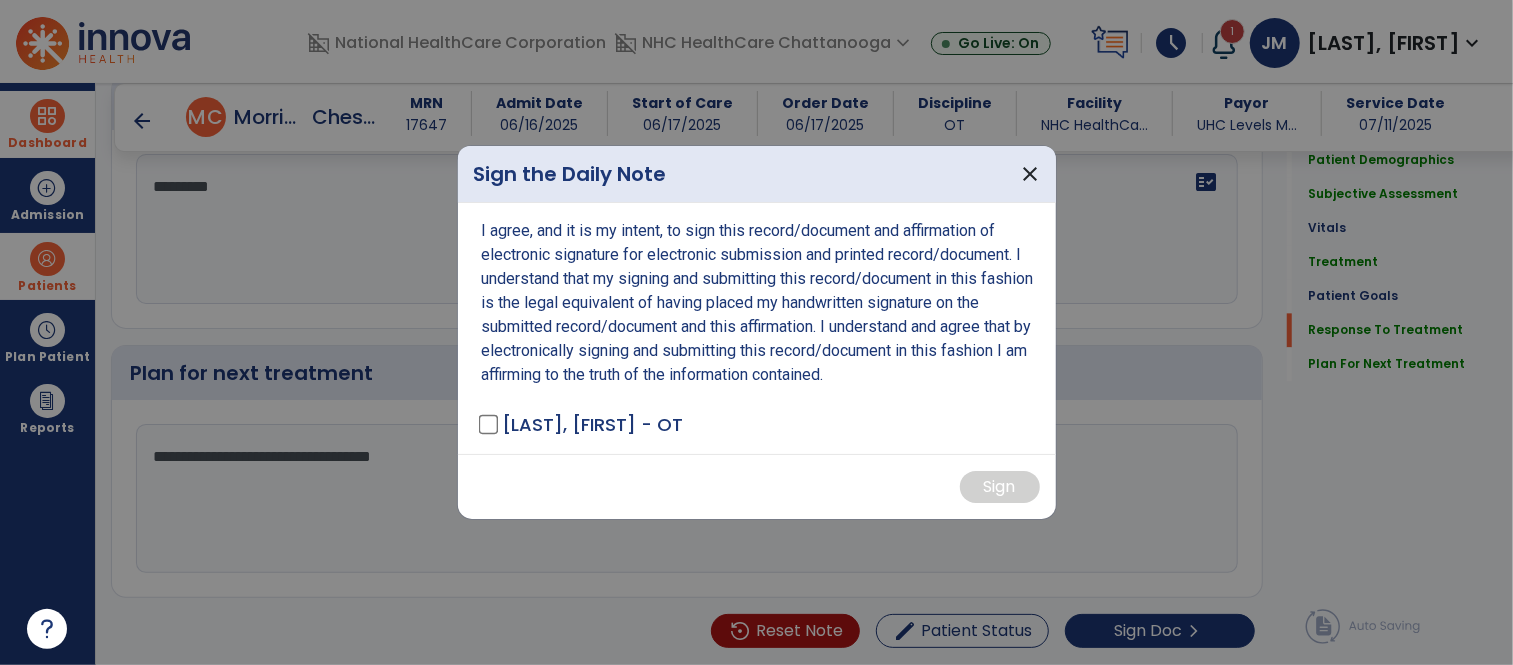 click on "[LAST], [FIRST]  - OT" at bounding box center (583, 424) 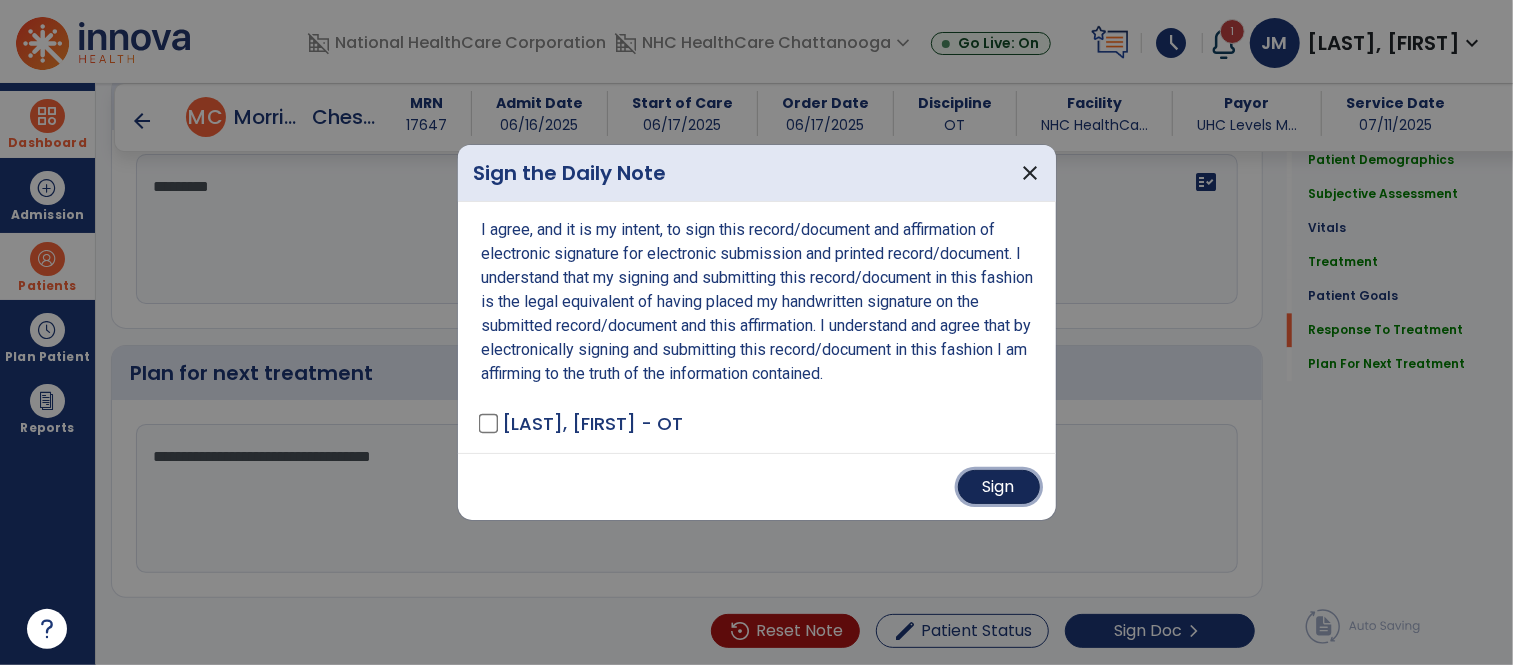 click on "Sign" at bounding box center (999, 487) 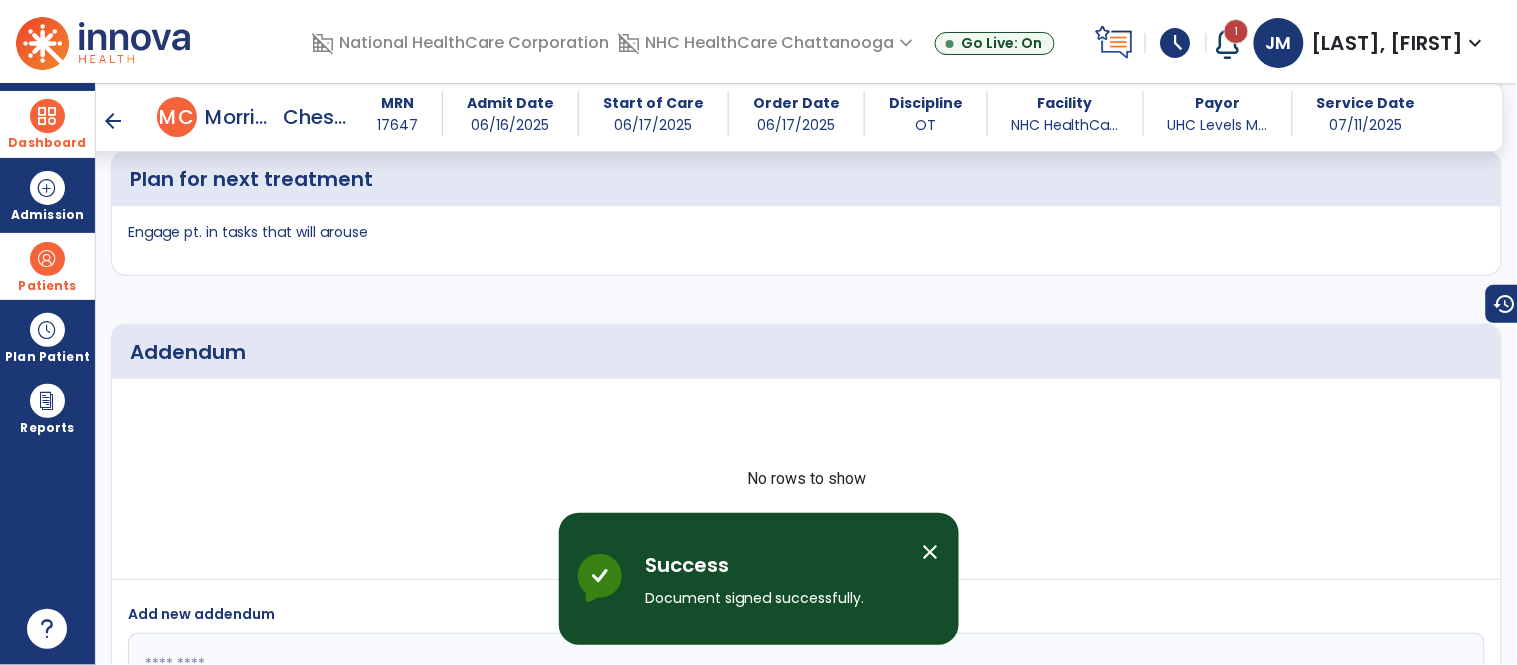 scroll, scrollTop: 3358, scrollLeft: 0, axis: vertical 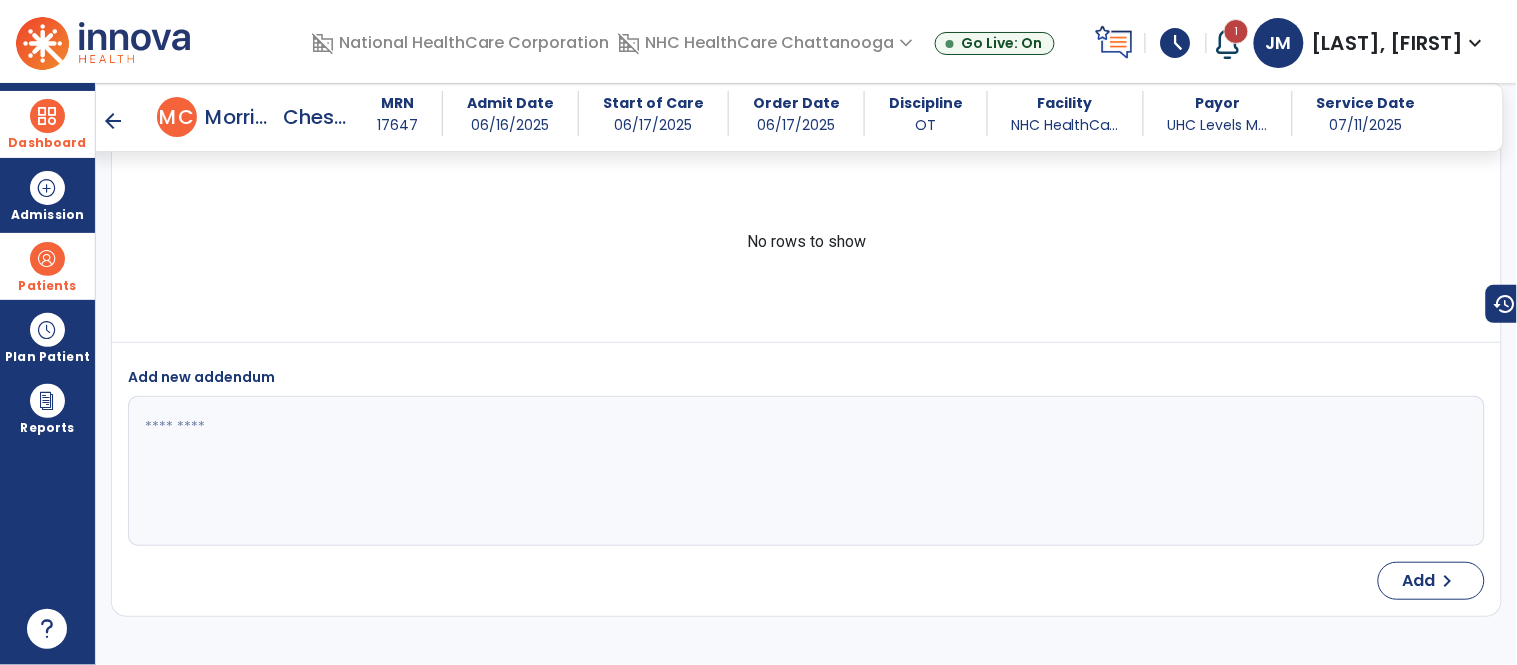 click on "arrow_back" at bounding box center [113, 121] 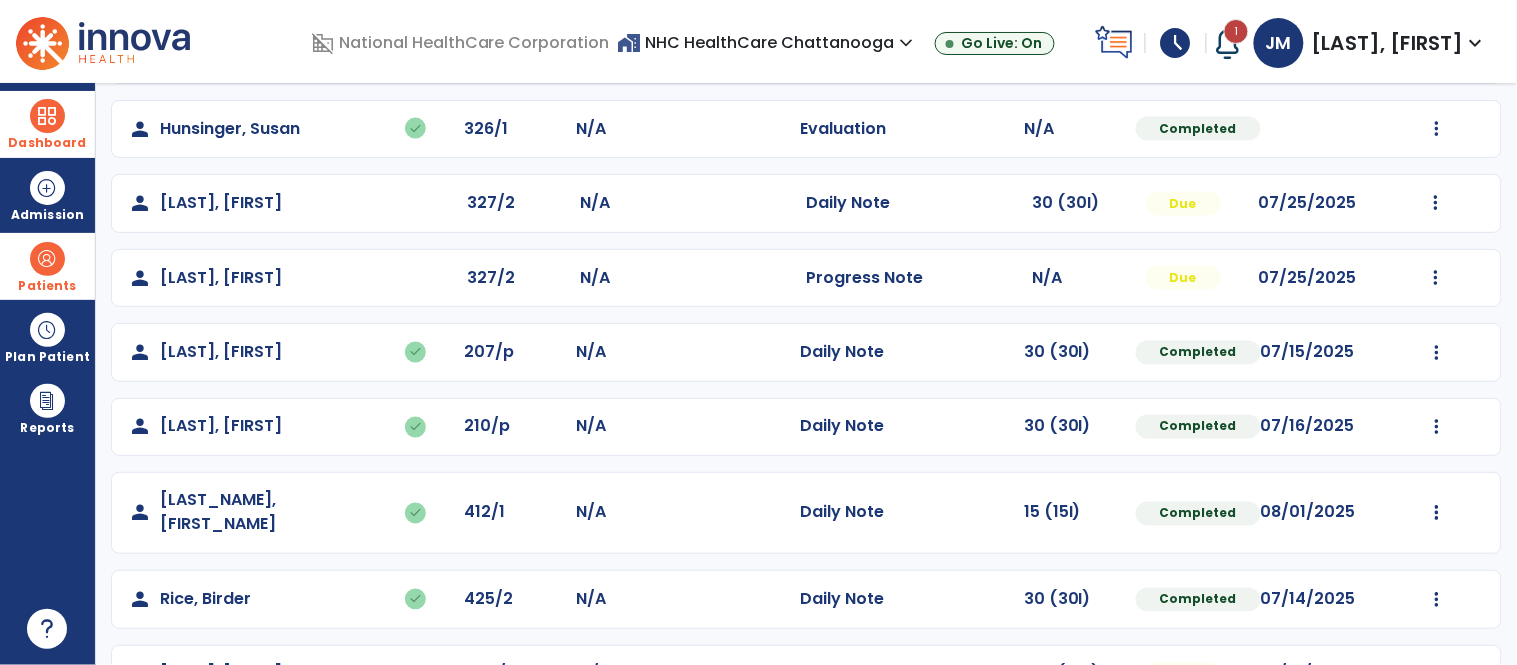 scroll, scrollTop: 716, scrollLeft: 0, axis: vertical 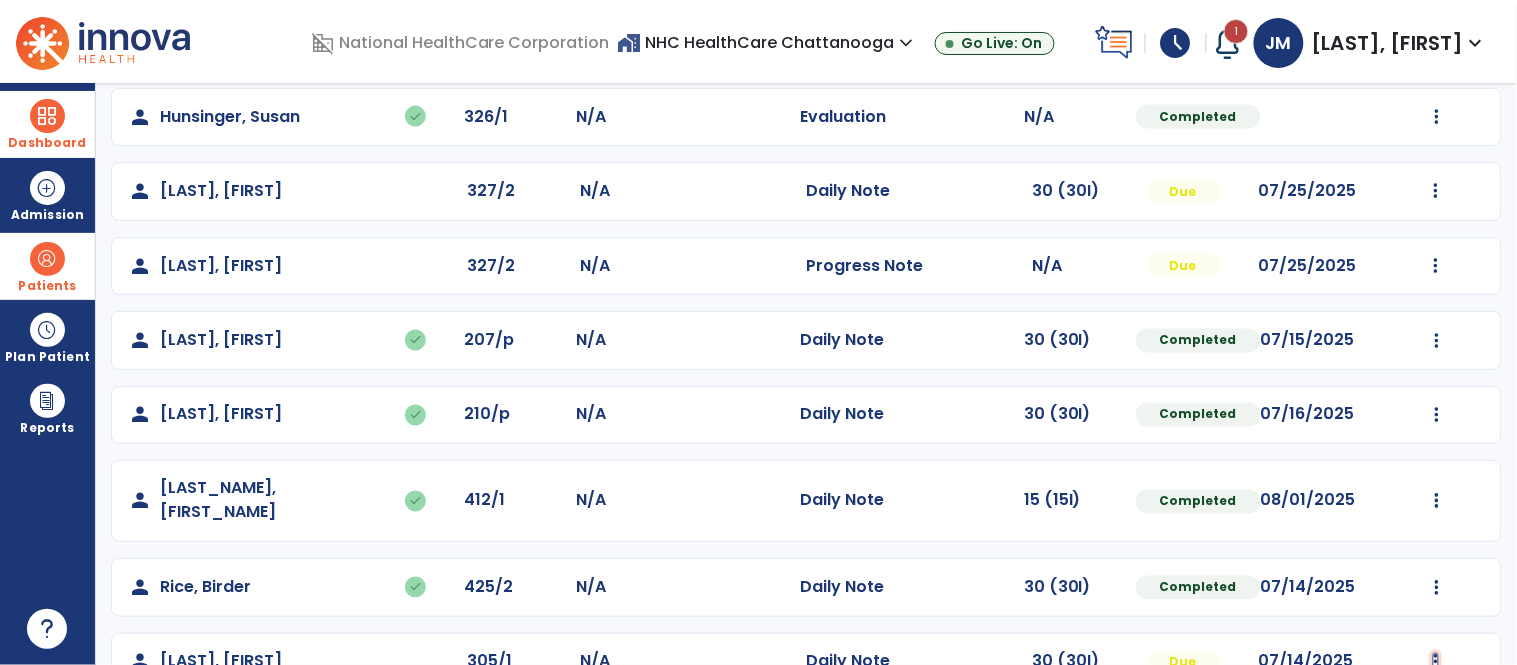 click at bounding box center [1437, -354] 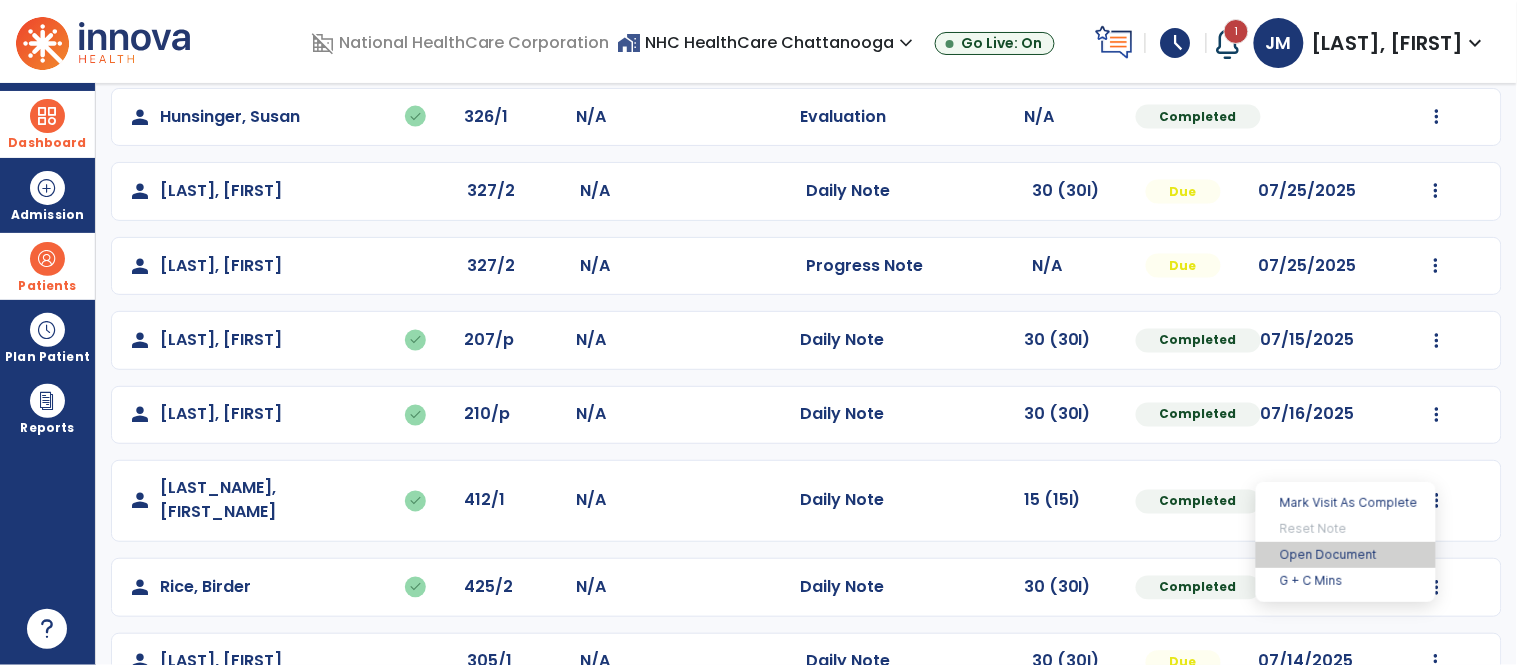 click on "Open Document" at bounding box center (1346, 555) 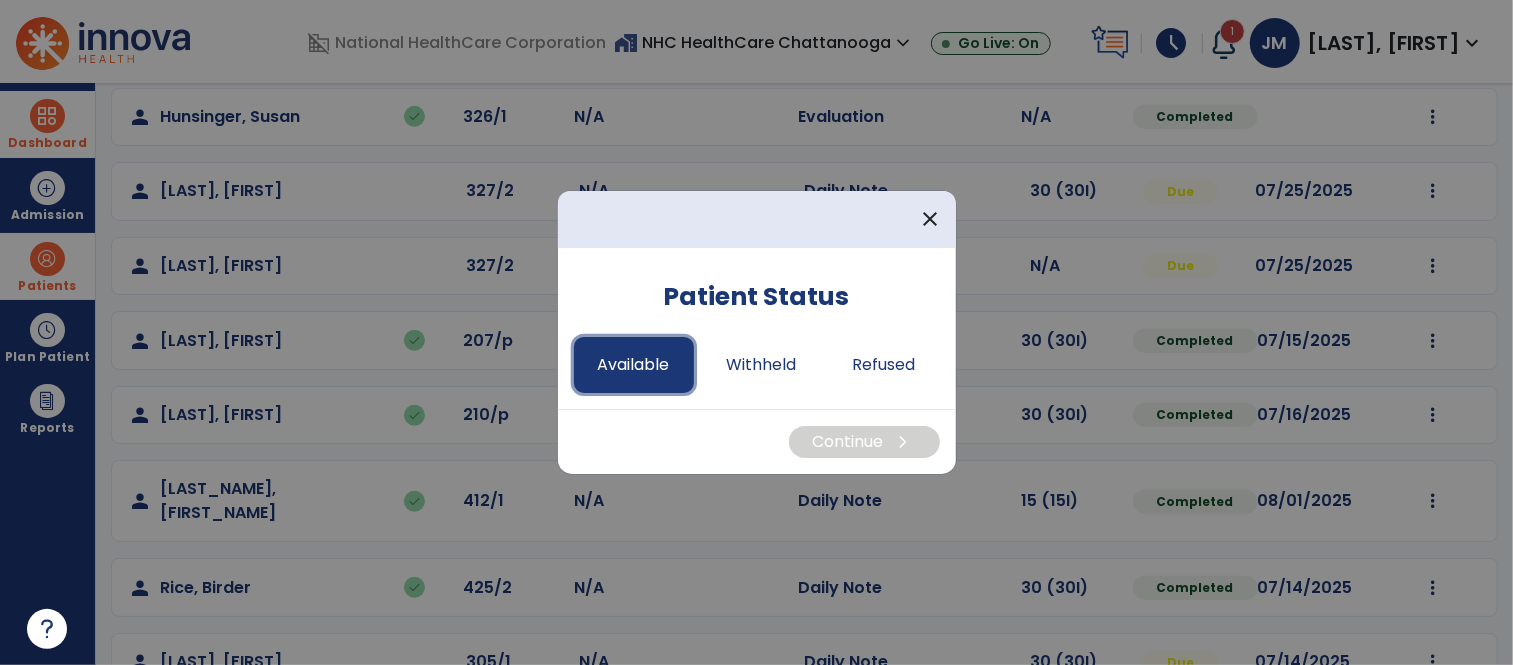 click on "Available" at bounding box center [634, 365] 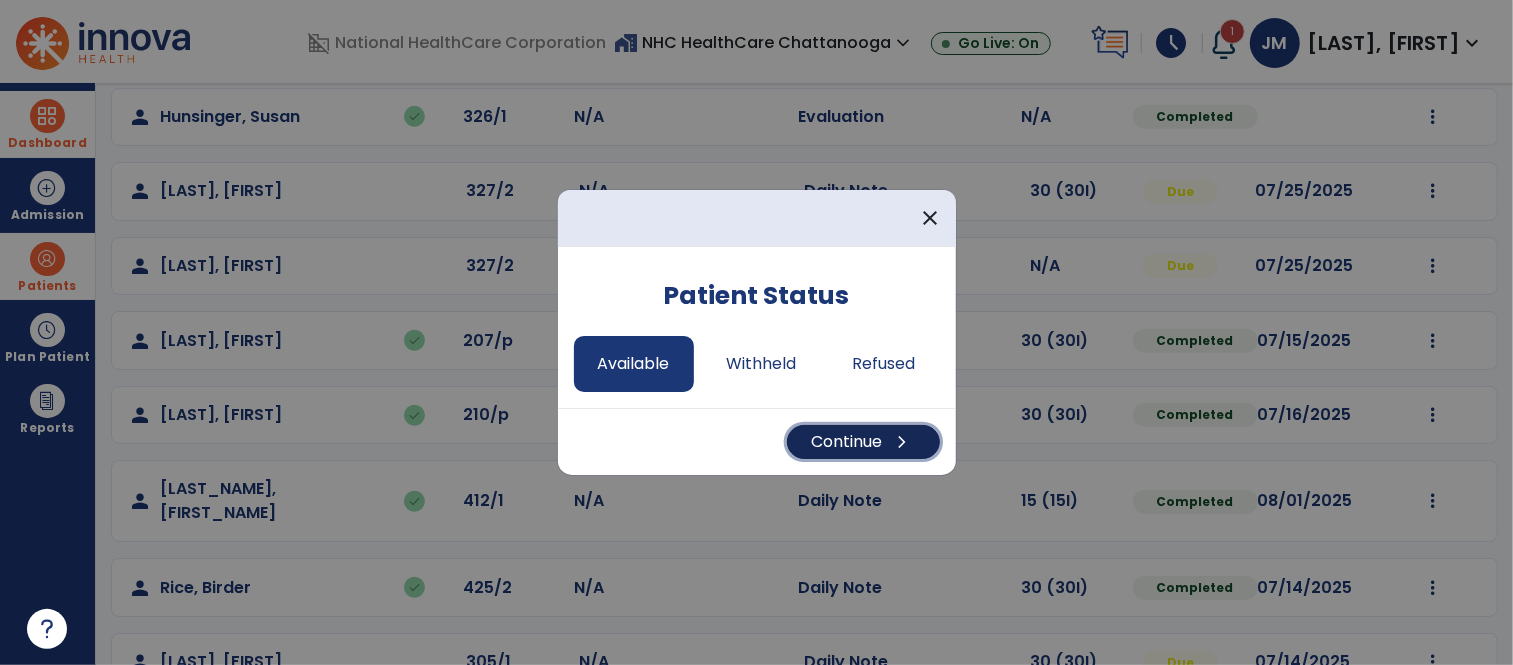 click on "Continue   chevron_right" at bounding box center [863, 442] 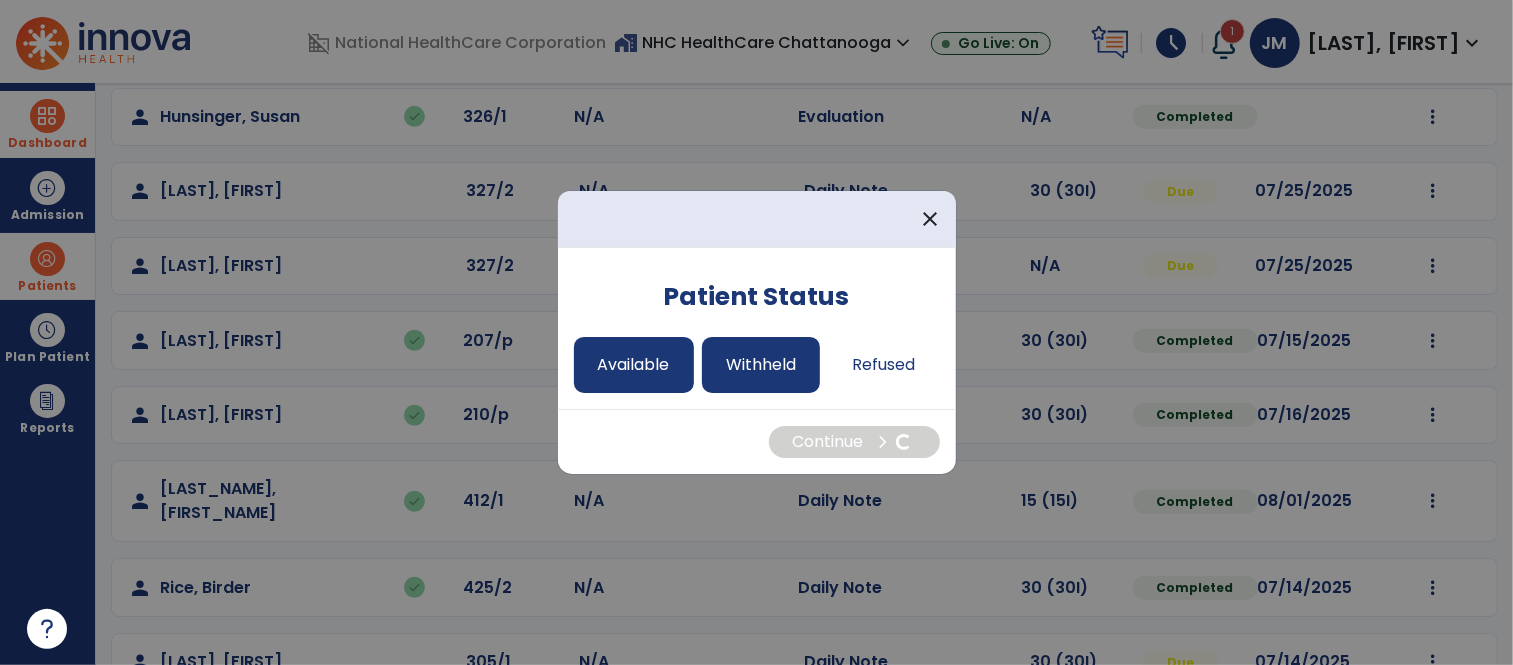 select on "*" 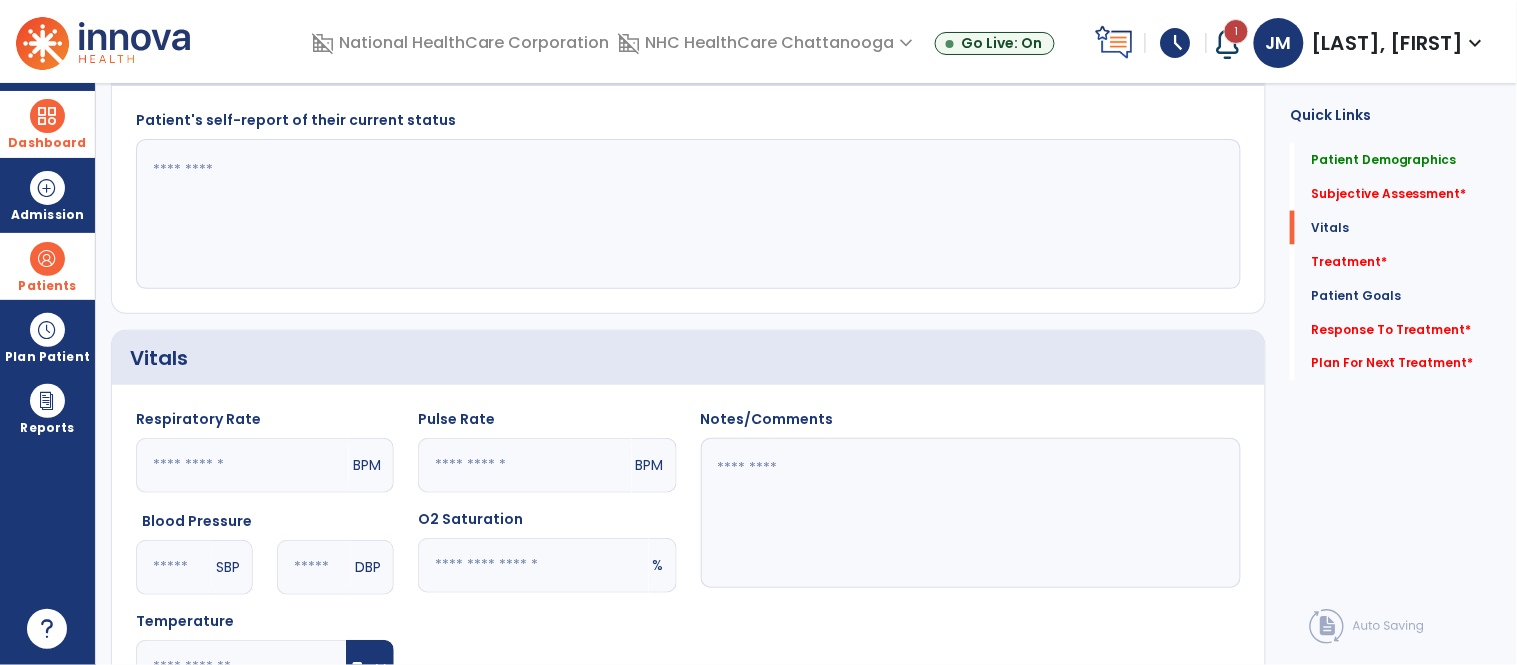 click 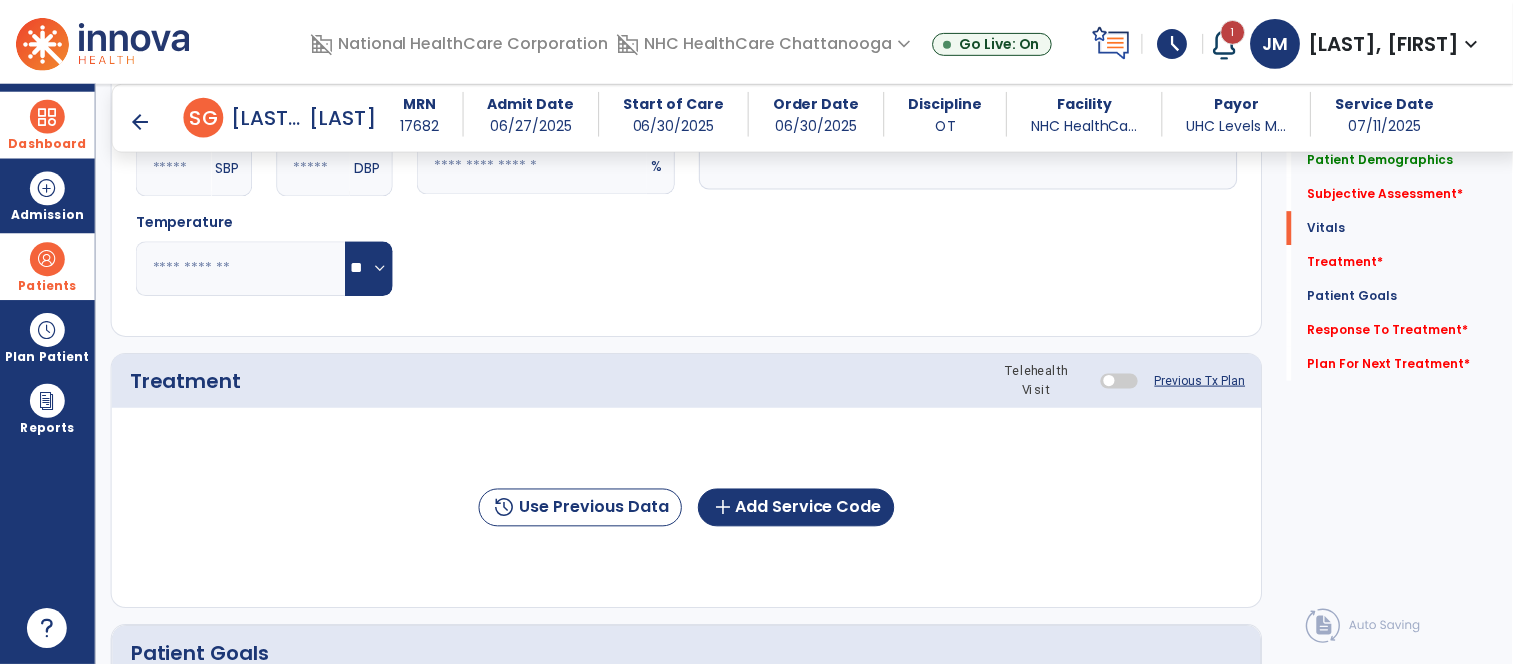 scroll, scrollTop: 1121, scrollLeft: 0, axis: vertical 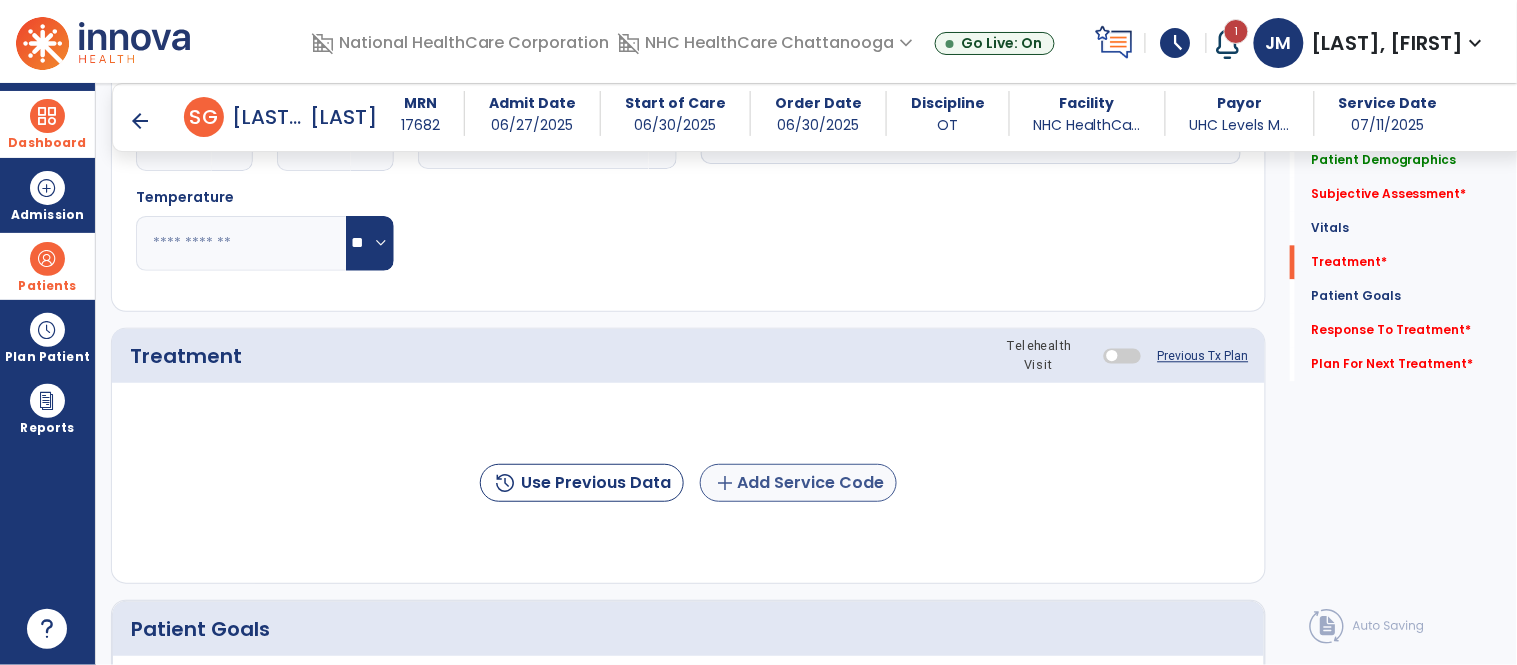 type on "**********" 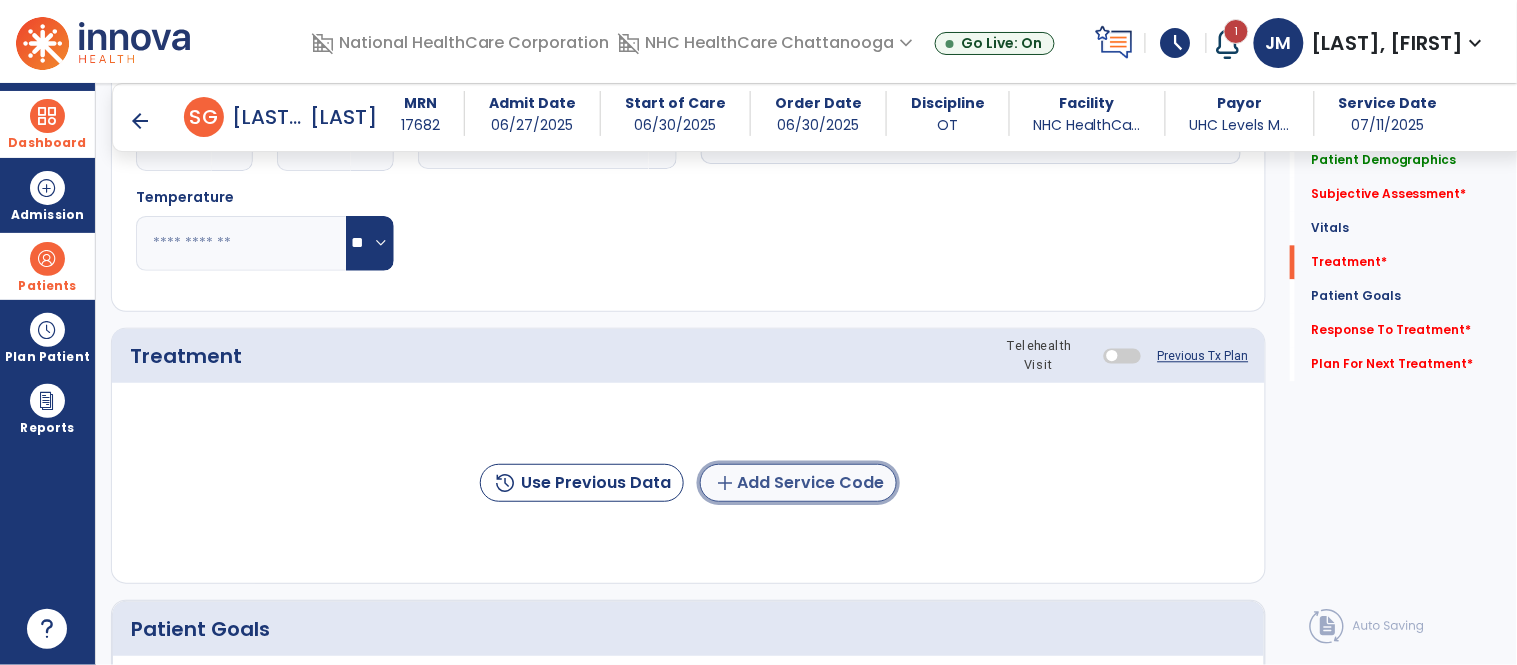 click on "add  Add Service Code" 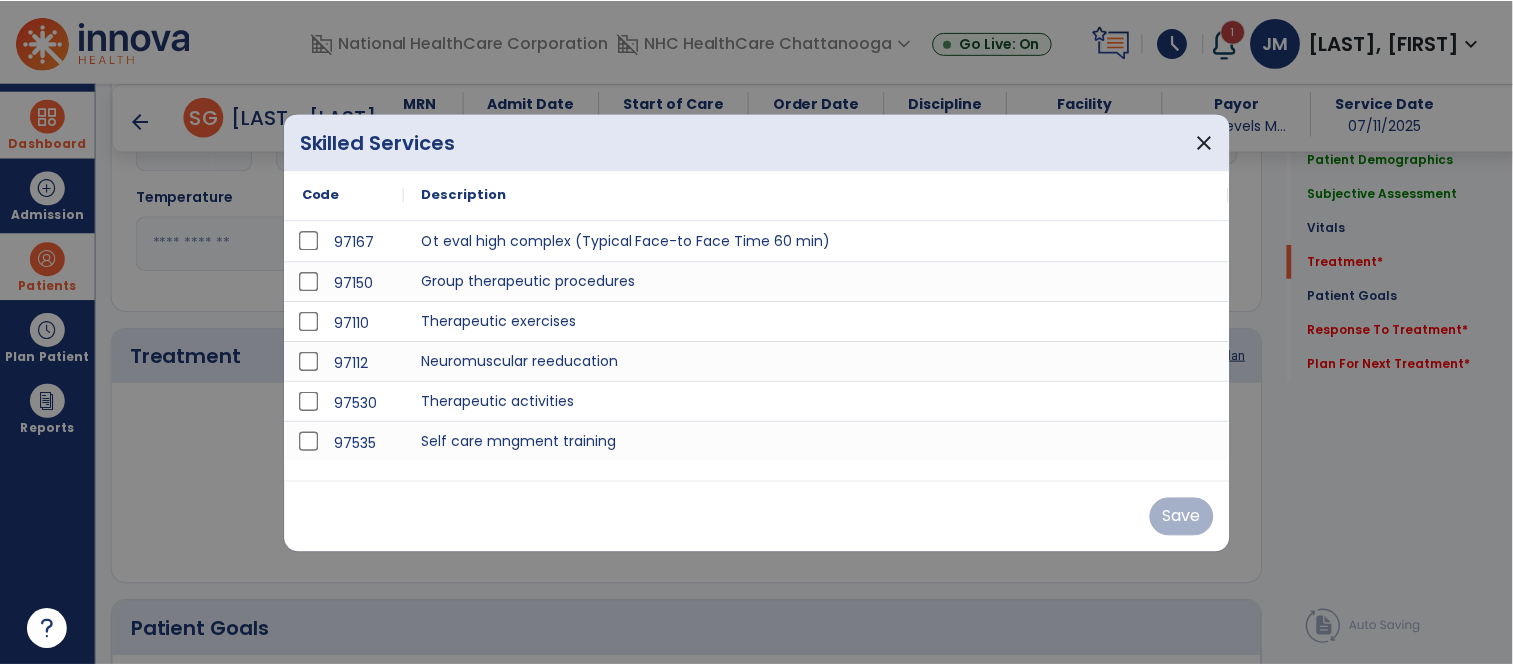 scroll, scrollTop: 1121, scrollLeft: 0, axis: vertical 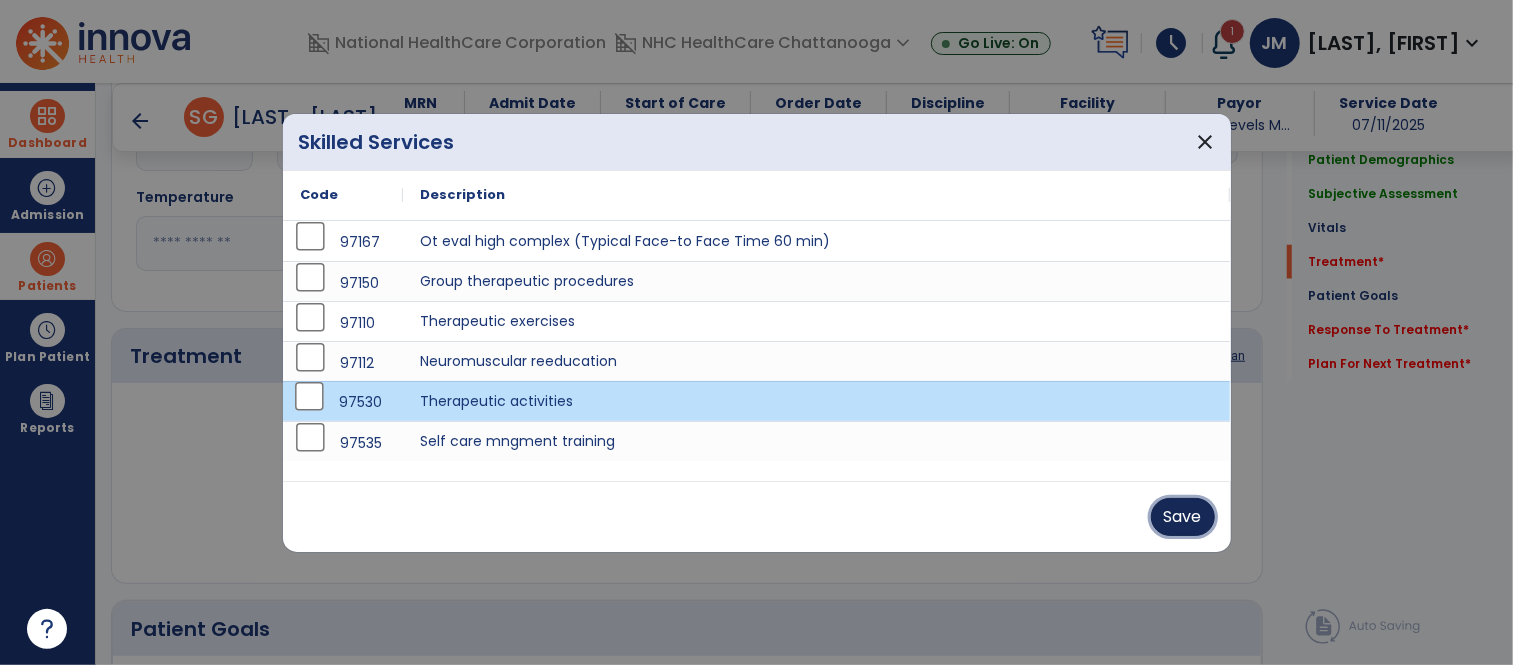 click on "Save" at bounding box center (1183, 517) 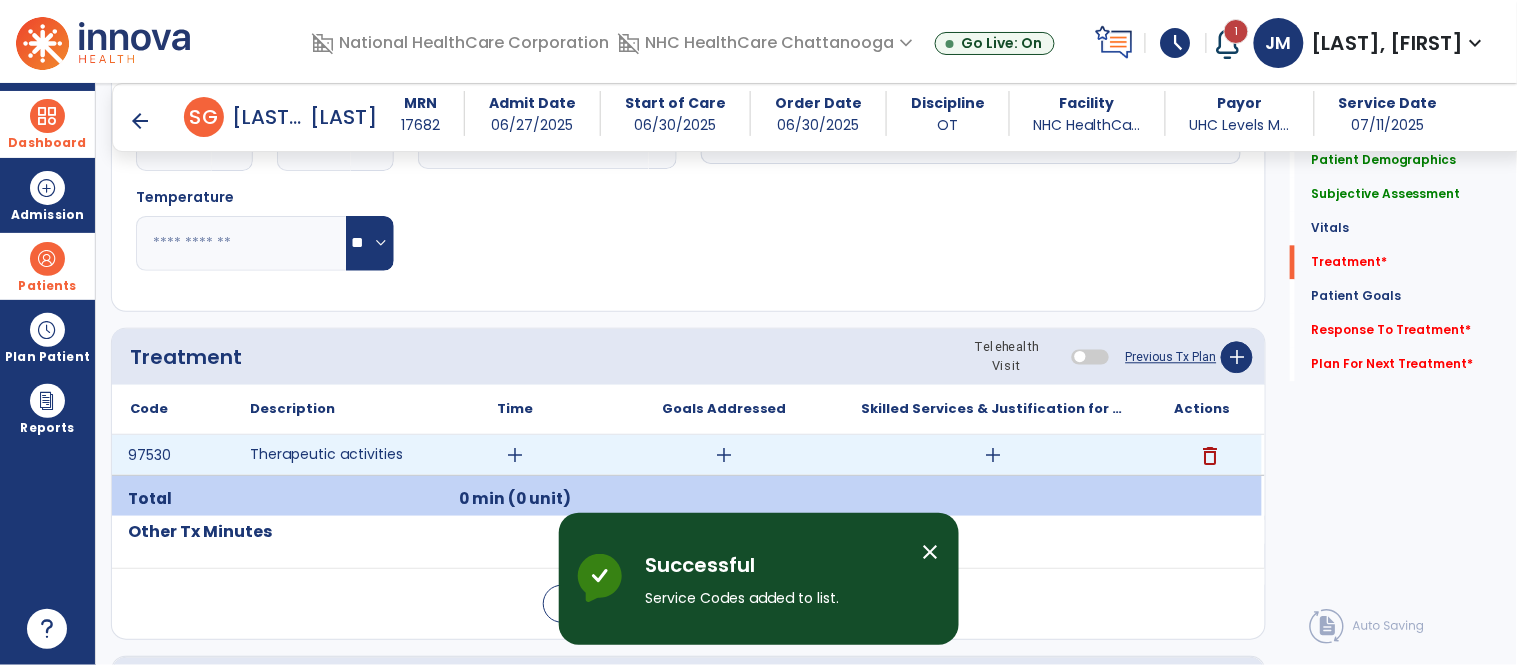 click on "add" at bounding box center [515, 455] 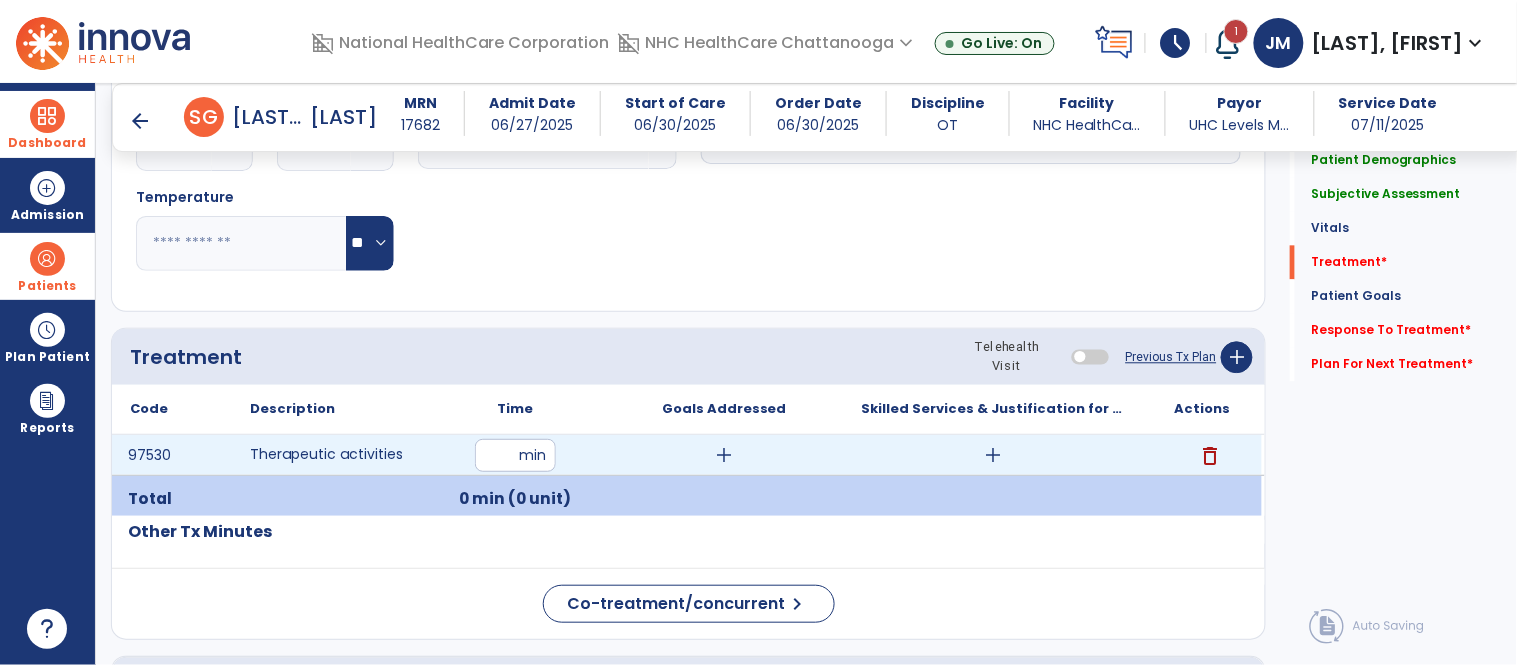 type on "**" 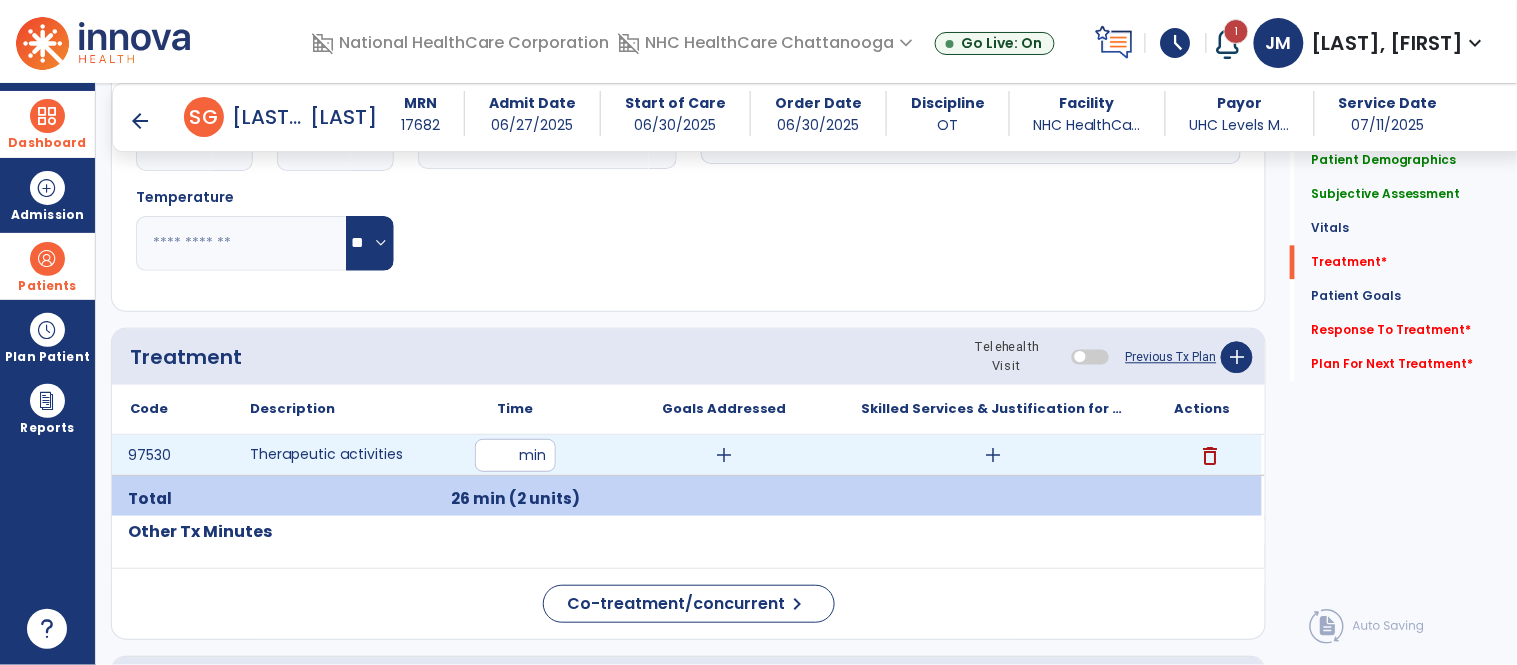 click on "add" at bounding box center [993, 455] 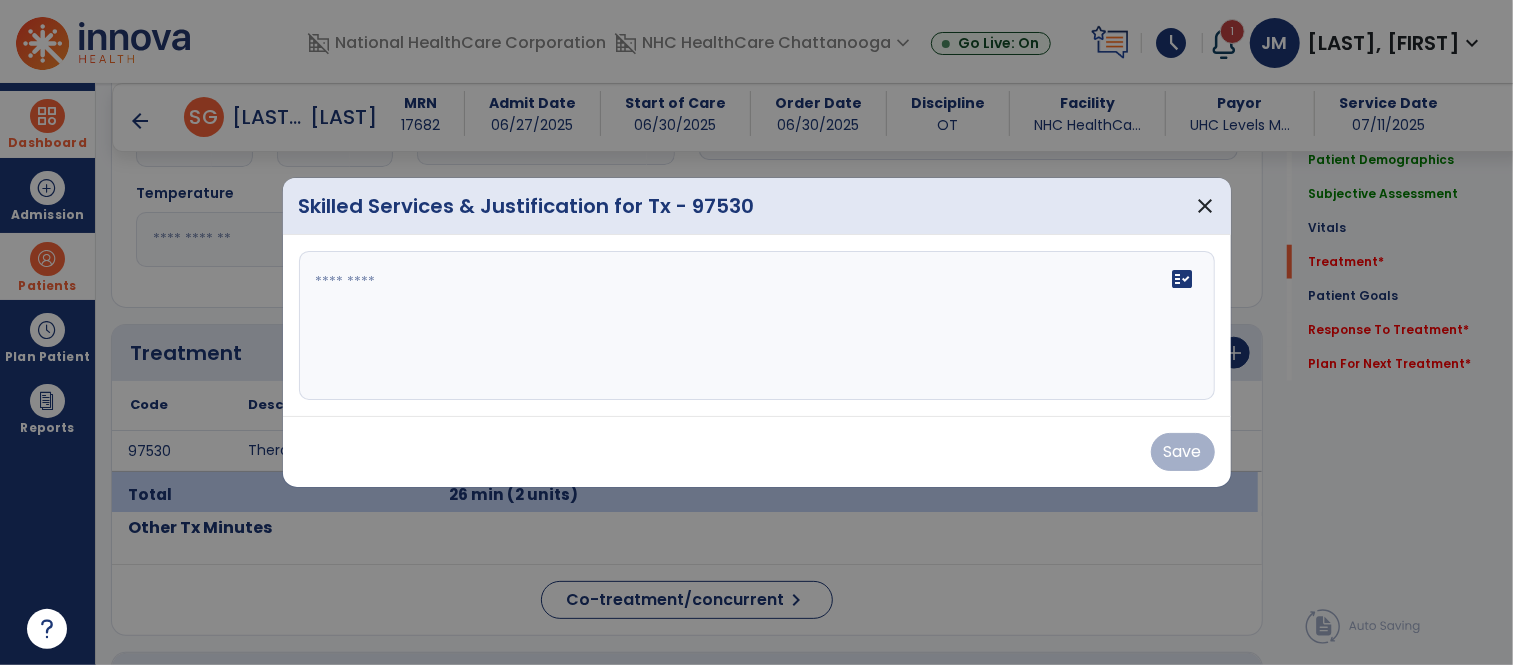 scroll, scrollTop: 1121, scrollLeft: 0, axis: vertical 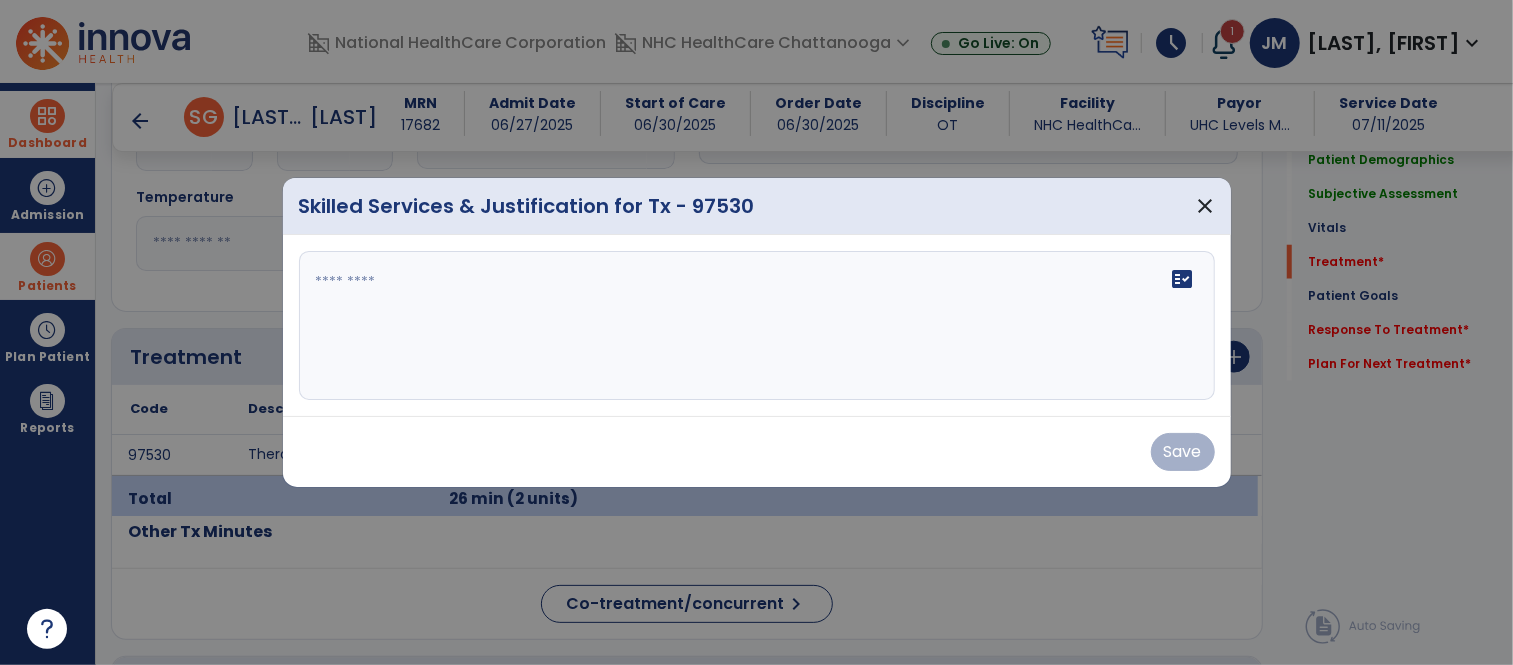 click at bounding box center [757, 326] 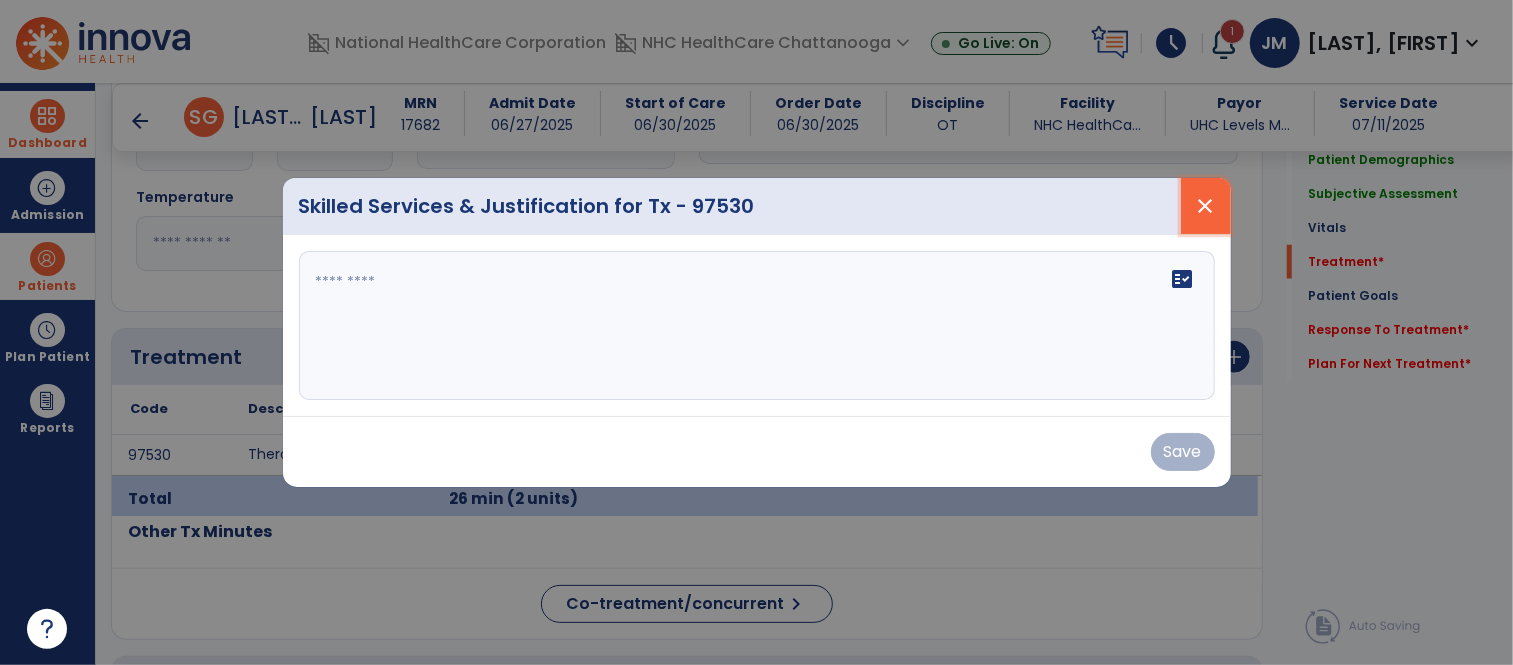 click on "close" at bounding box center (1206, 206) 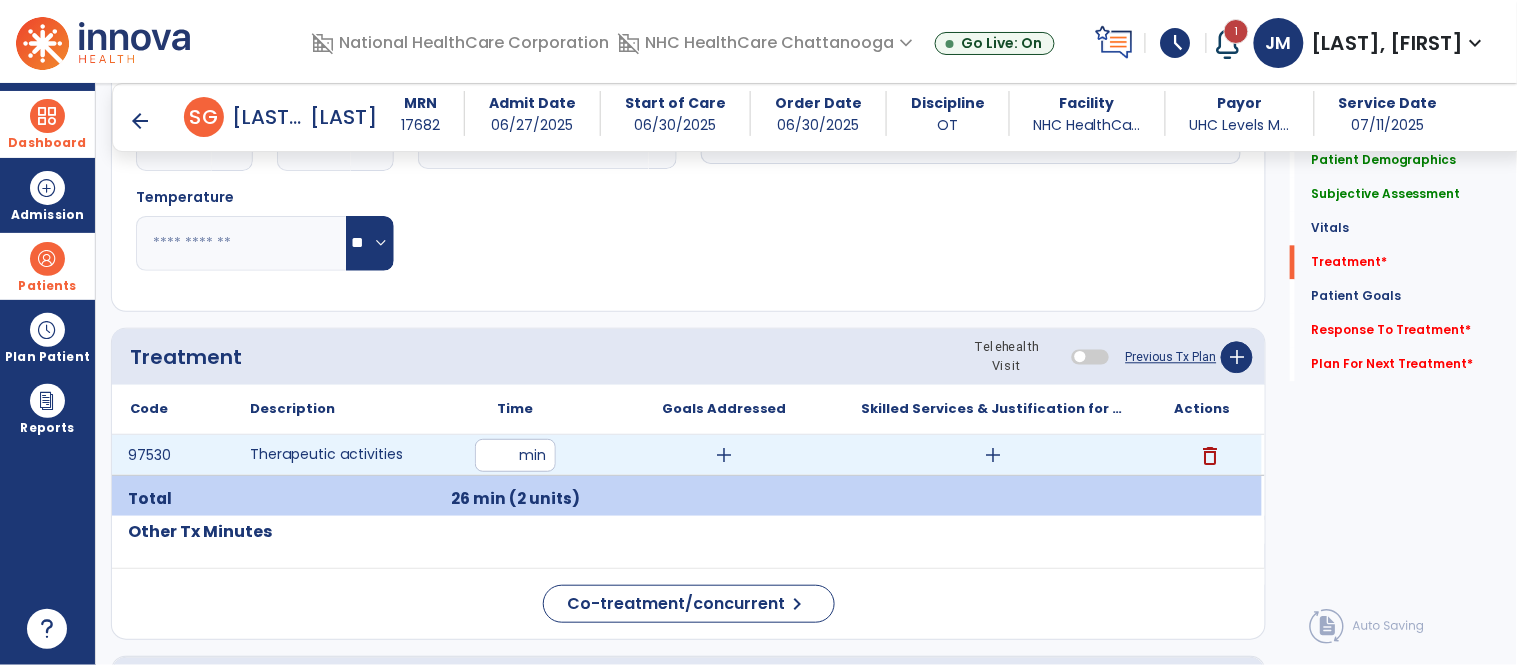 click on "**" at bounding box center (515, 455) 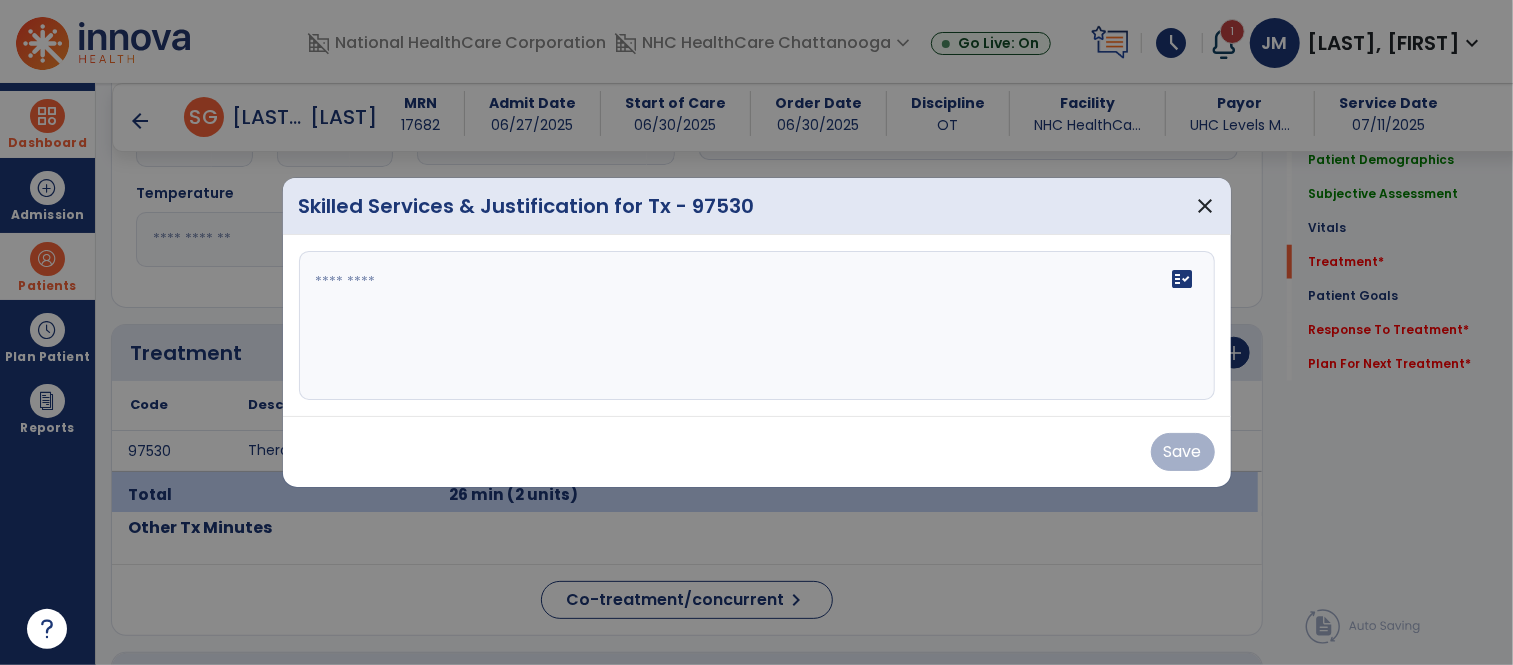 click on "Save" at bounding box center (757, 452) 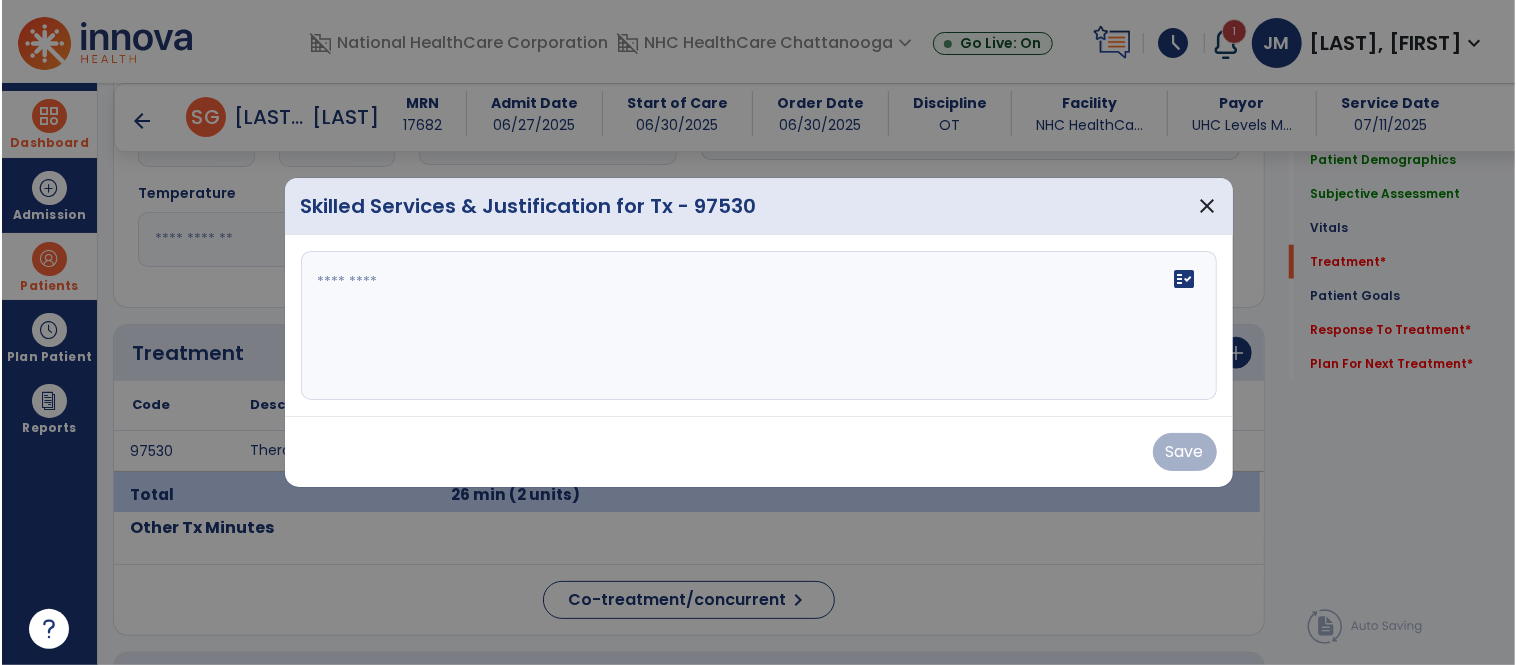 scroll, scrollTop: 1121, scrollLeft: 0, axis: vertical 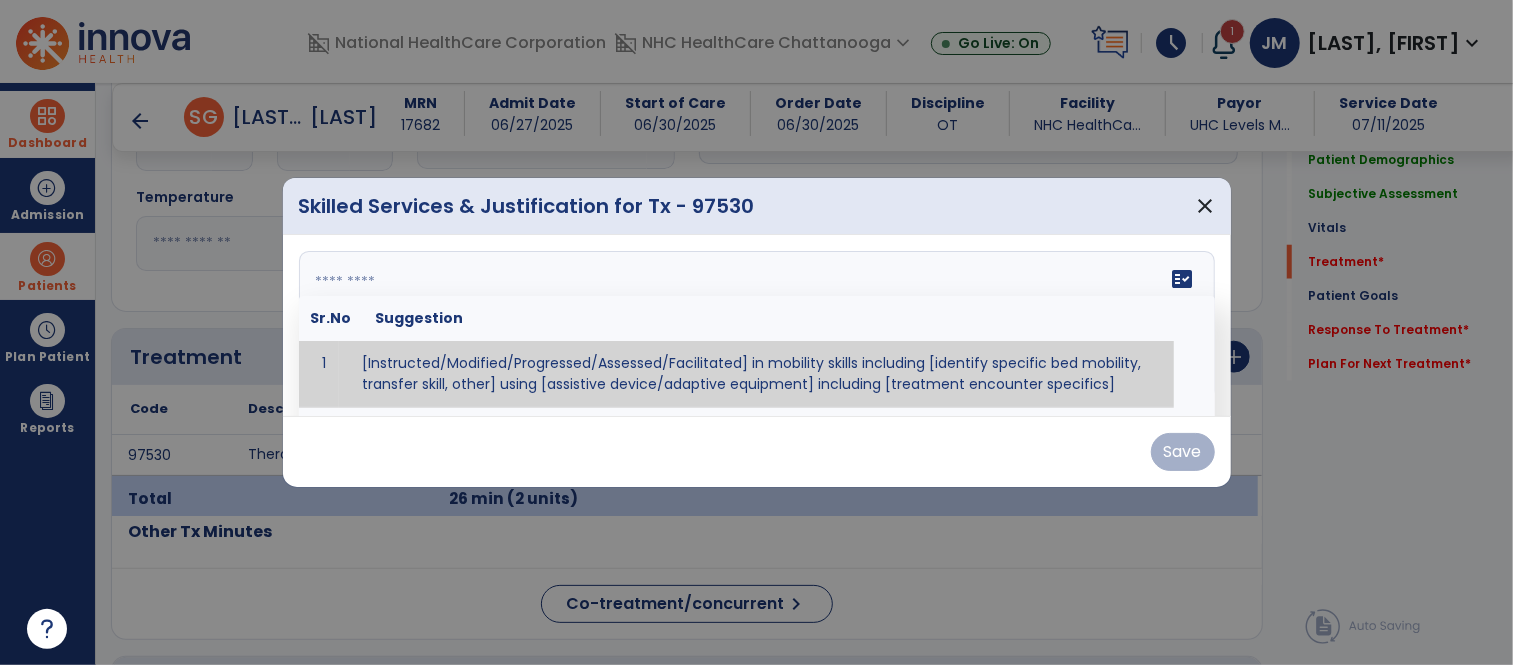 click on "fact_check  Sr.No Suggestion 1 [Instructed/Modified/Progressed/Assessed/Facilitated] in mobility skills including [identify specific bed mobility, transfer skill, other] using [assistive device/adaptive equipment] including [treatment encounter specifics]" at bounding box center [757, 326] 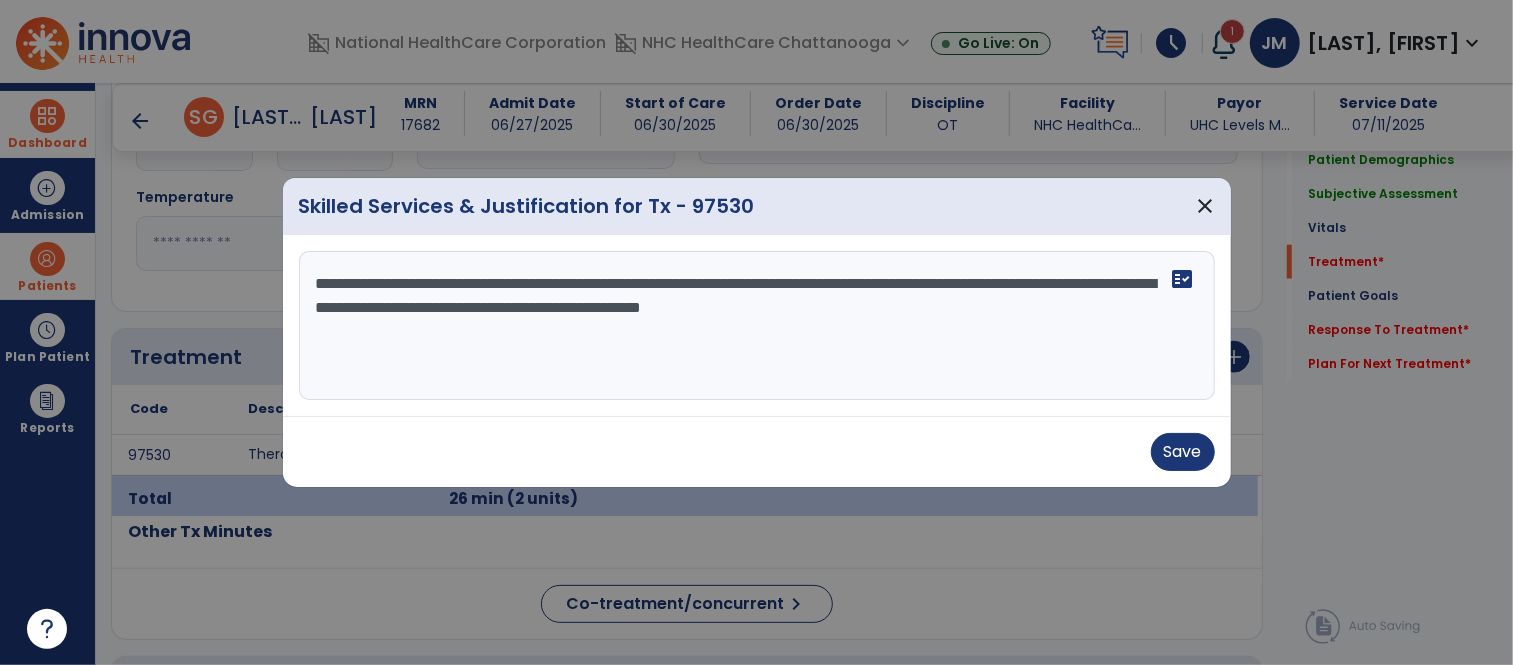 click on "**********" at bounding box center (757, 326) 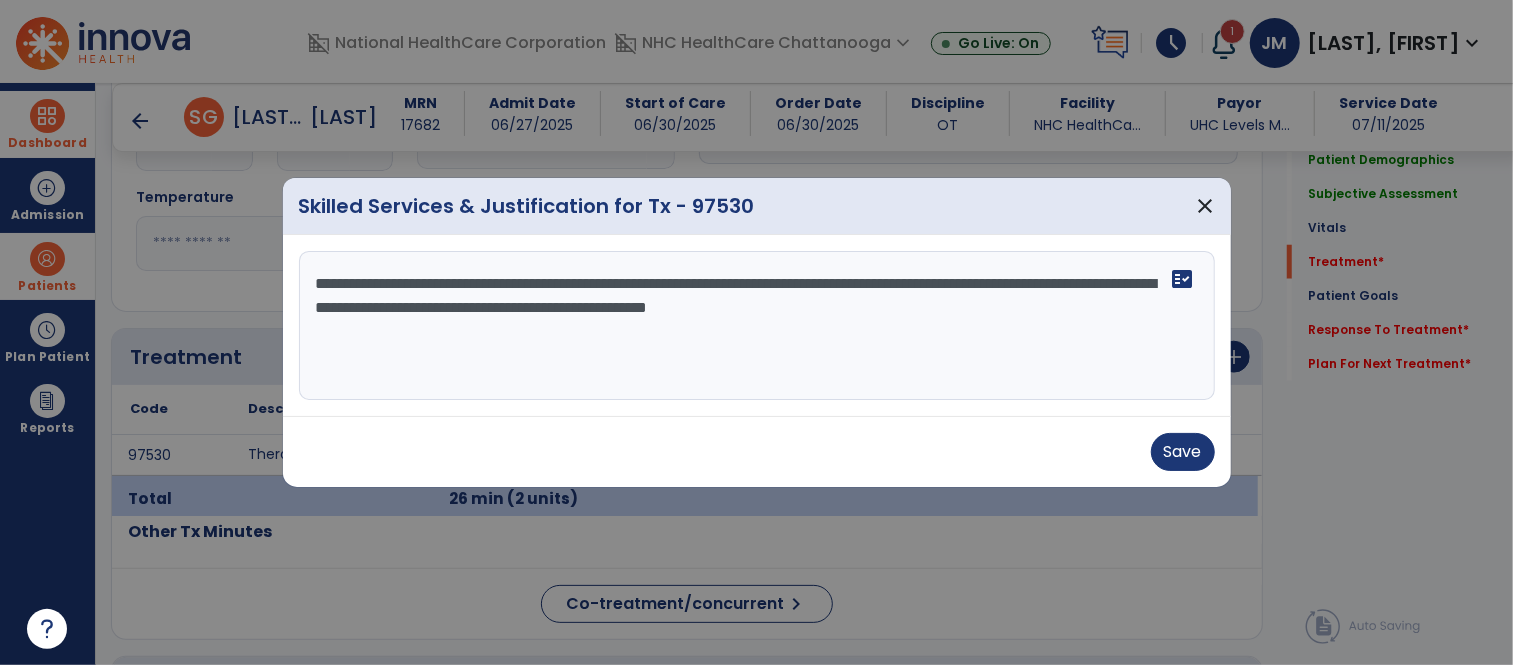 click on "**********" at bounding box center [757, 326] 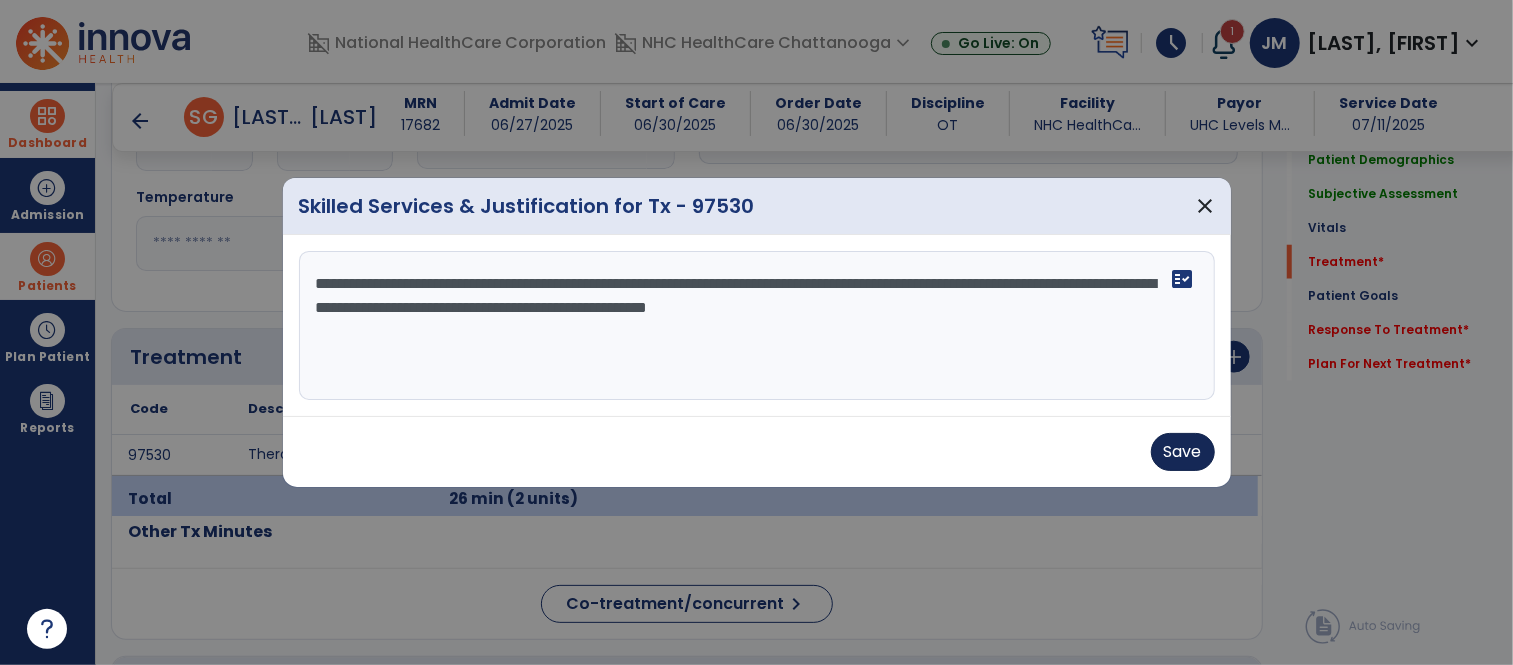 type on "**********" 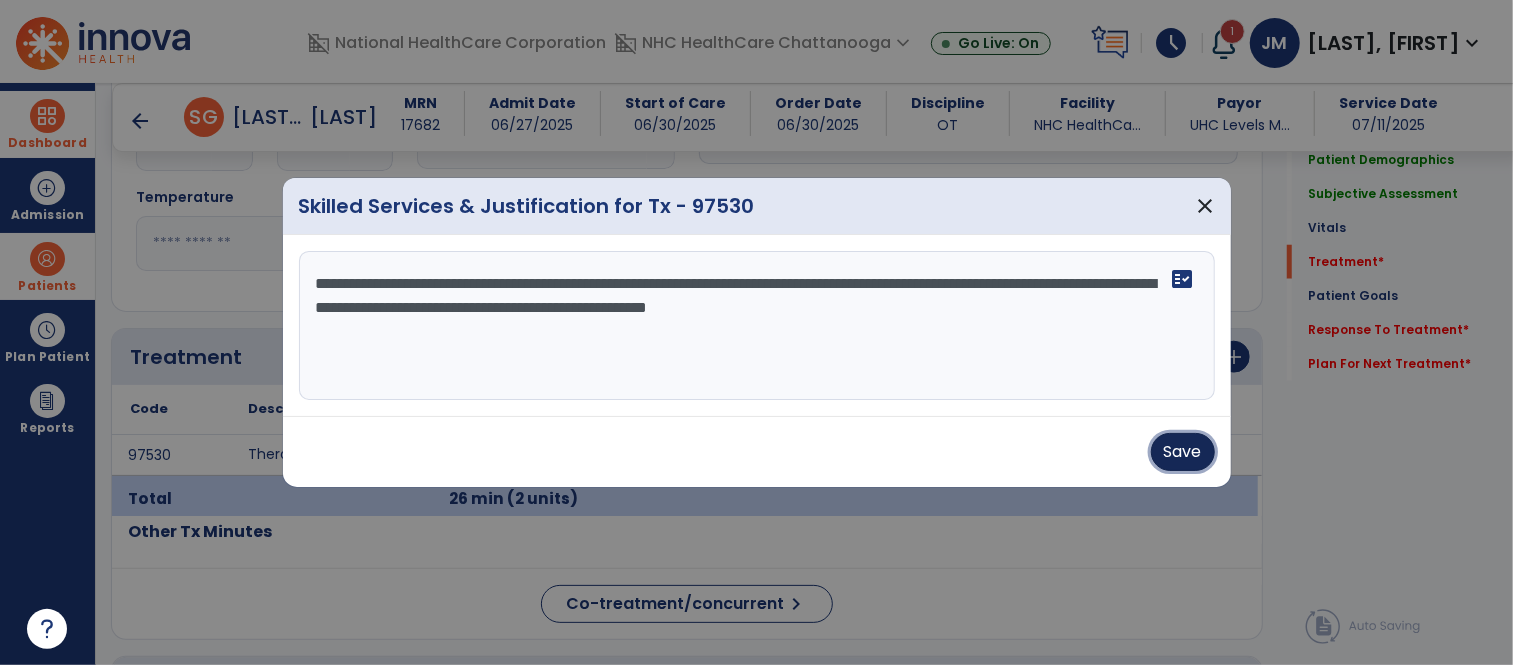click on "Save" at bounding box center (1183, 452) 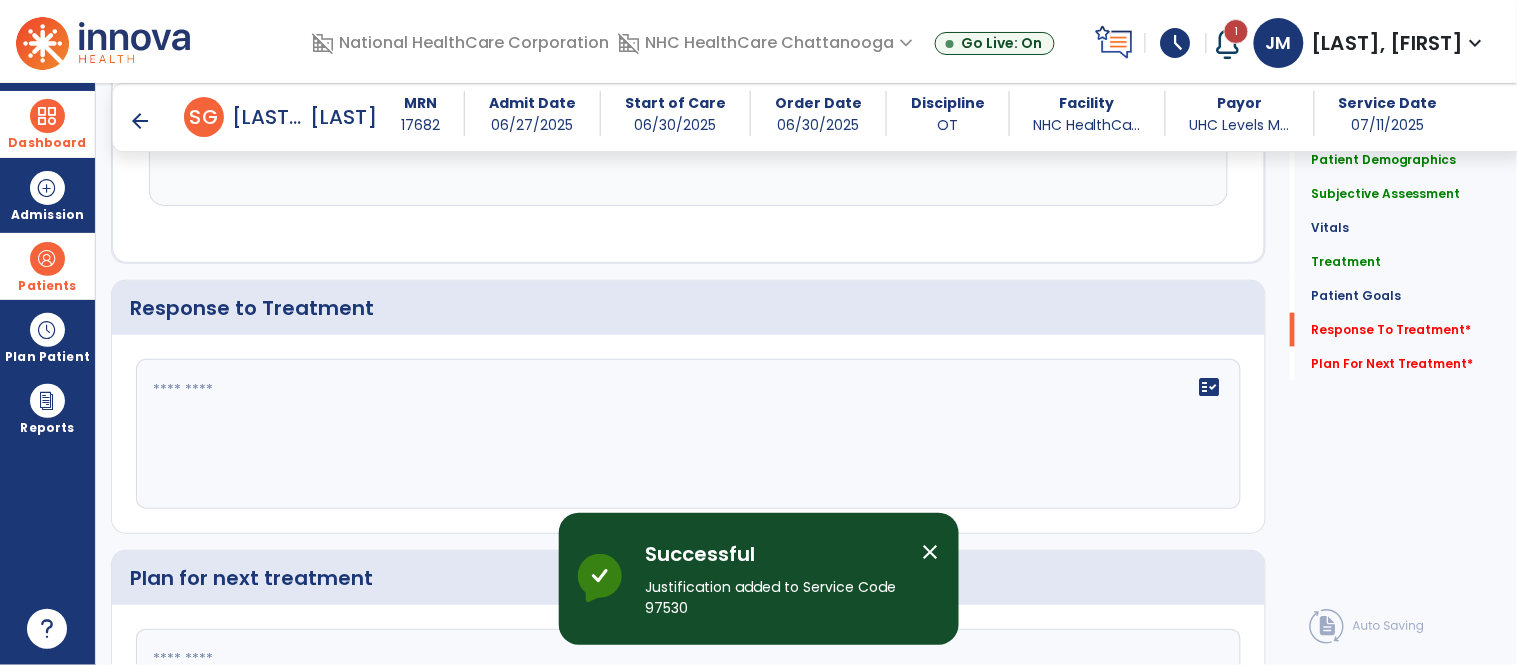 scroll, scrollTop: 2440, scrollLeft: 0, axis: vertical 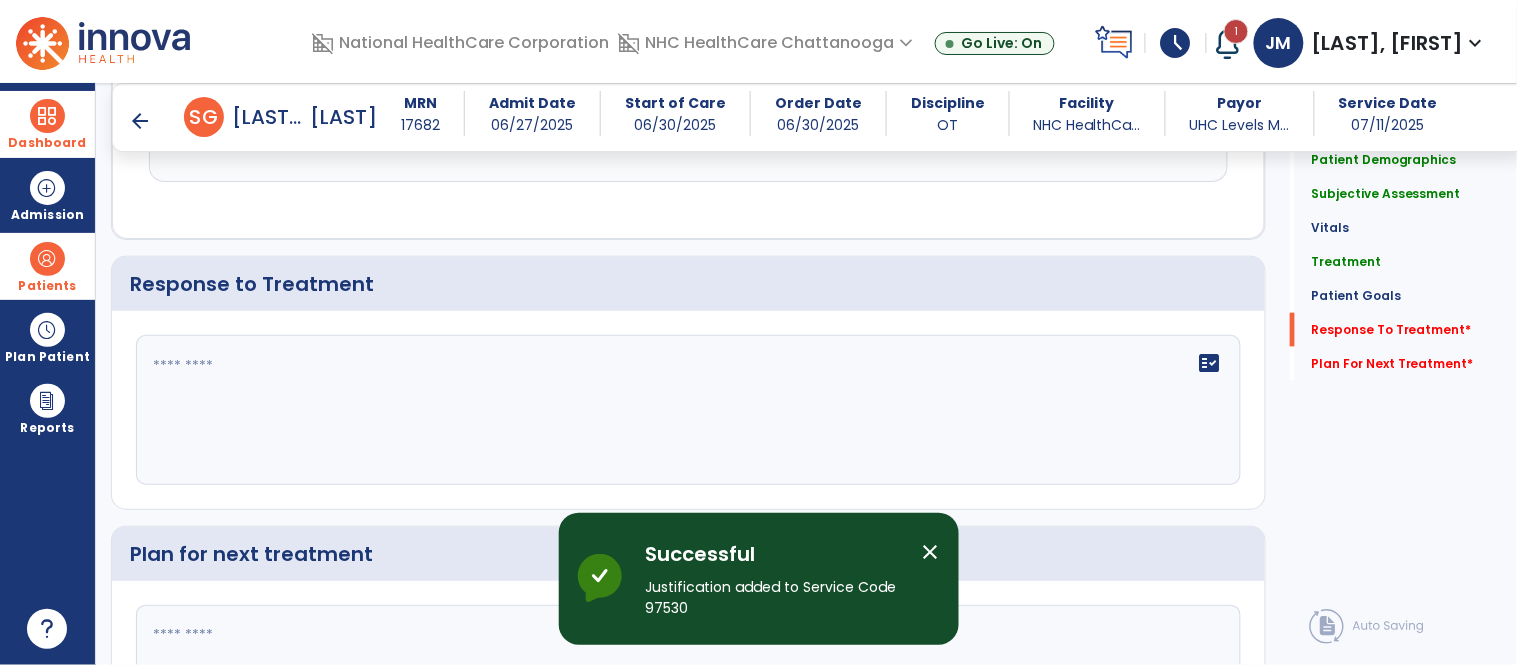 click 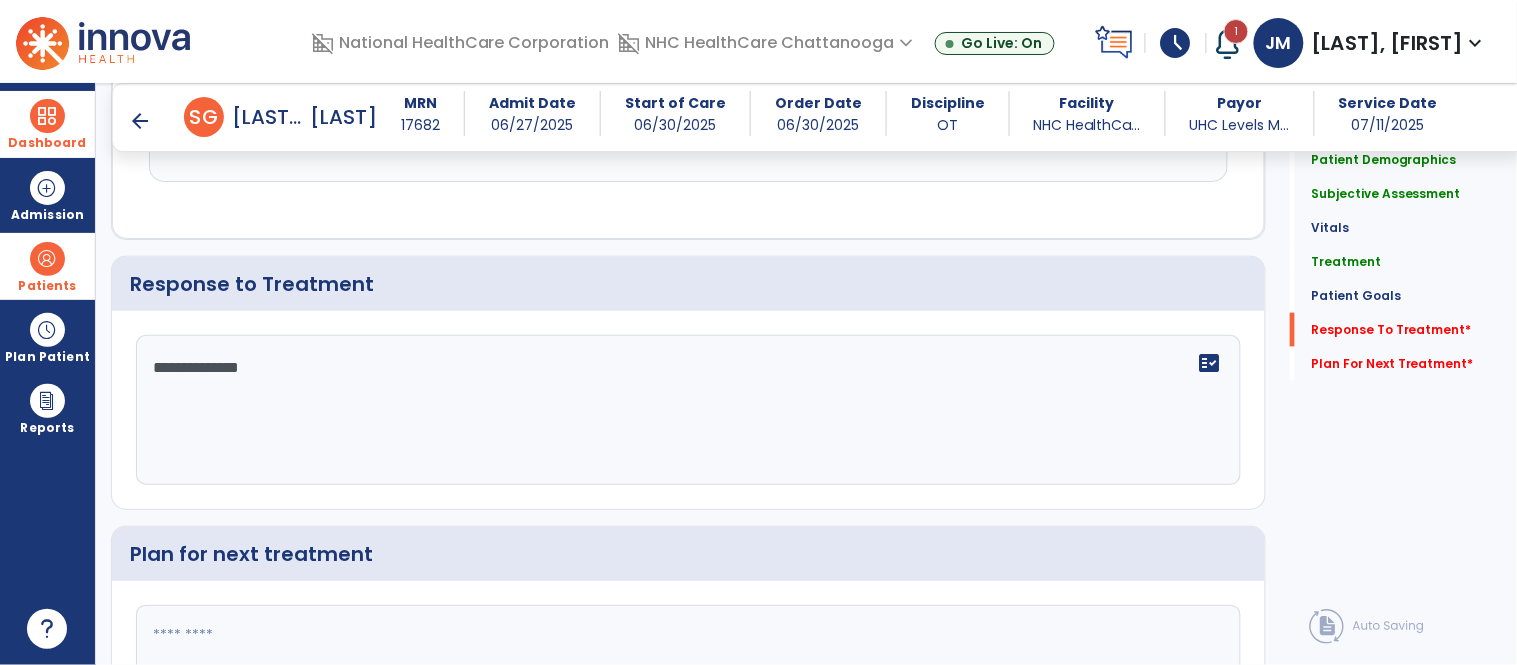 scroll, scrollTop: 2624, scrollLeft: 0, axis: vertical 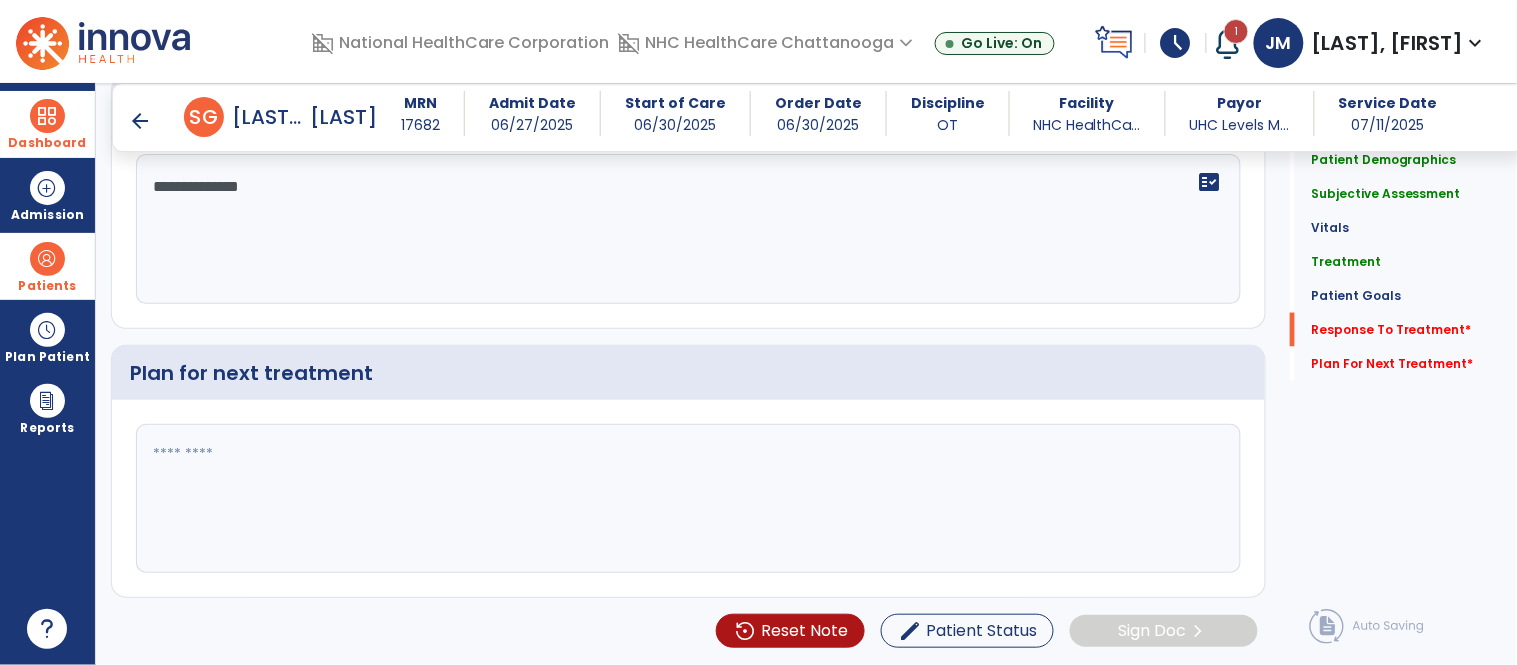 type on "**********" 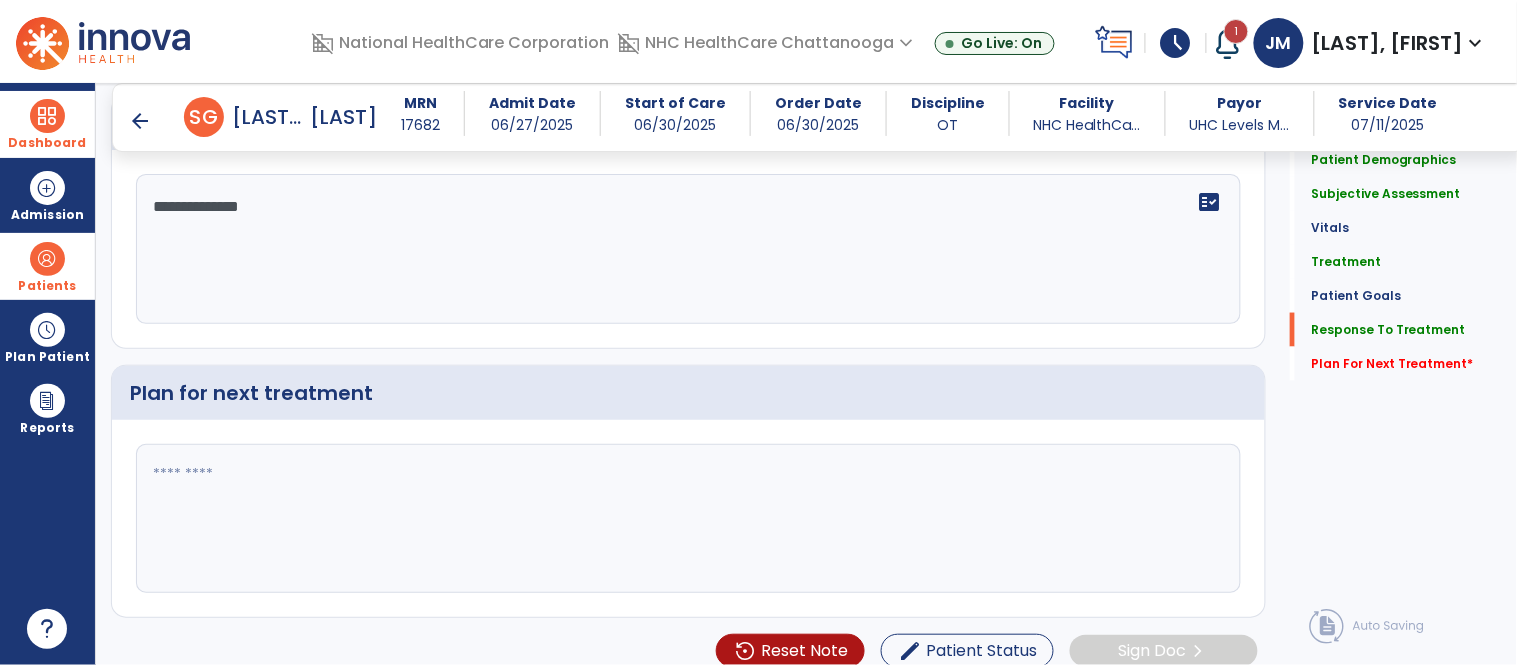 scroll, scrollTop: 2624, scrollLeft: 0, axis: vertical 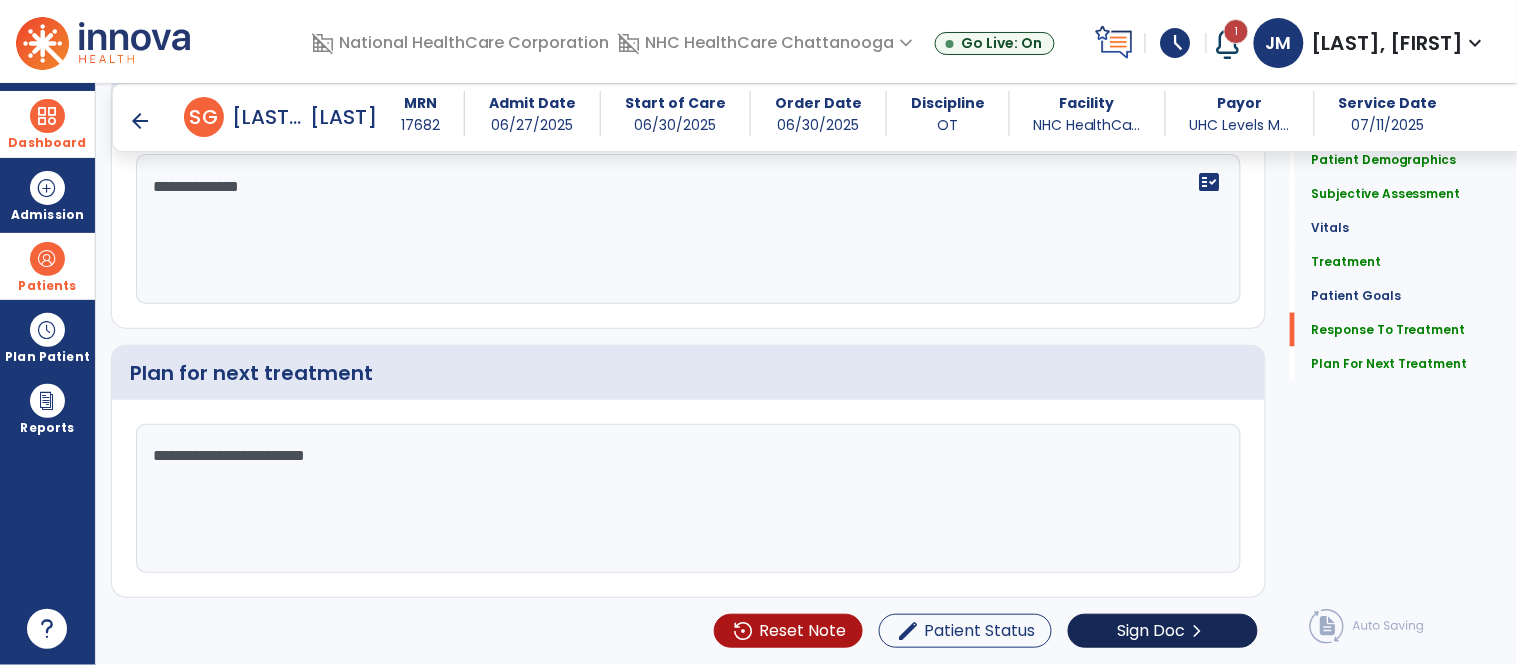 type on "**********" 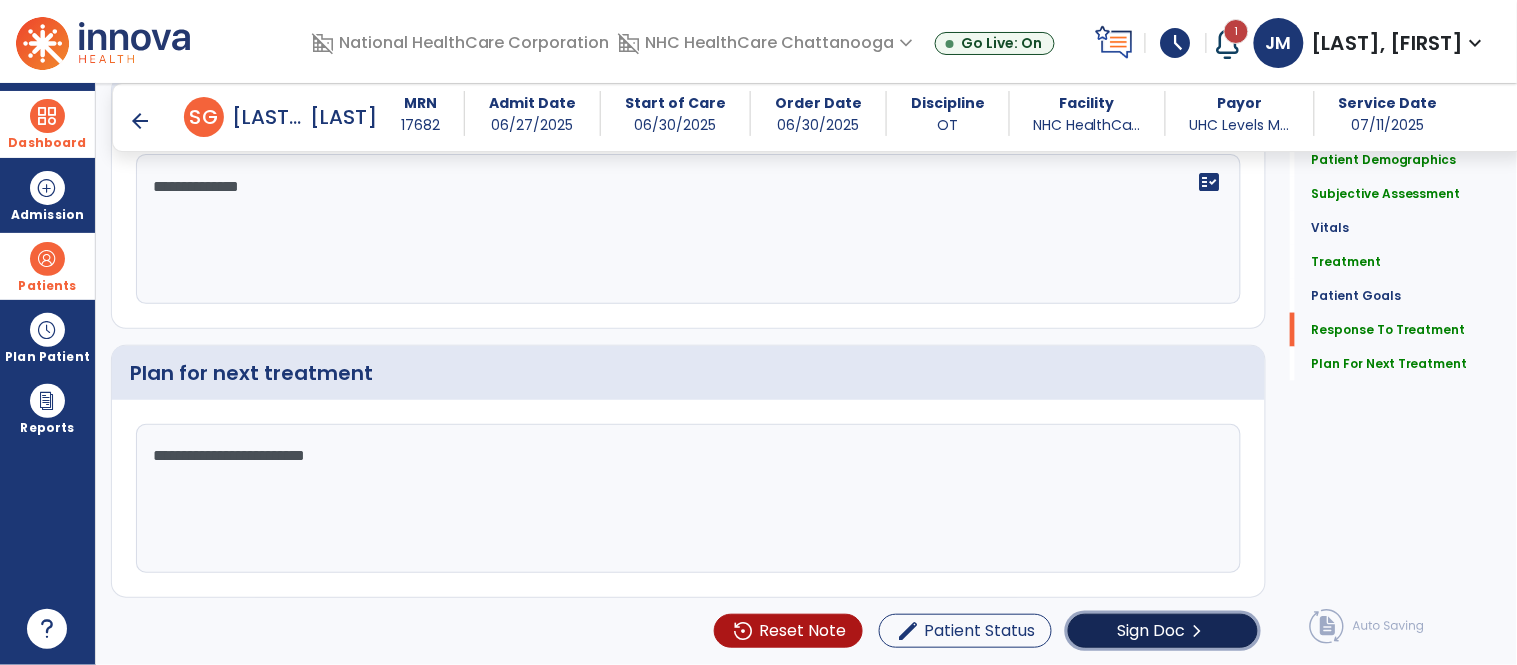 click on "Sign Doc" 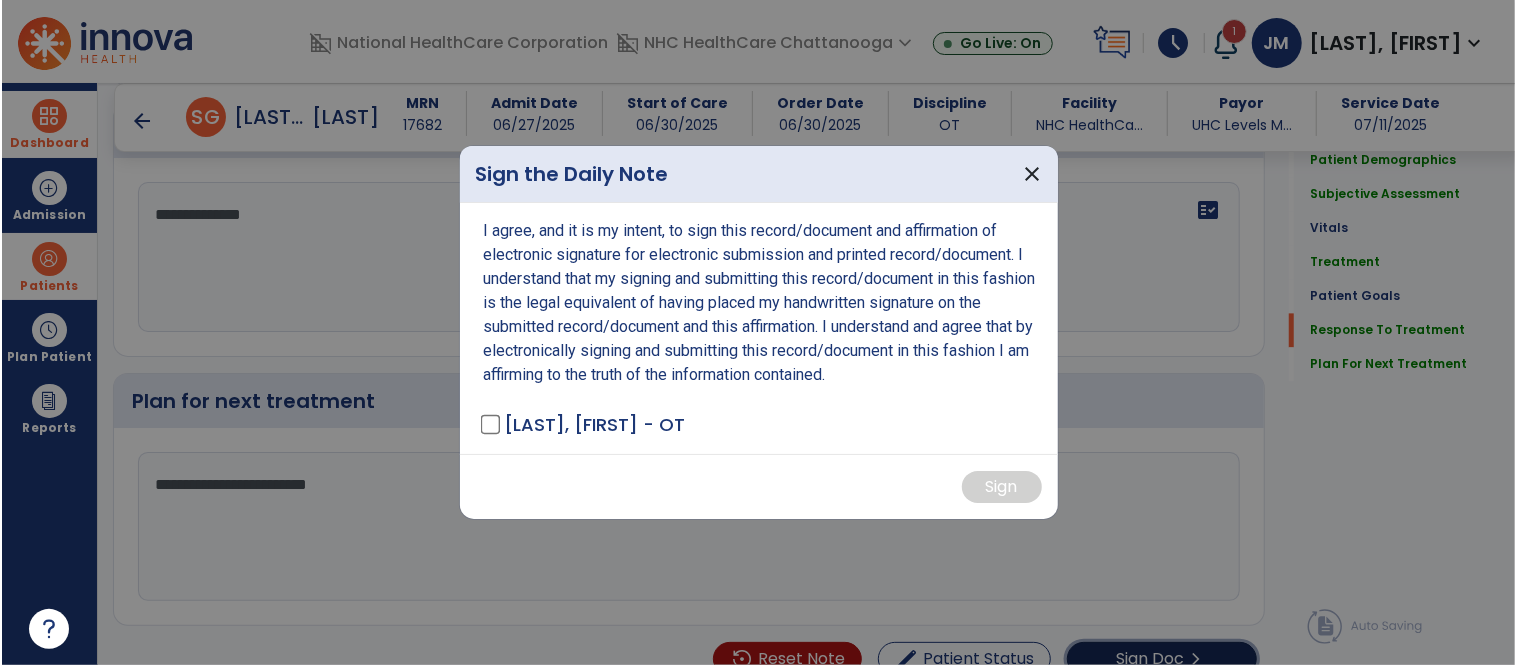 scroll, scrollTop: 2624, scrollLeft: 0, axis: vertical 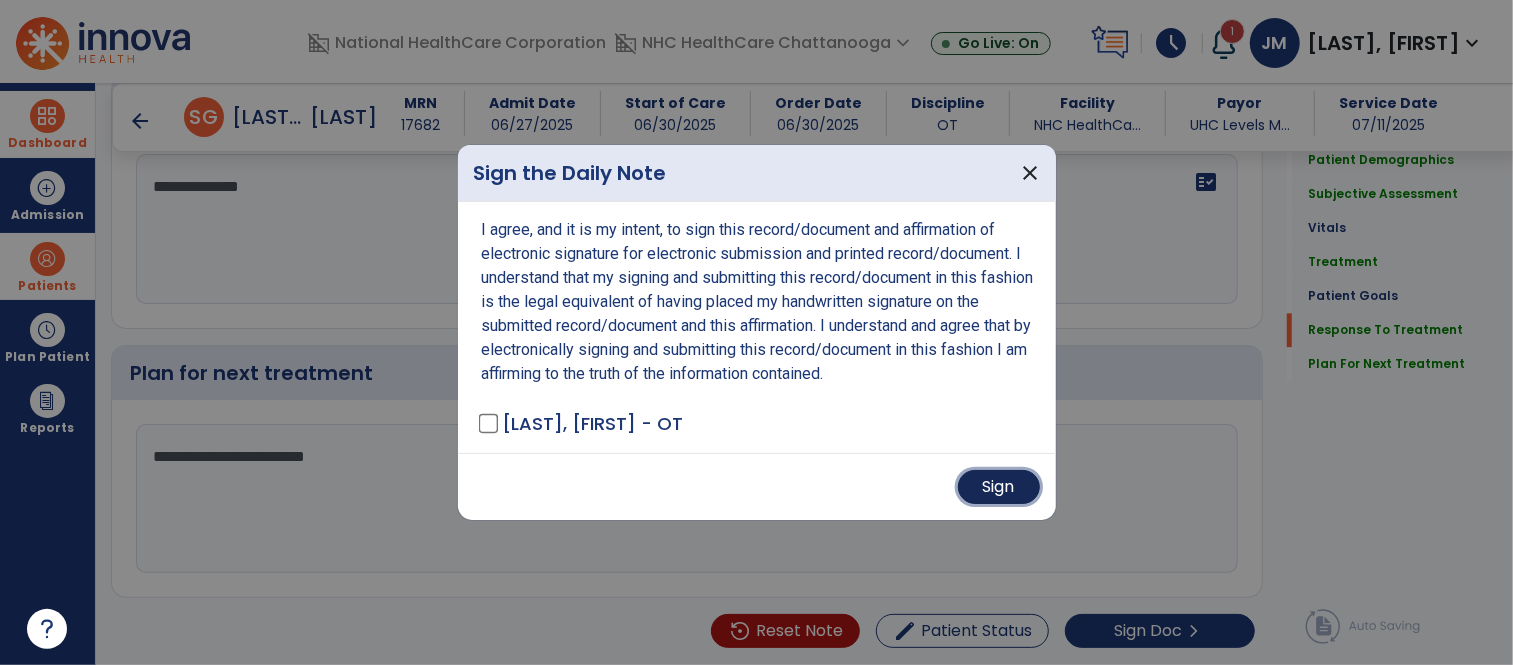 click on "Sign" at bounding box center (999, 487) 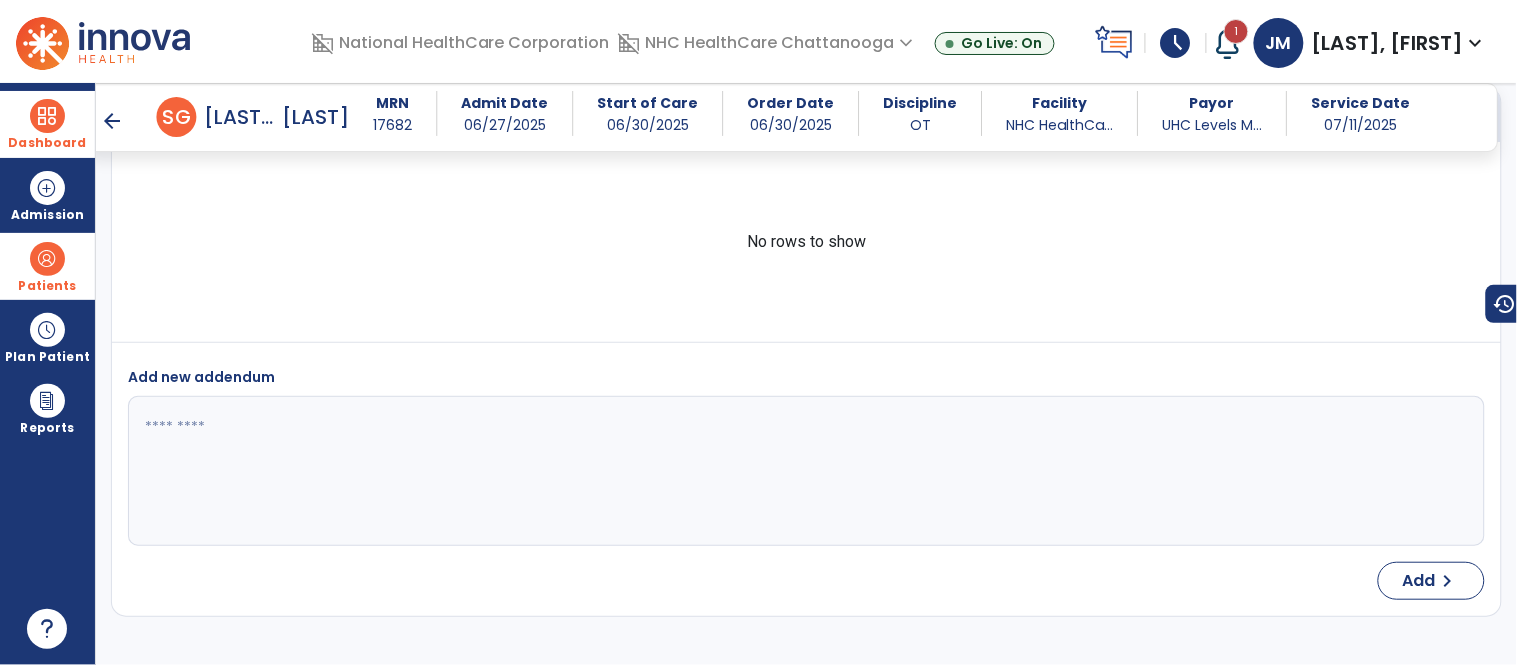 scroll, scrollTop: 3728, scrollLeft: 0, axis: vertical 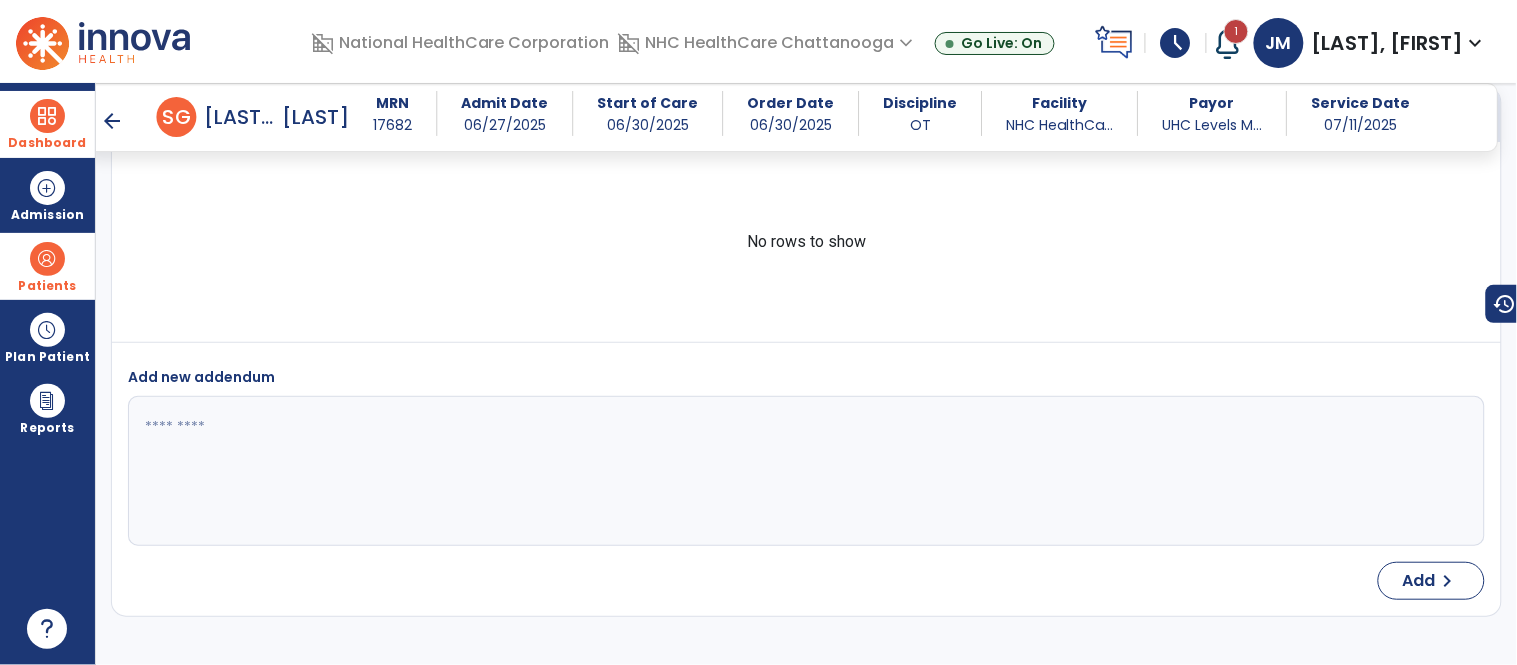 click on "arrow_back" at bounding box center (113, 121) 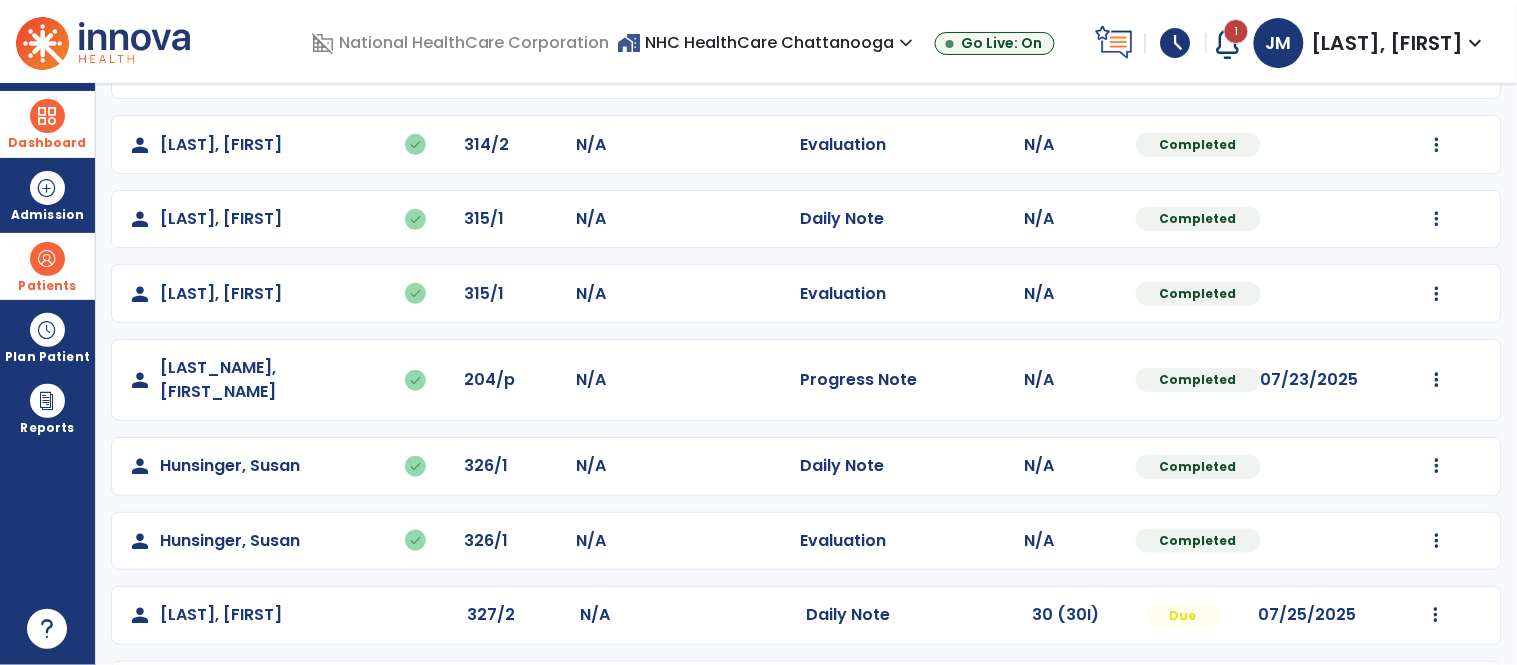 scroll, scrollTop: 716, scrollLeft: 0, axis: vertical 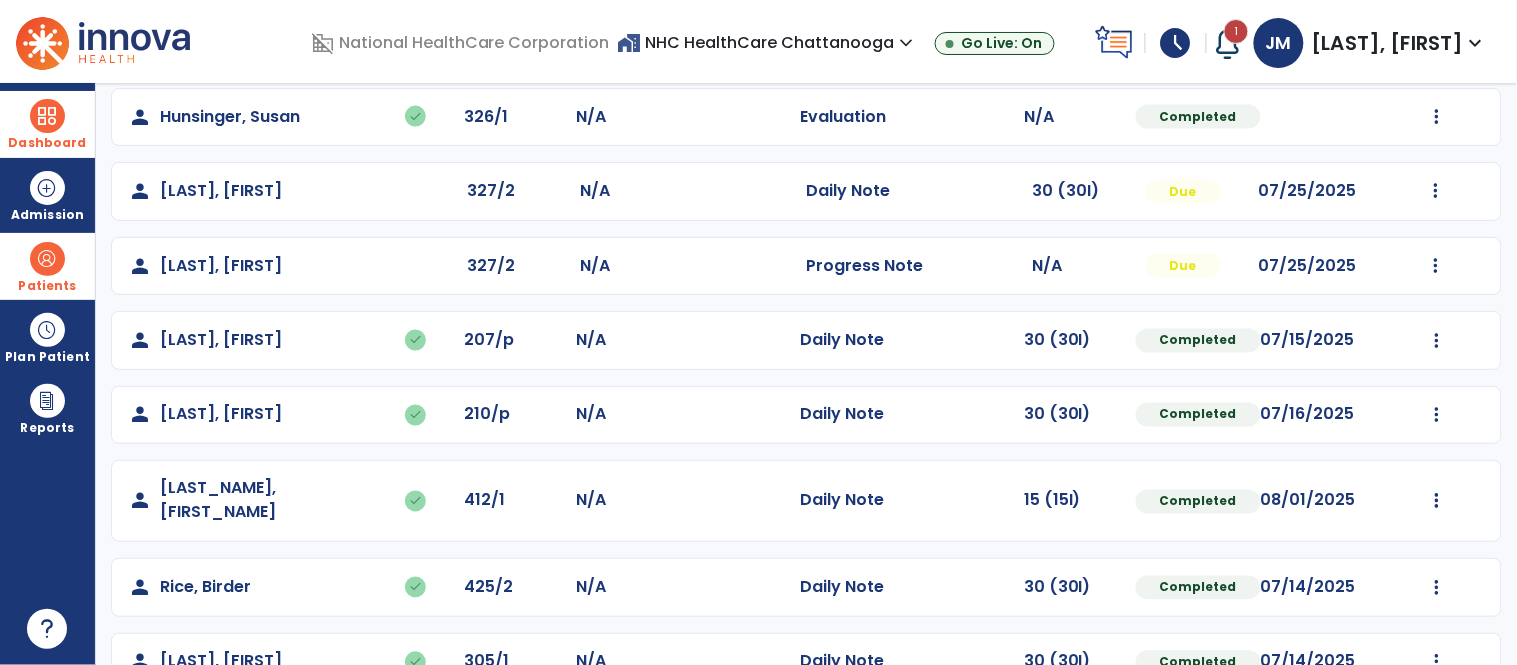 click on "Mark Visit As Complete   Reset Note   Open Document   G + C Mins" 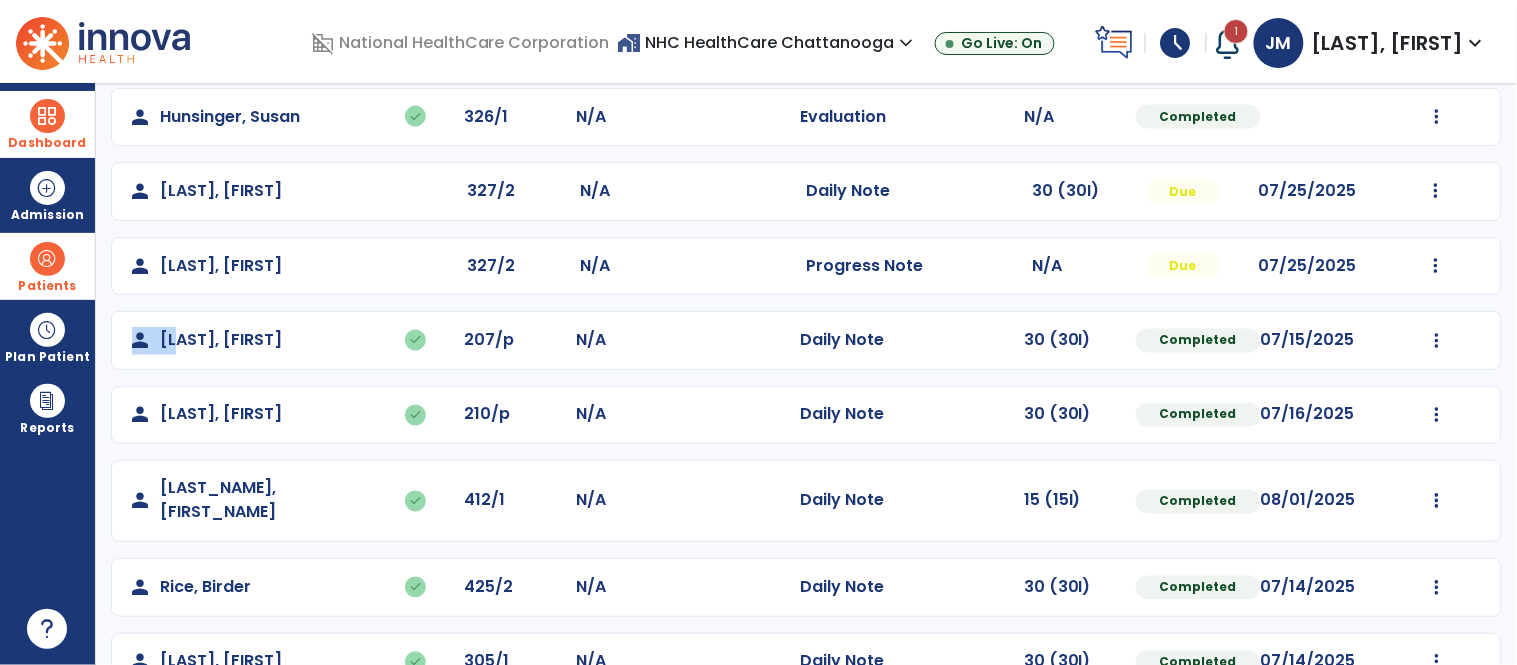 click on "Mark Visit As Complete   Reset Note   Open Document   G + C Mins" 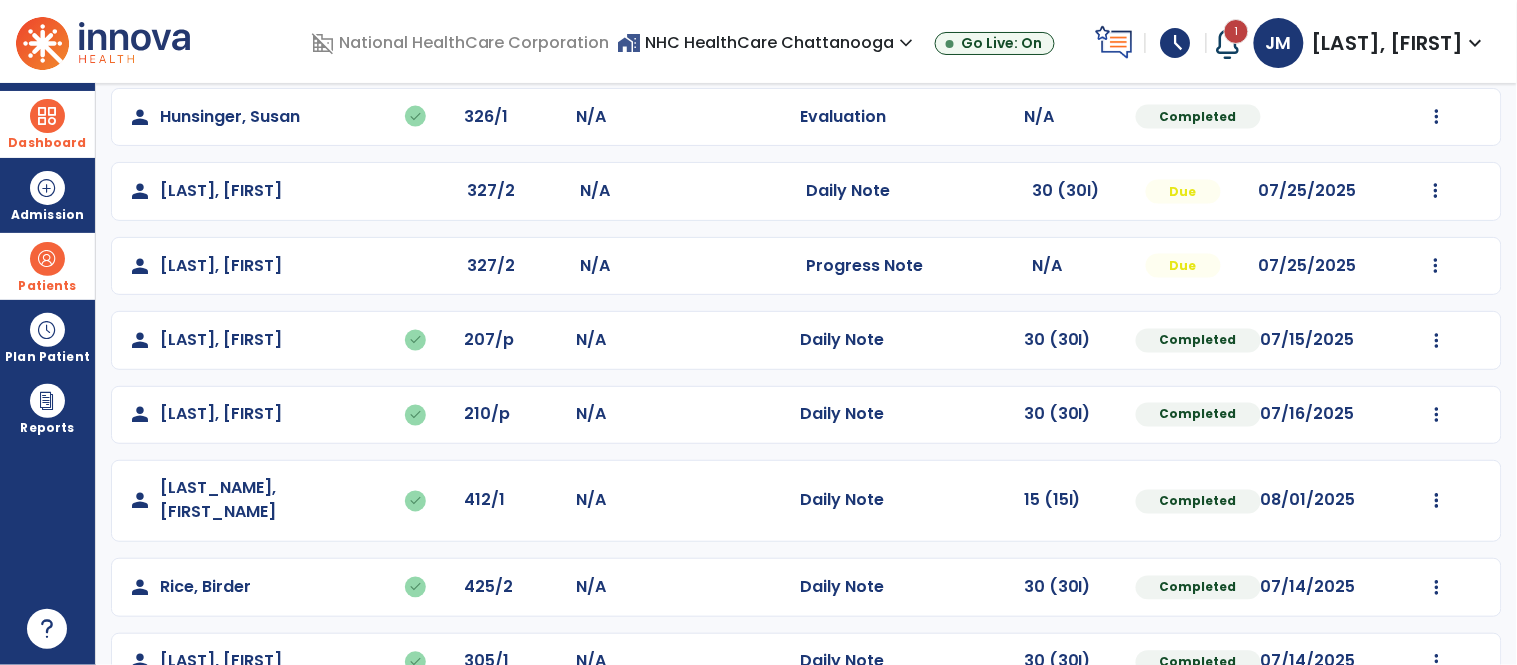 click on "Patients" at bounding box center [47, 266] 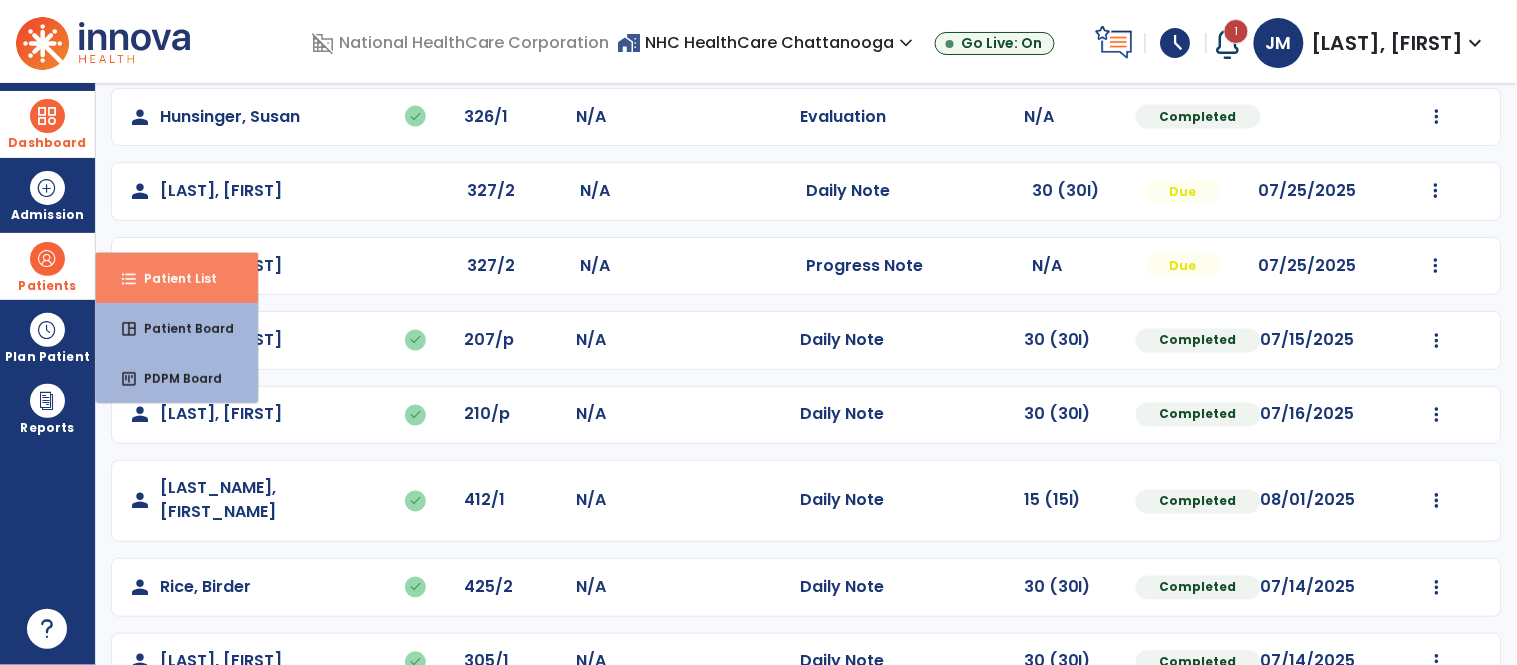 click on "Patient List" at bounding box center [172, 278] 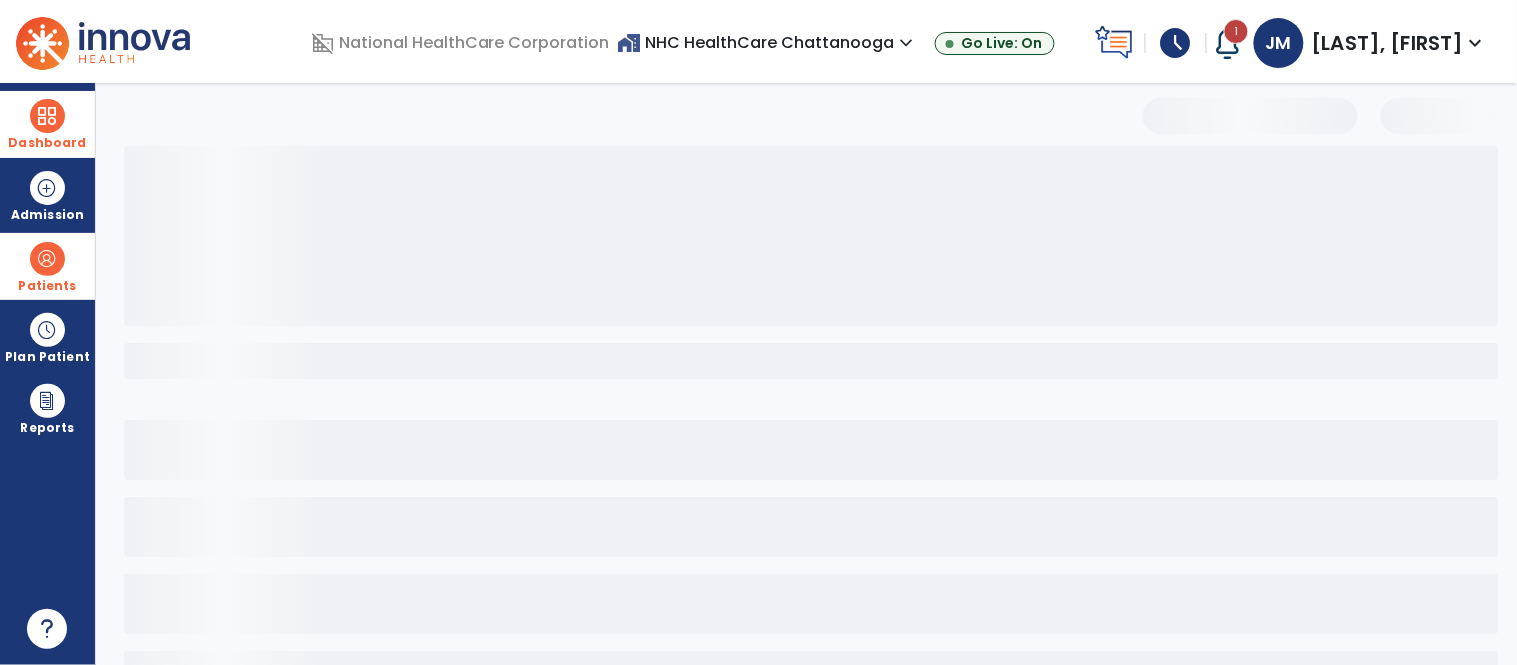 scroll, scrollTop: 77, scrollLeft: 0, axis: vertical 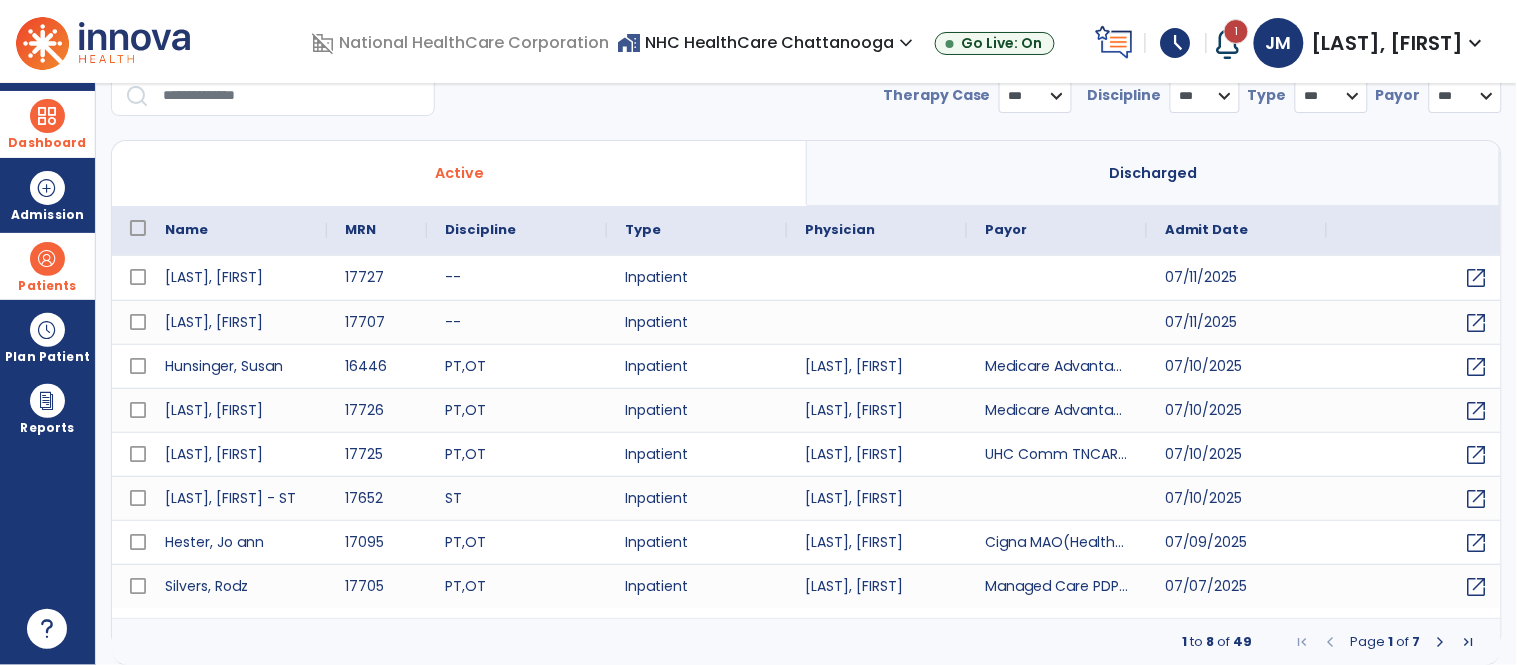 select on "***" 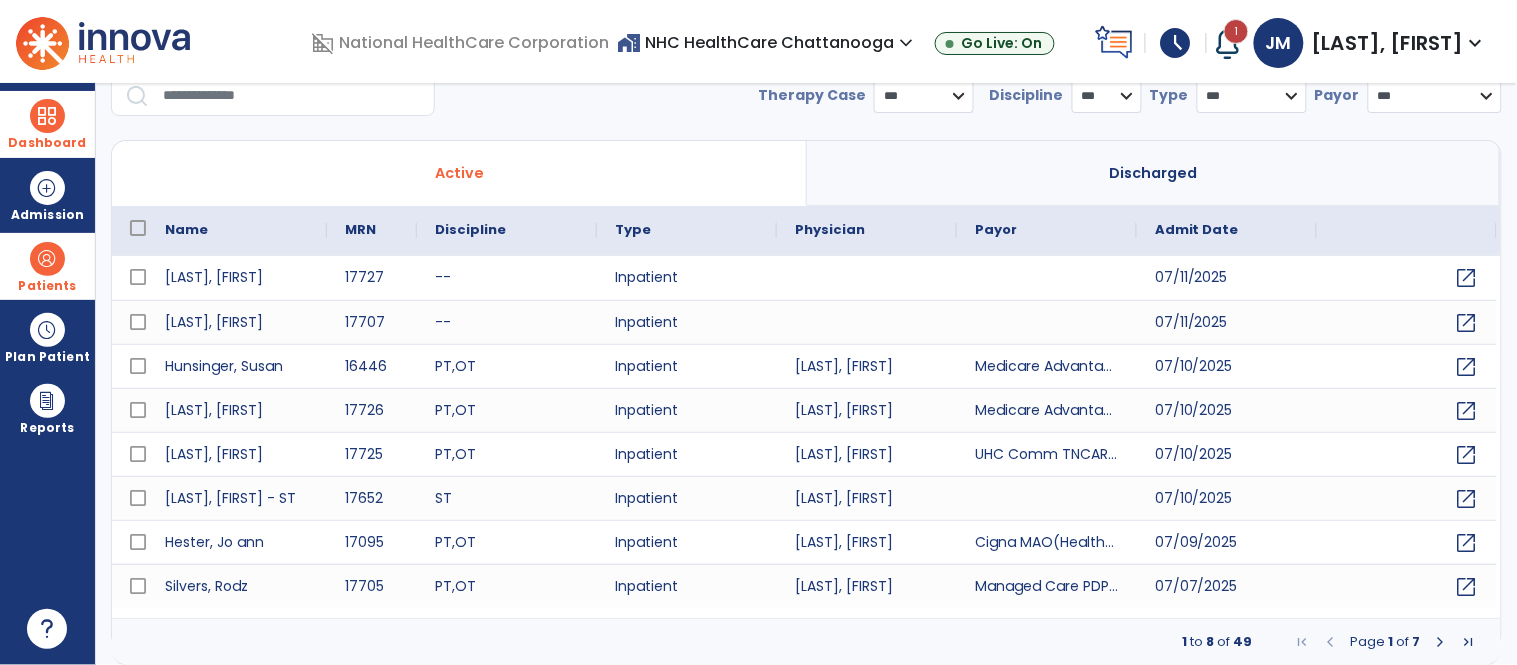 click at bounding box center (292, 96) 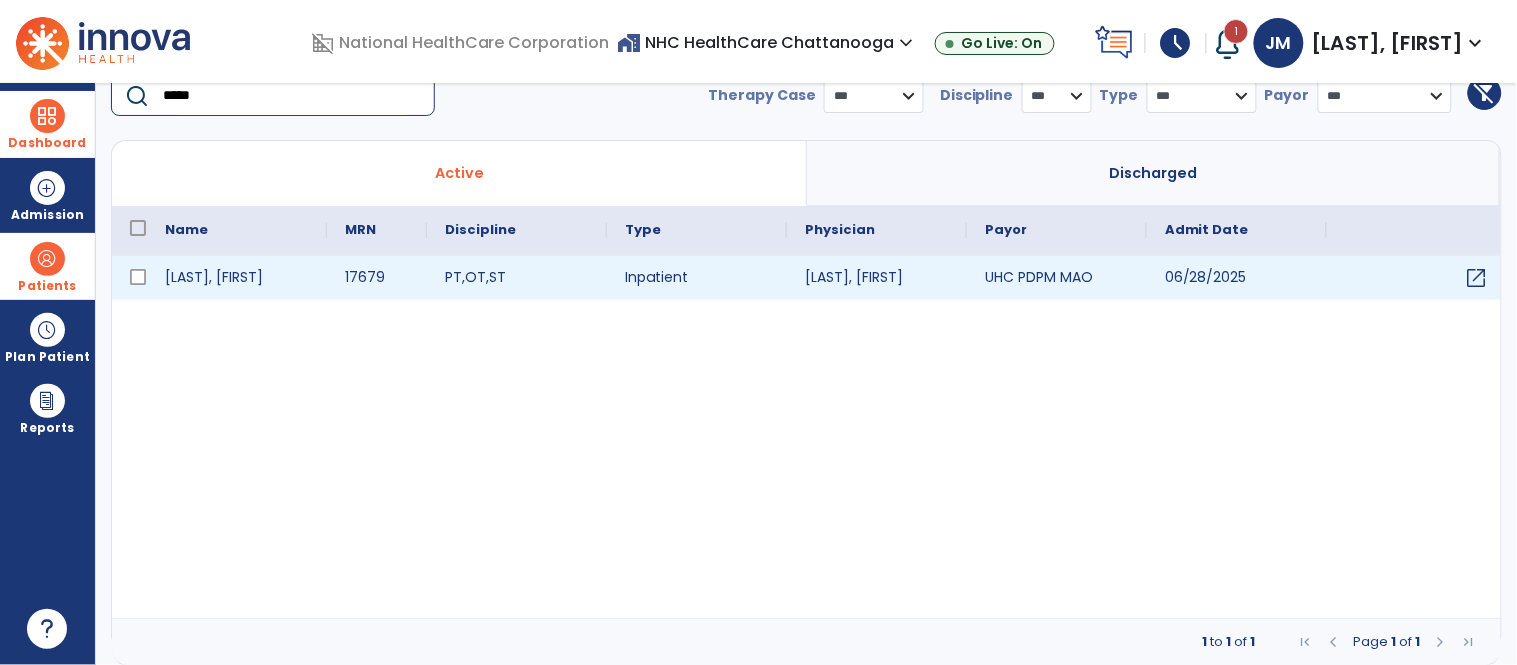 type on "*****" 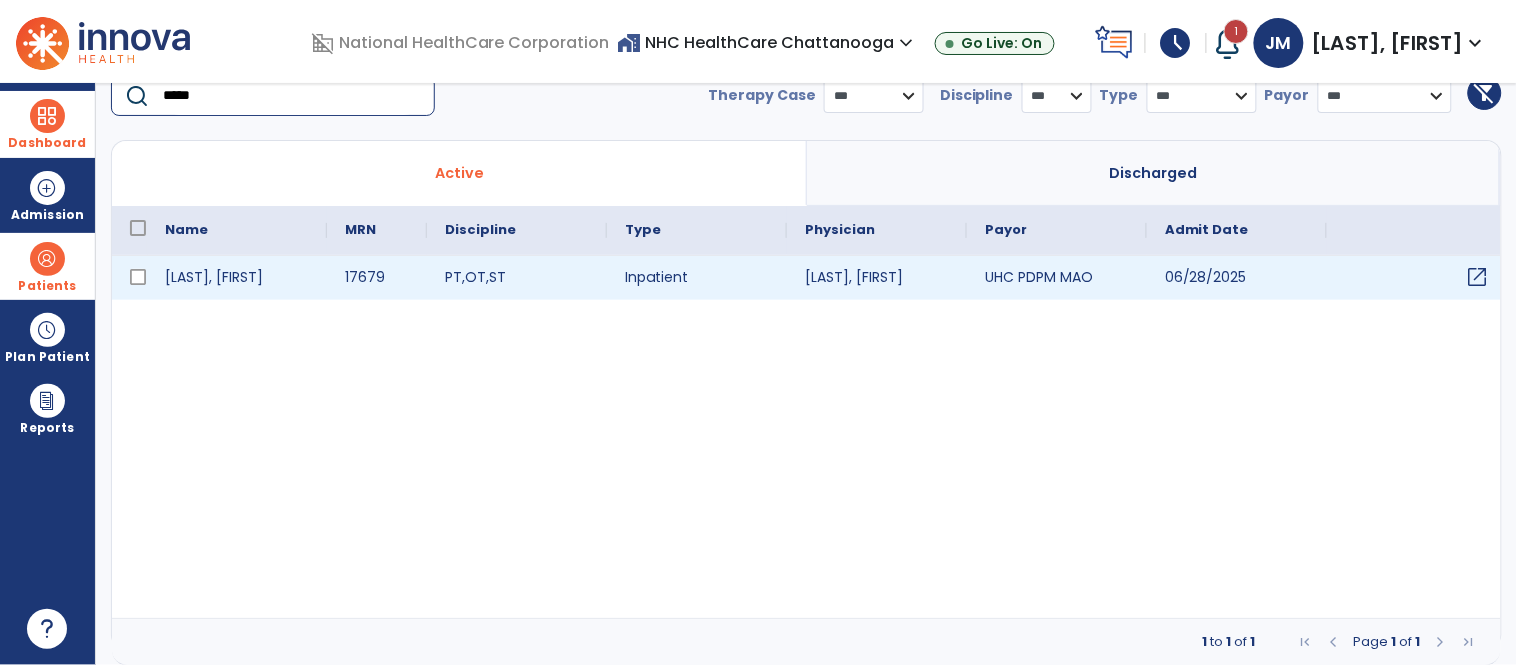 click on "open_in_new" at bounding box center (1478, 277) 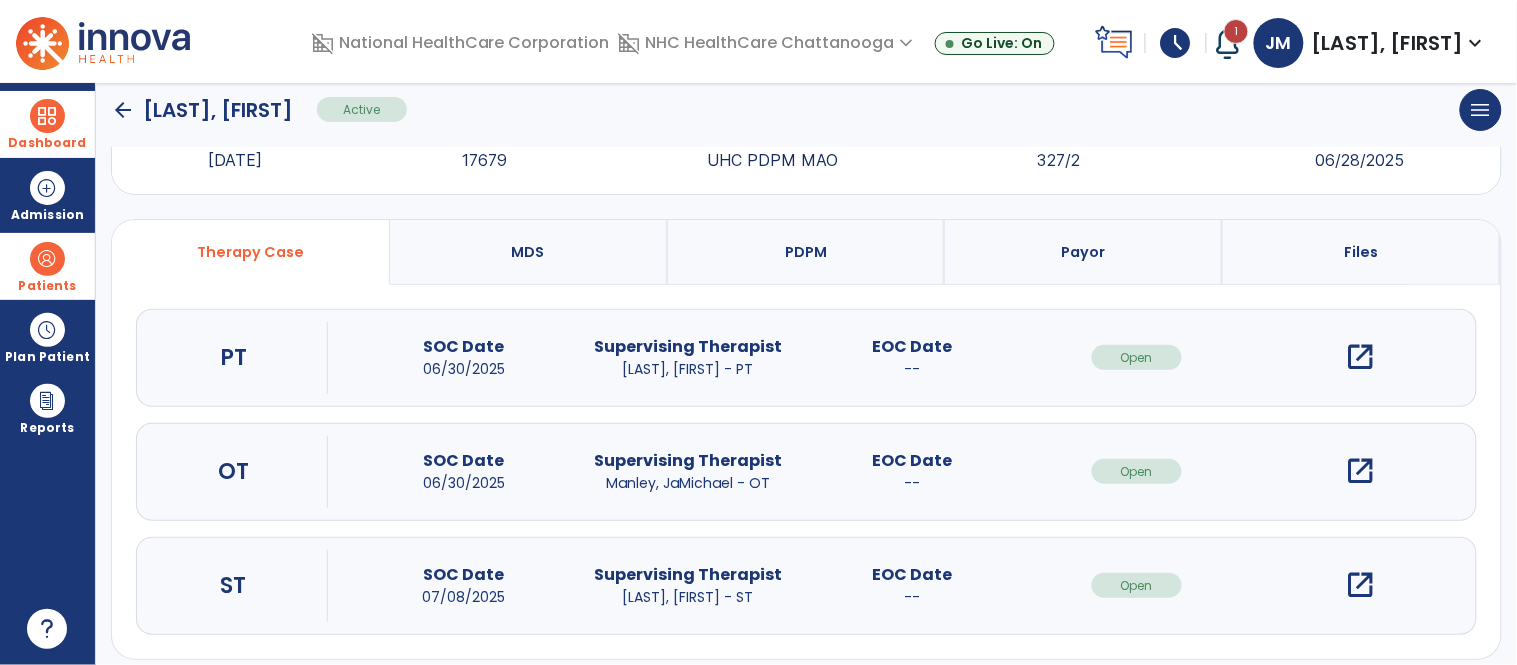 click on "open_in_new" at bounding box center (1361, 471) 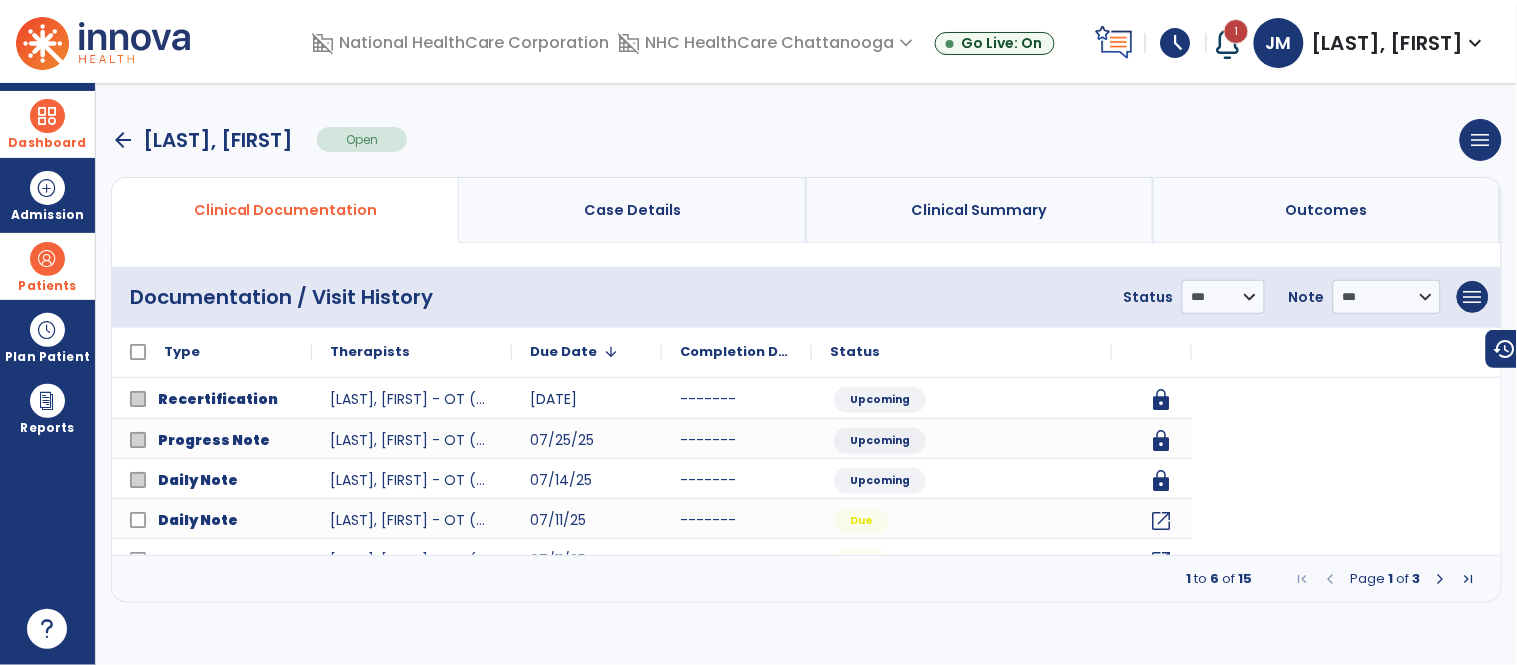 scroll, scrollTop: 0, scrollLeft: 0, axis: both 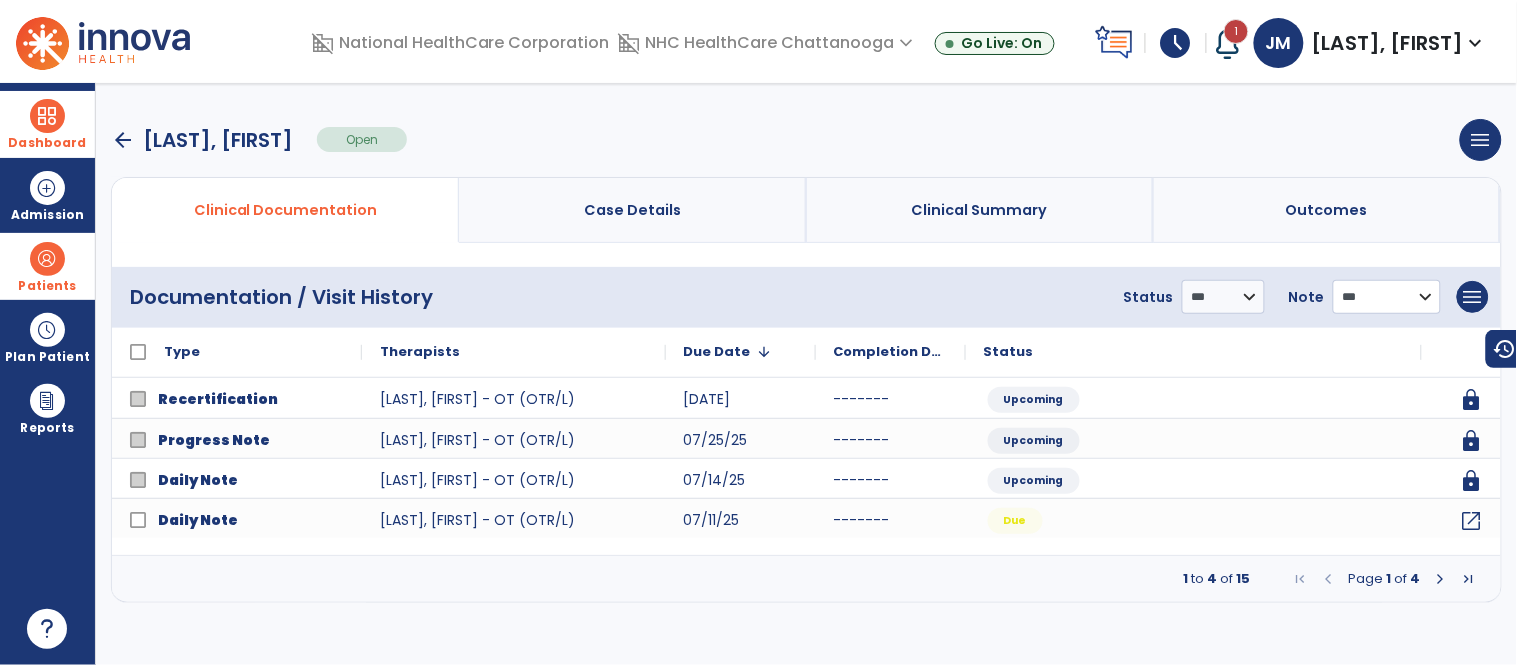 click on "**********" at bounding box center (1223, 297) 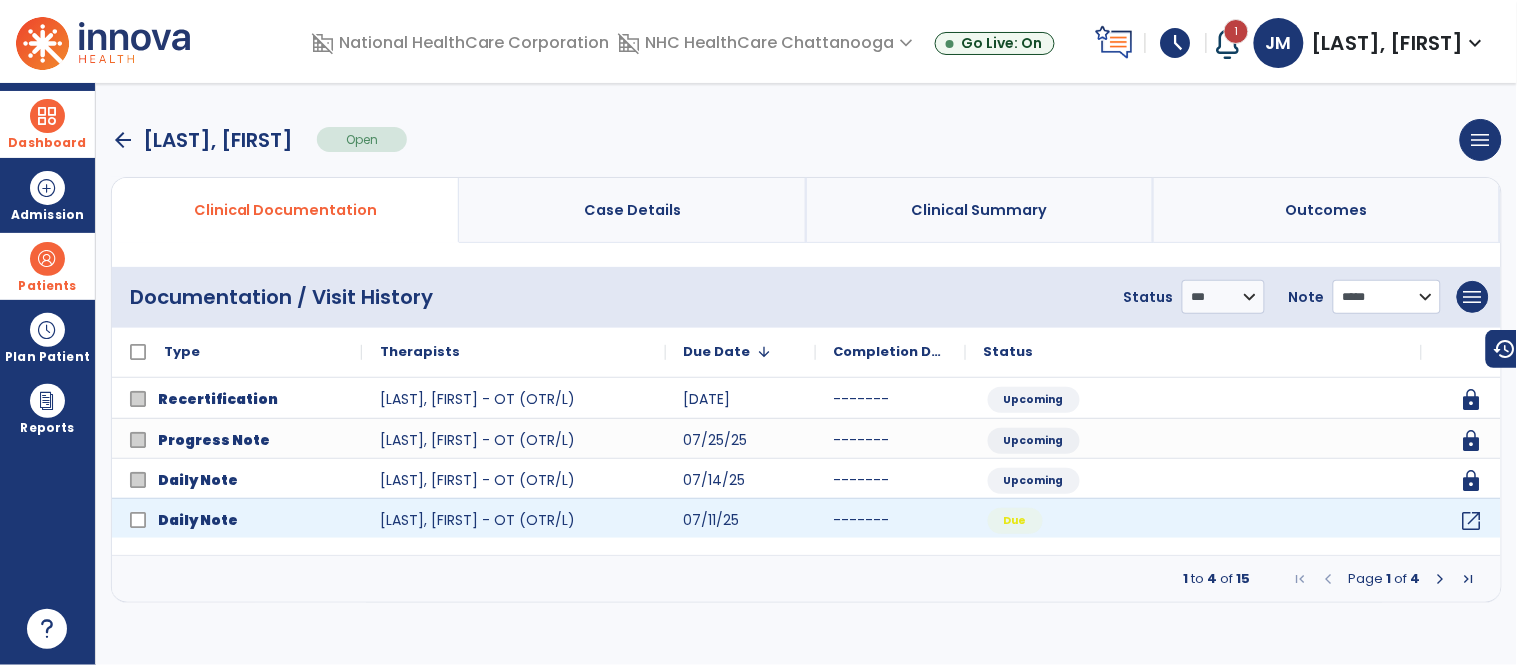 click on "**********" at bounding box center [1223, 297] 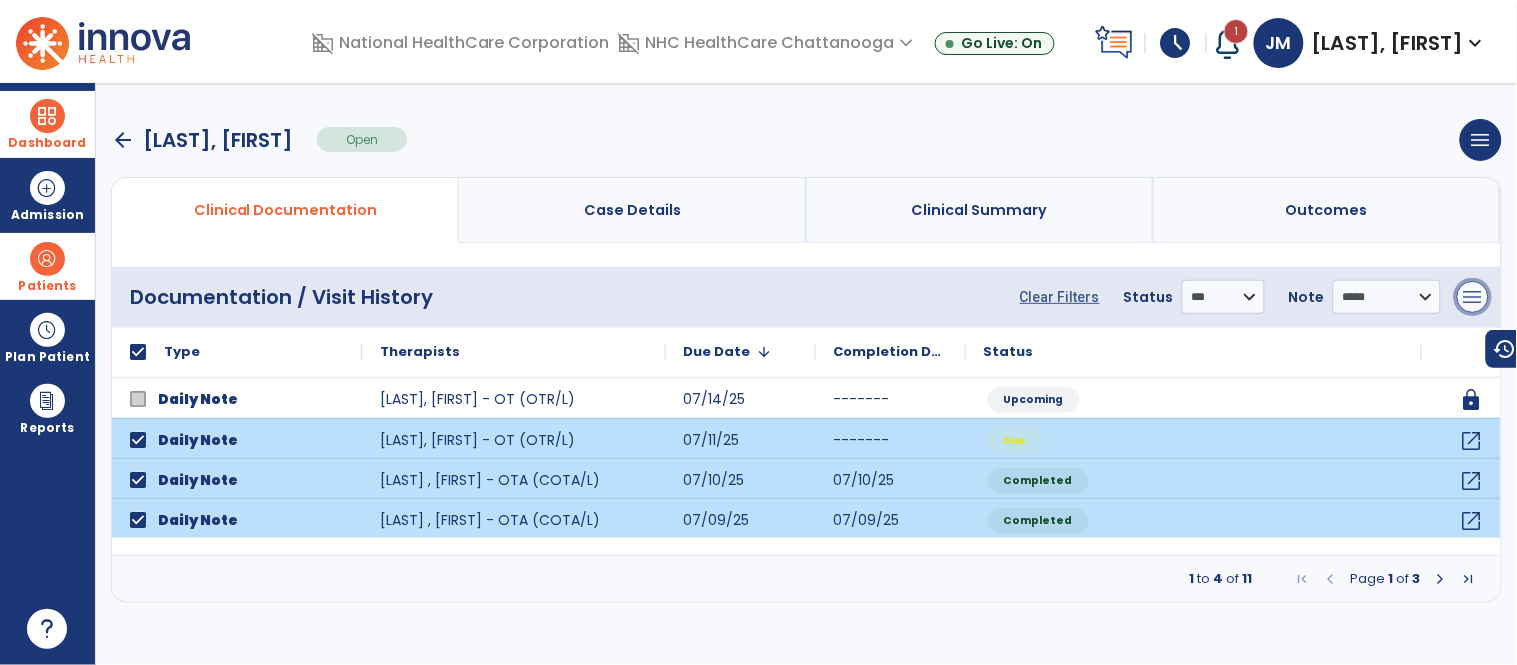 click on "menu" at bounding box center (1473, 297) 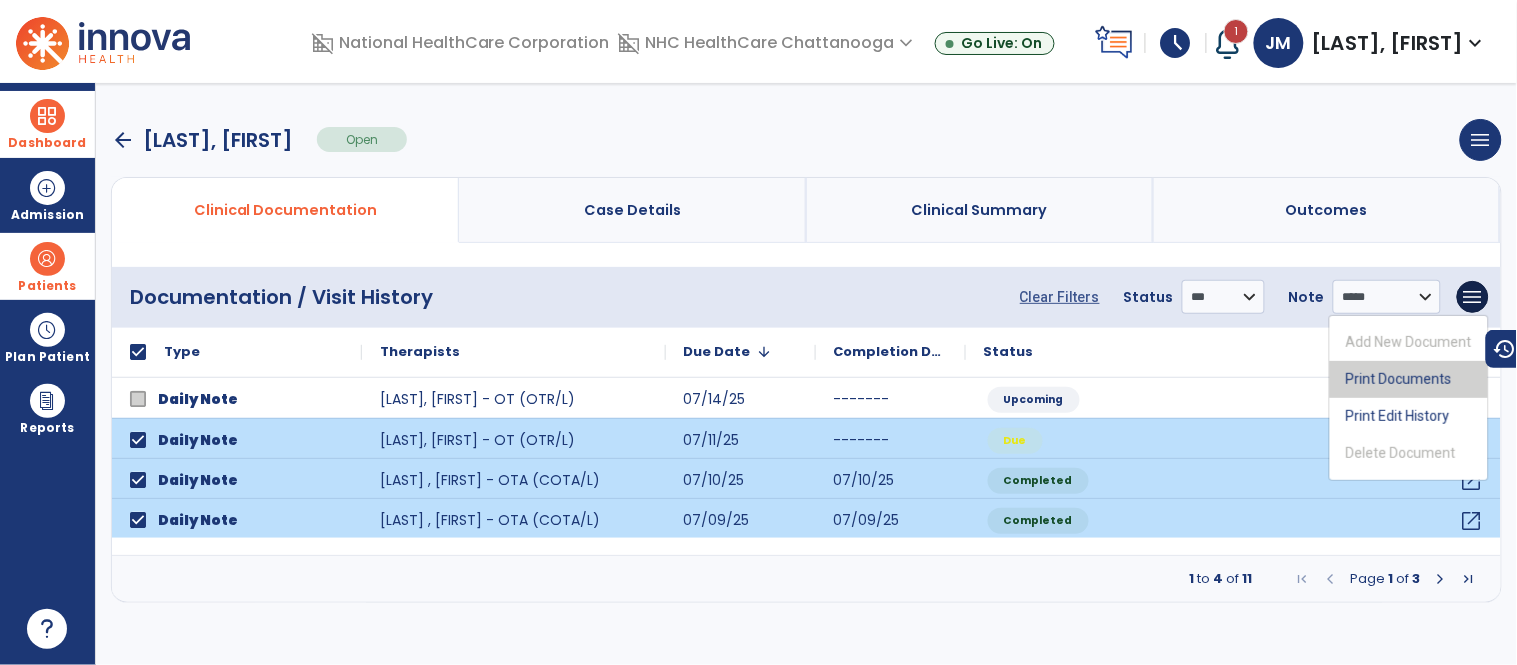 click on "Print Documents" at bounding box center [1409, 379] 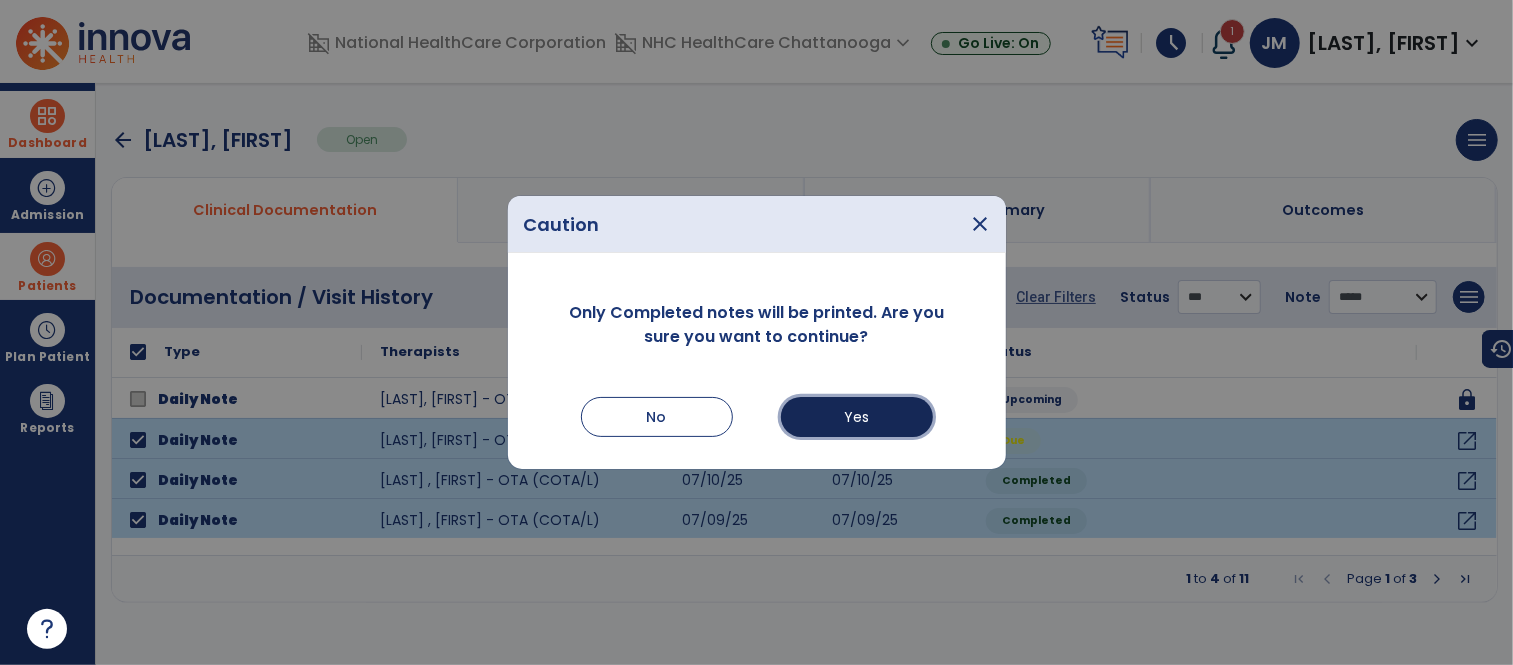 click on "Yes" at bounding box center (857, 417) 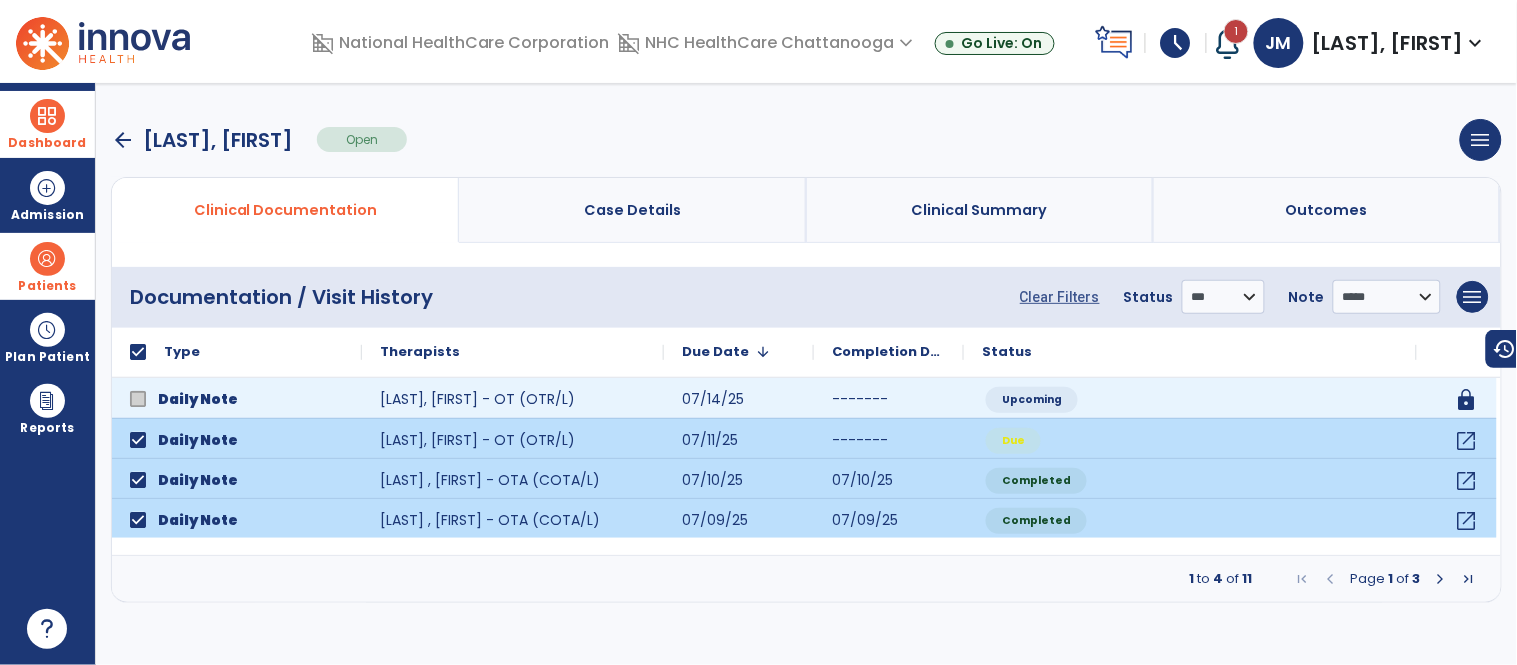 select on "***" 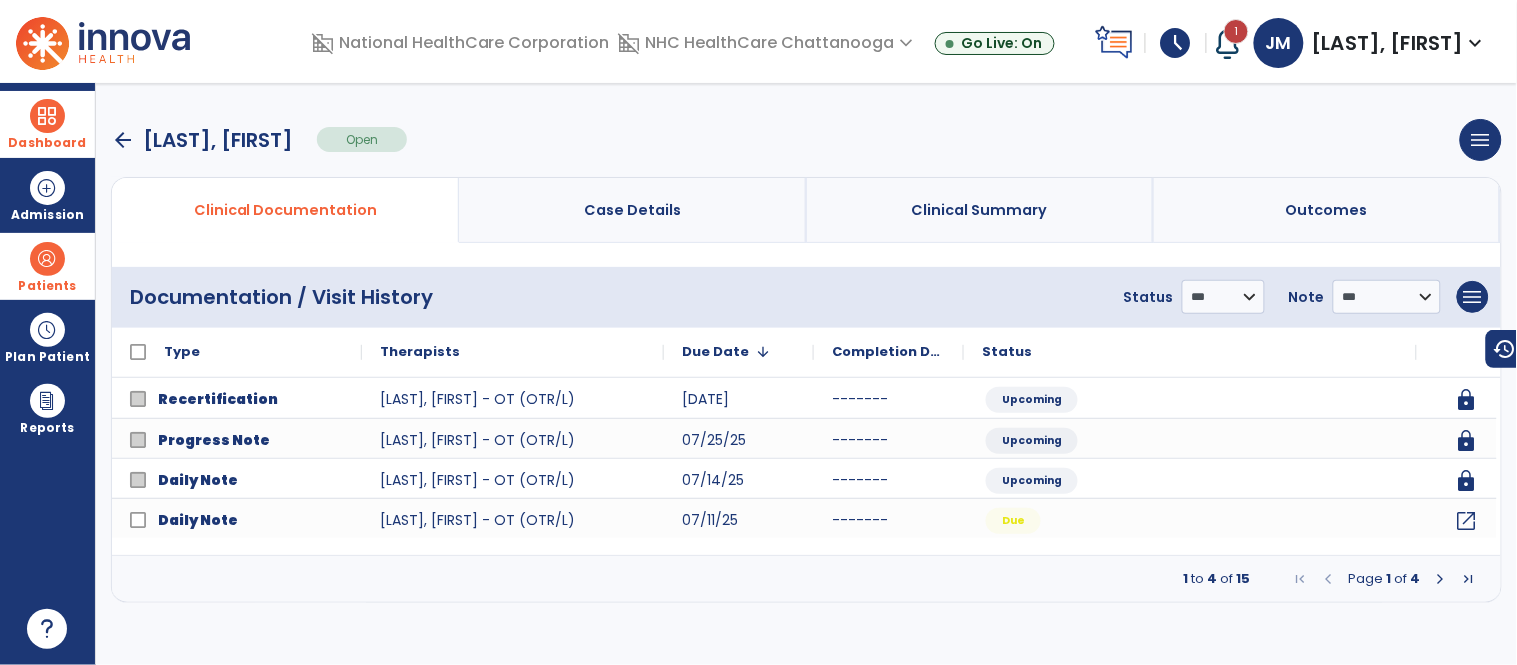 click at bounding box center [47, 116] 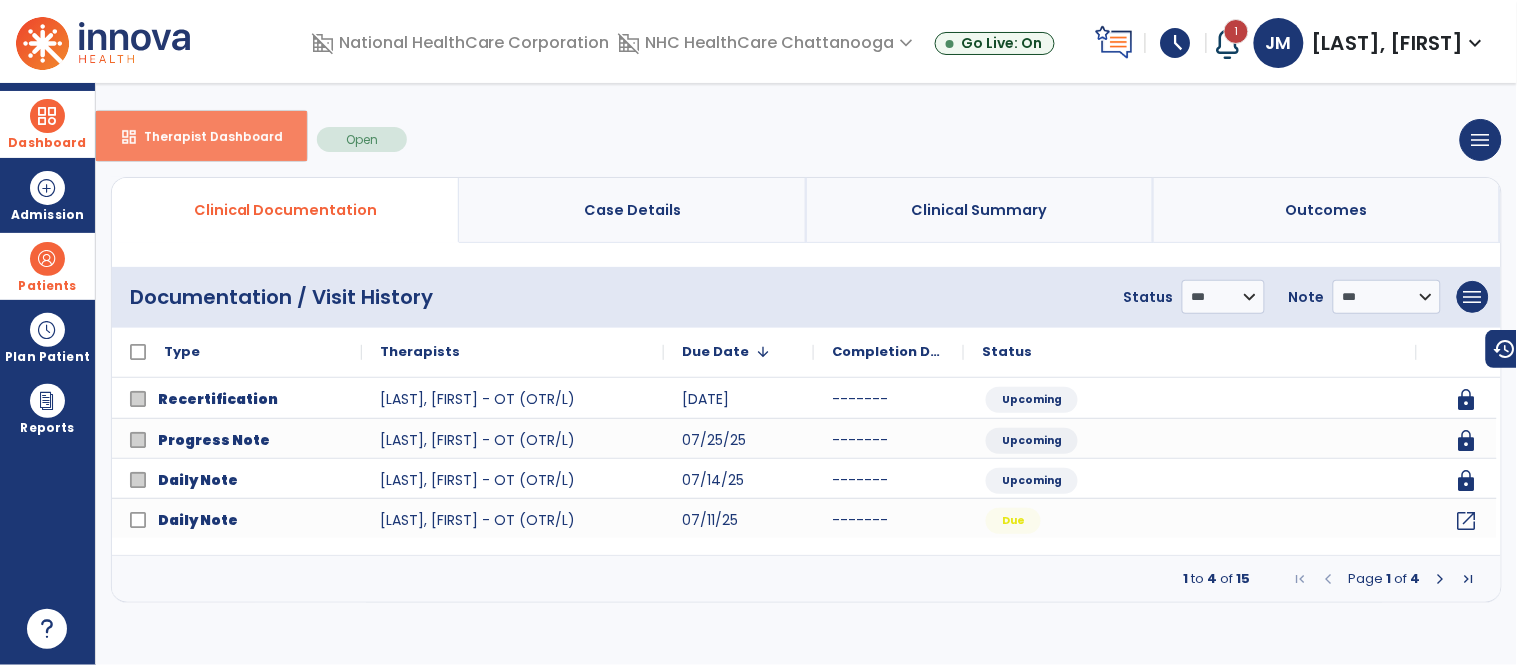 click on "Therapist Dashboard" at bounding box center [205, 136] 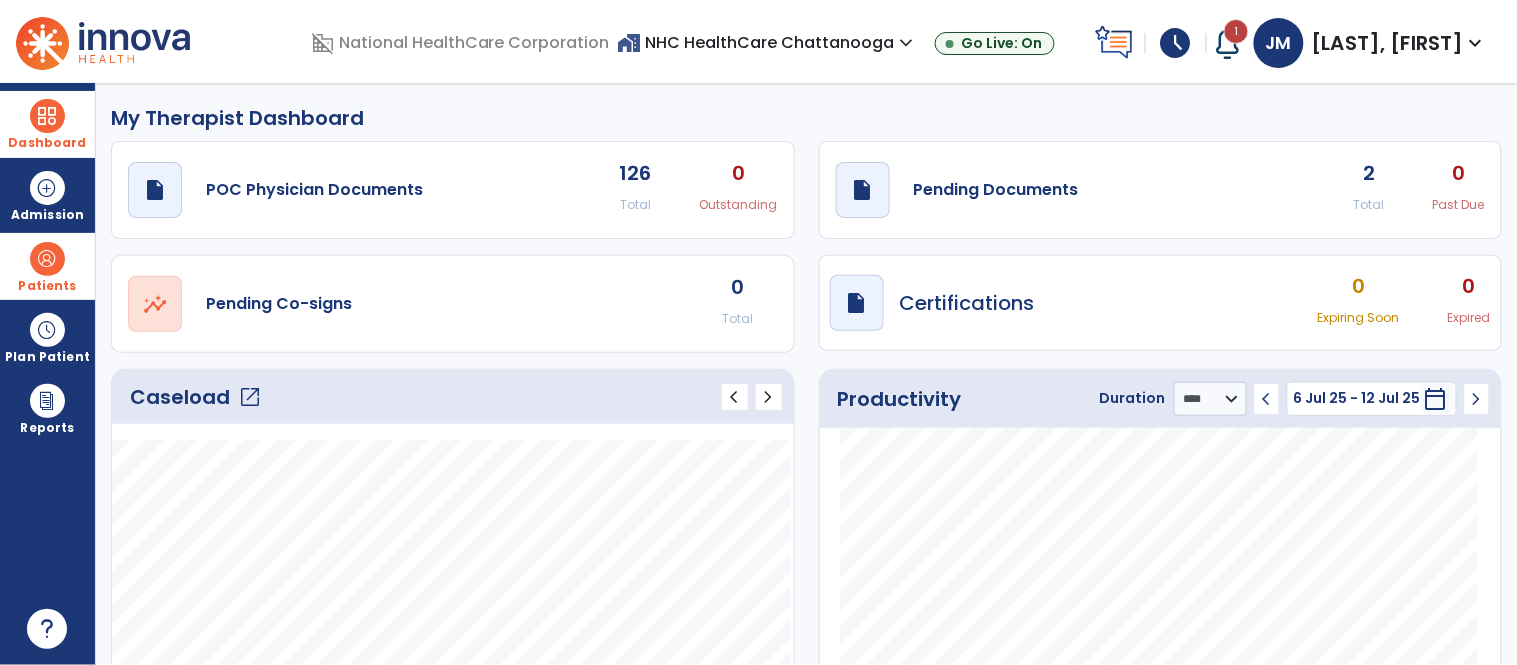 click on "Caseload   open_in_new" 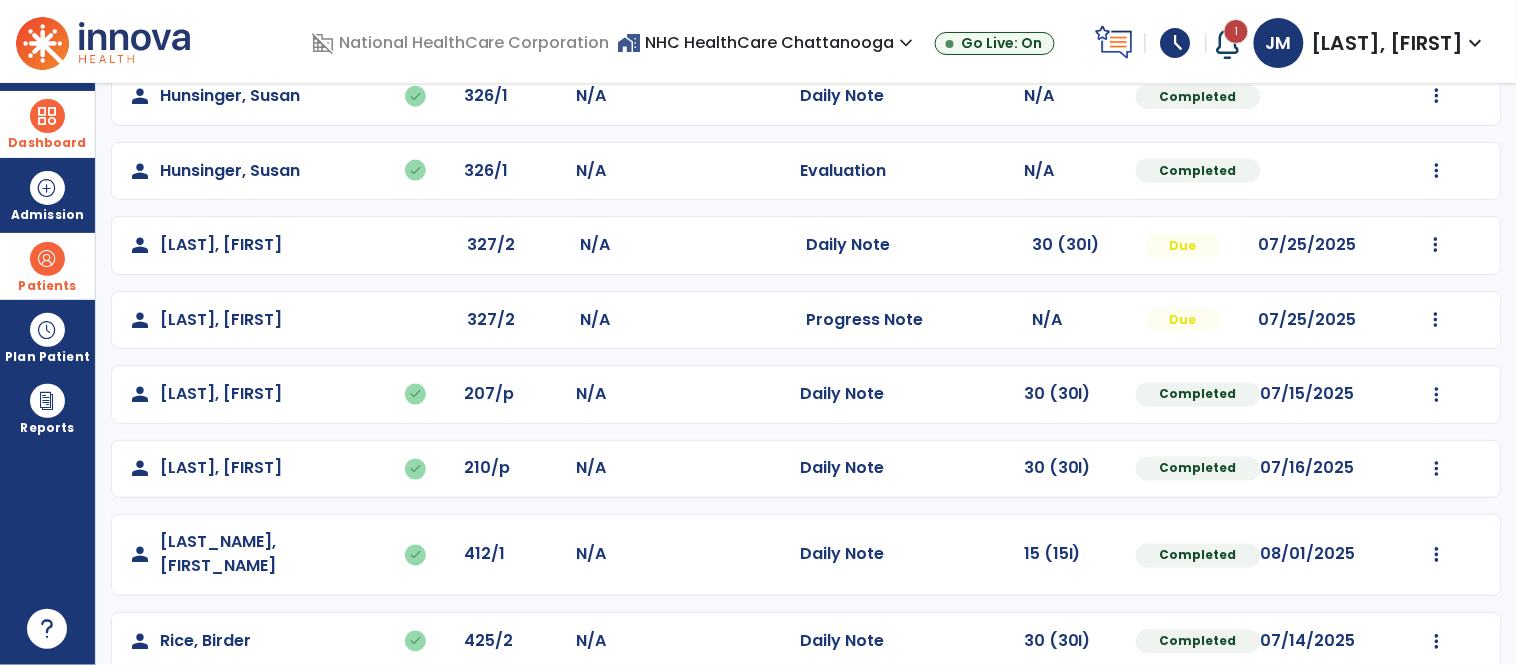 scroll, scrollTop: 614, scrollLeft: 0, axis: vertical 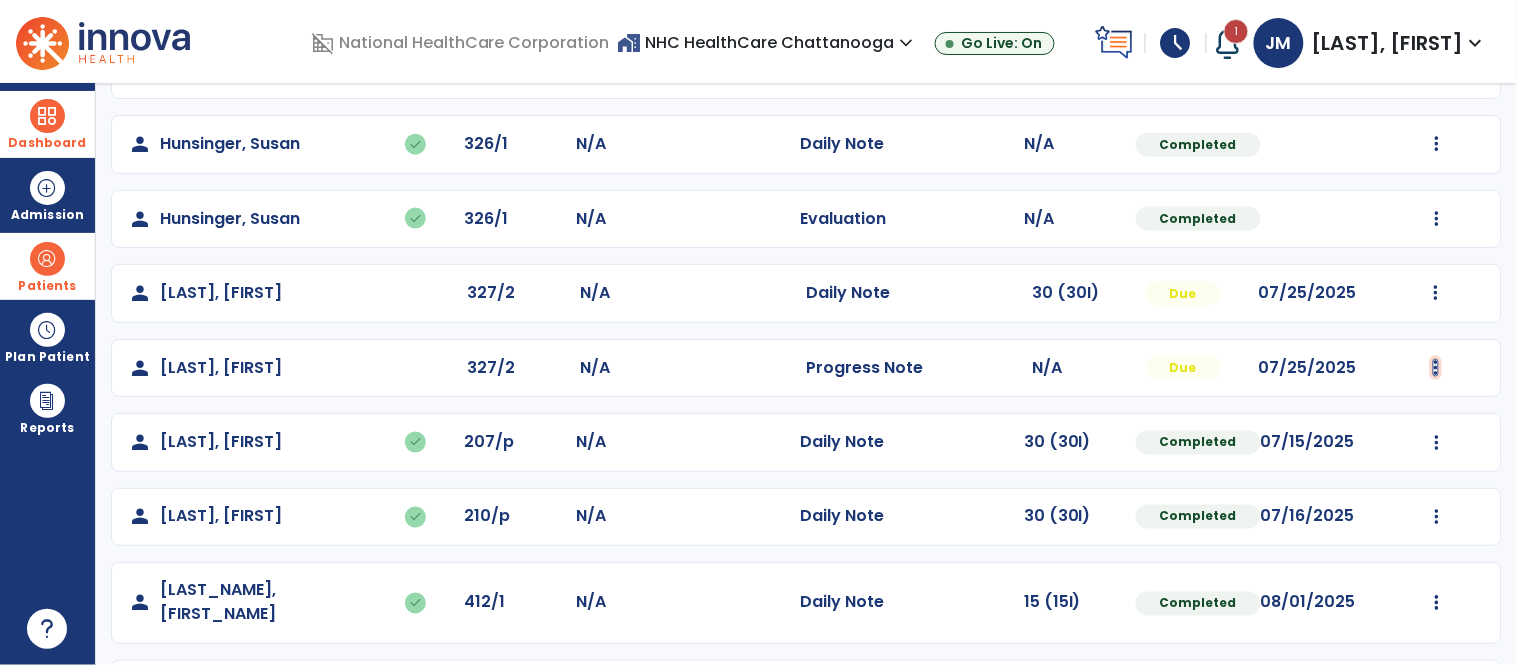 click at bounding box center [1437, -252] 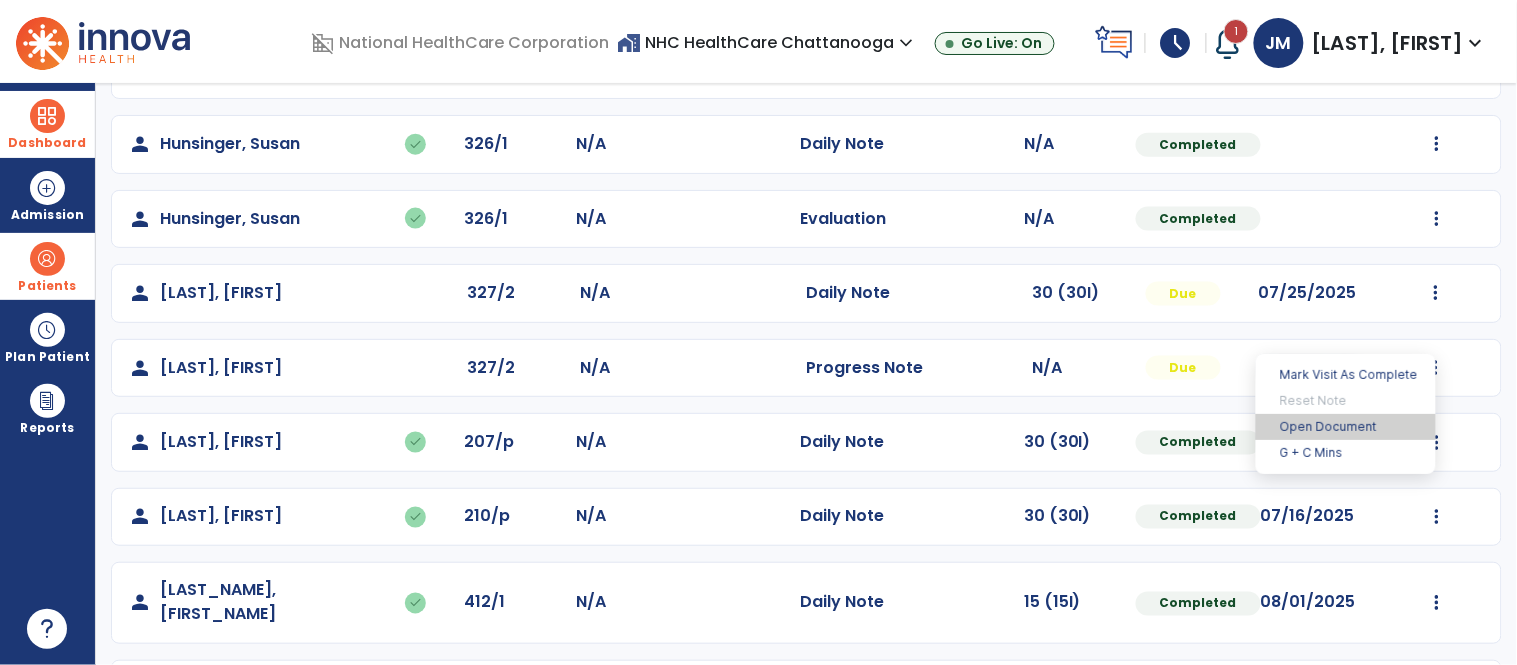 click on "Open Document" at bounding box center [1346, 427] 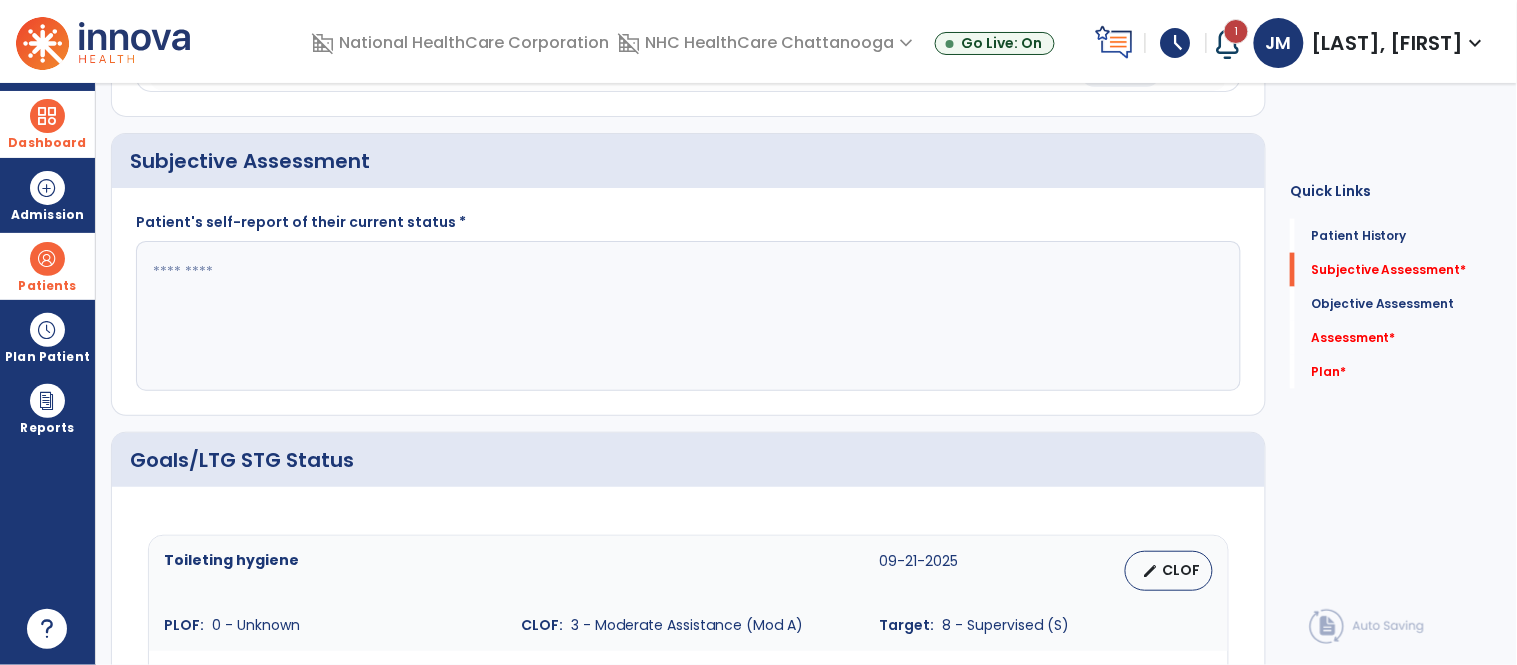 click 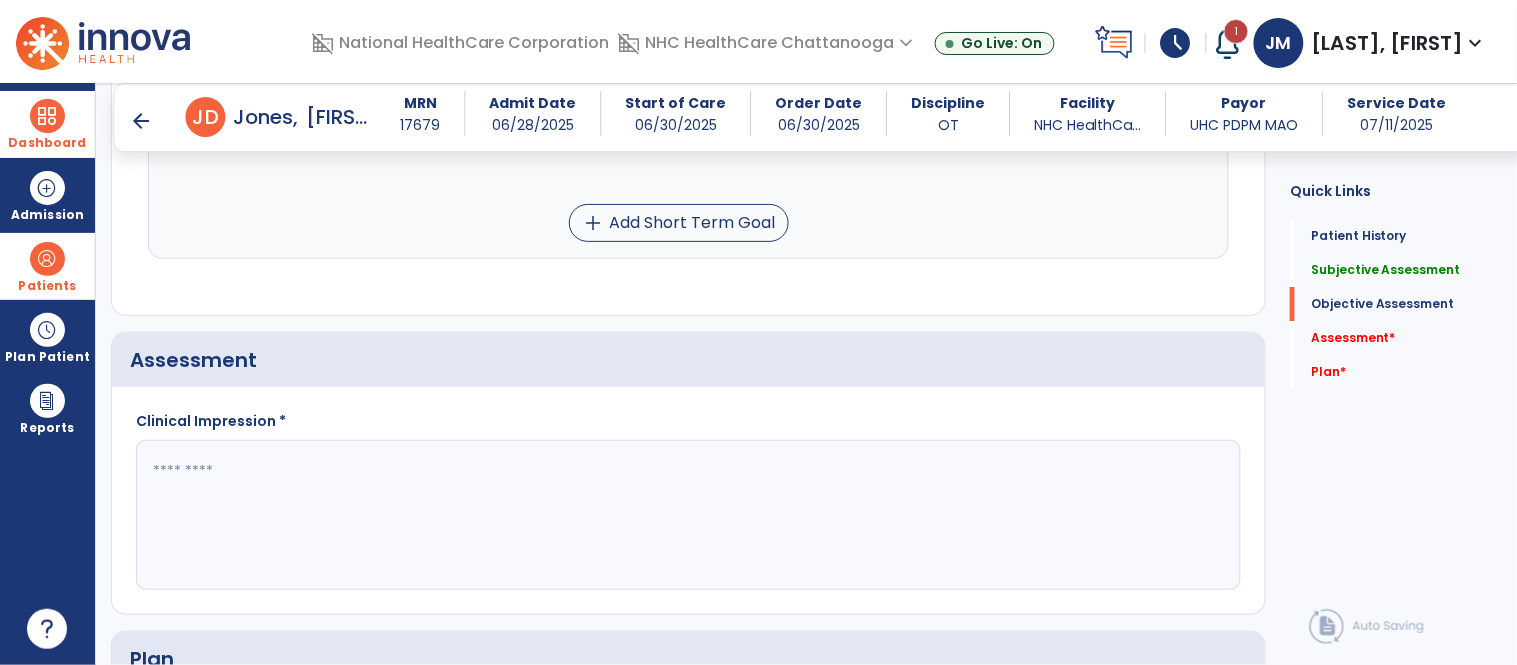 scroll, scrollTop: 1761, scrollLeft: 0, axis: vertical 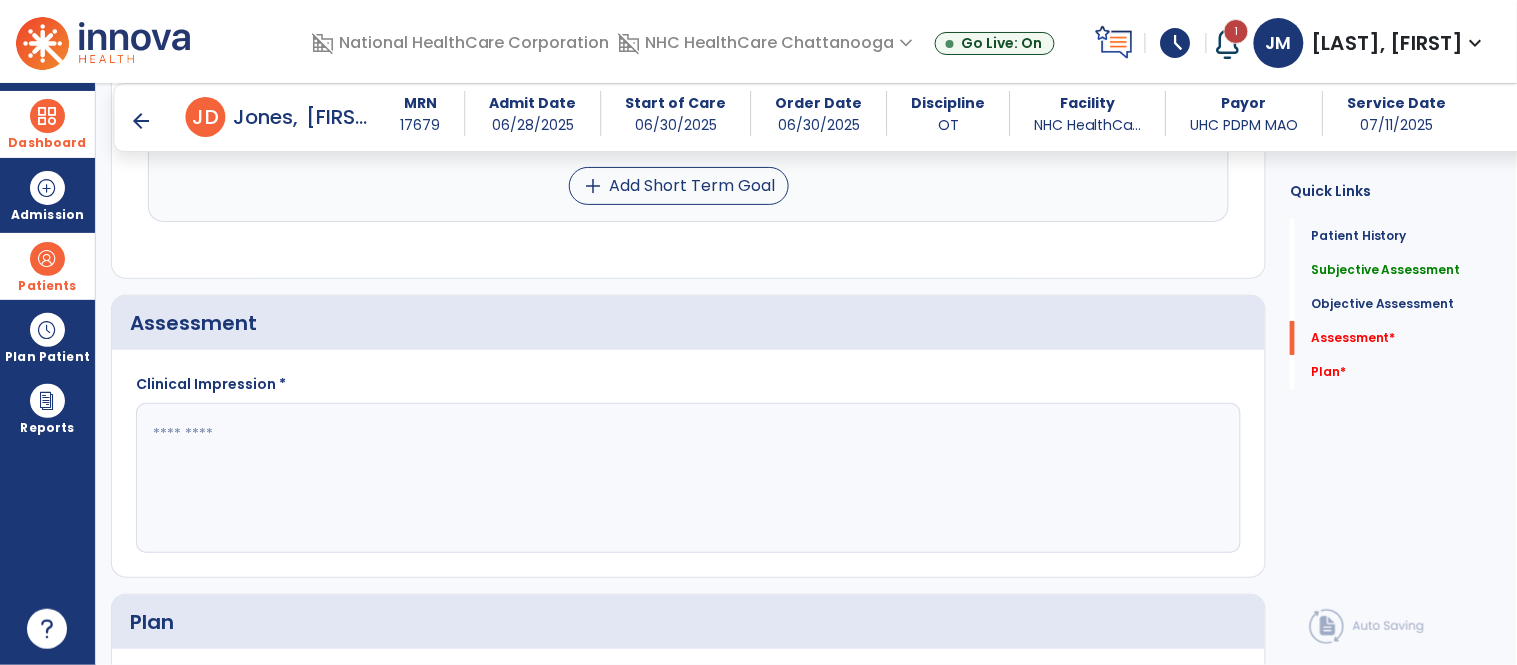 type on "**********" 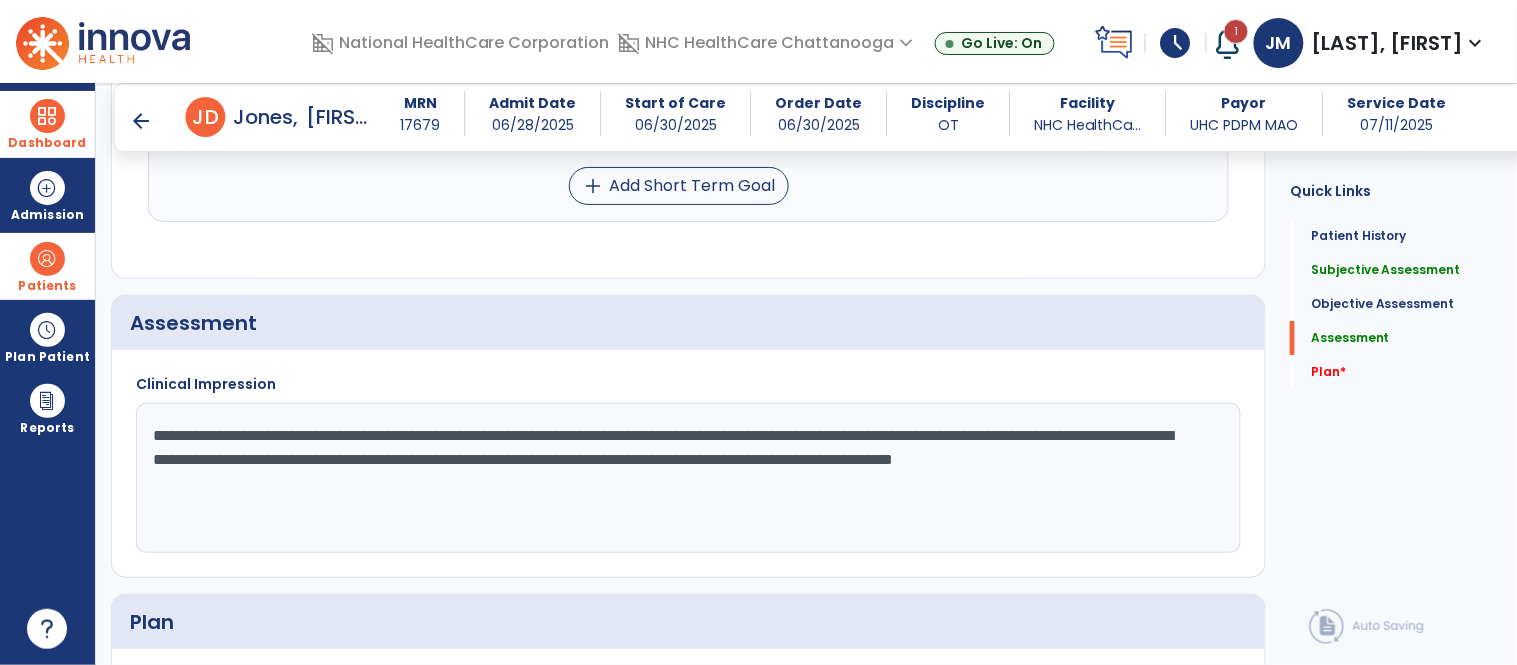 click on "**********" 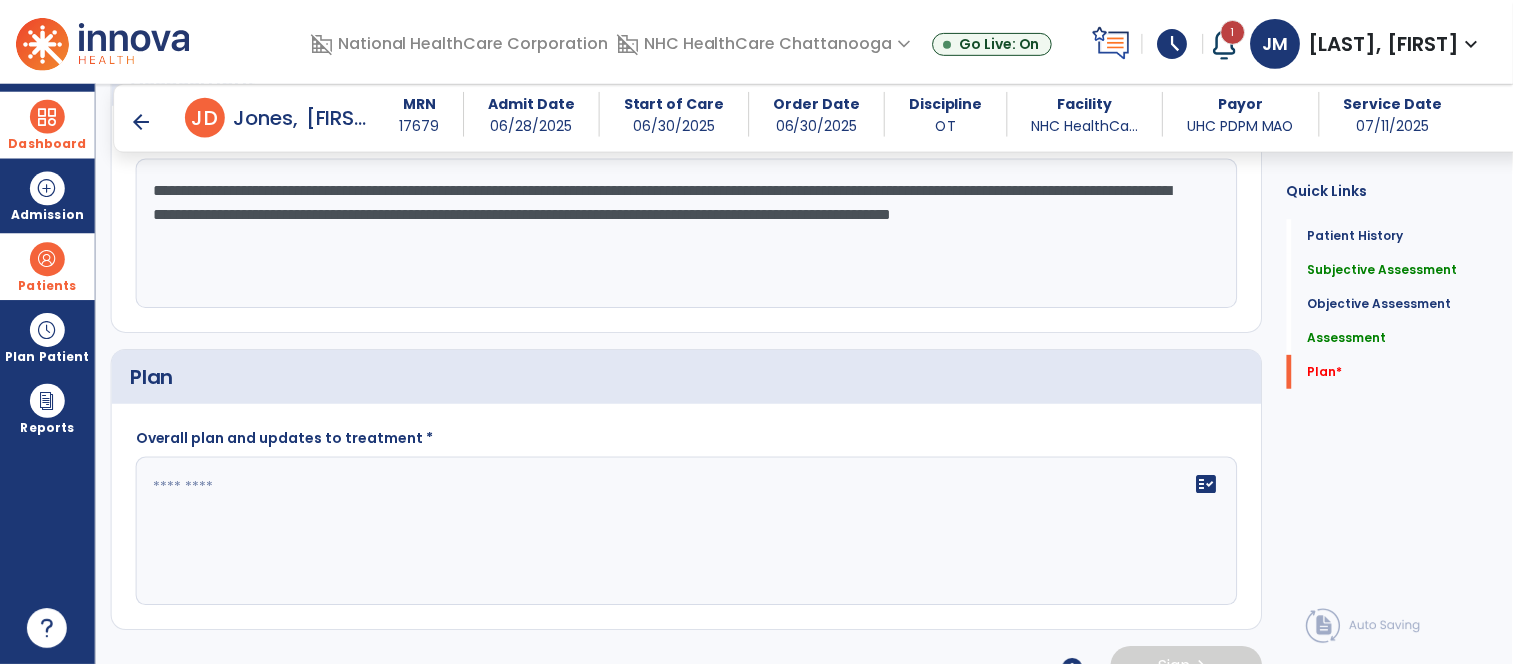 scroll, scrollTop: 2046, scrollLeft: 0, axis: vertical 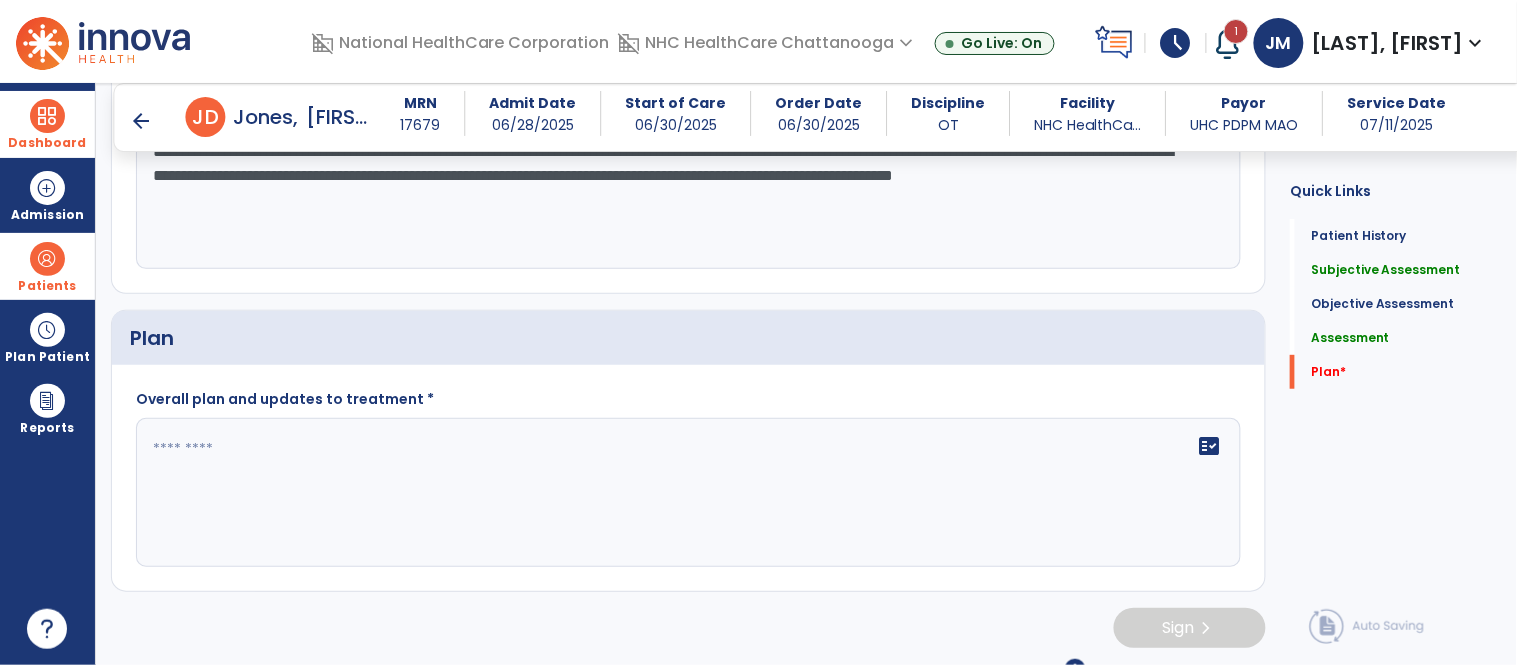 type on "**********" 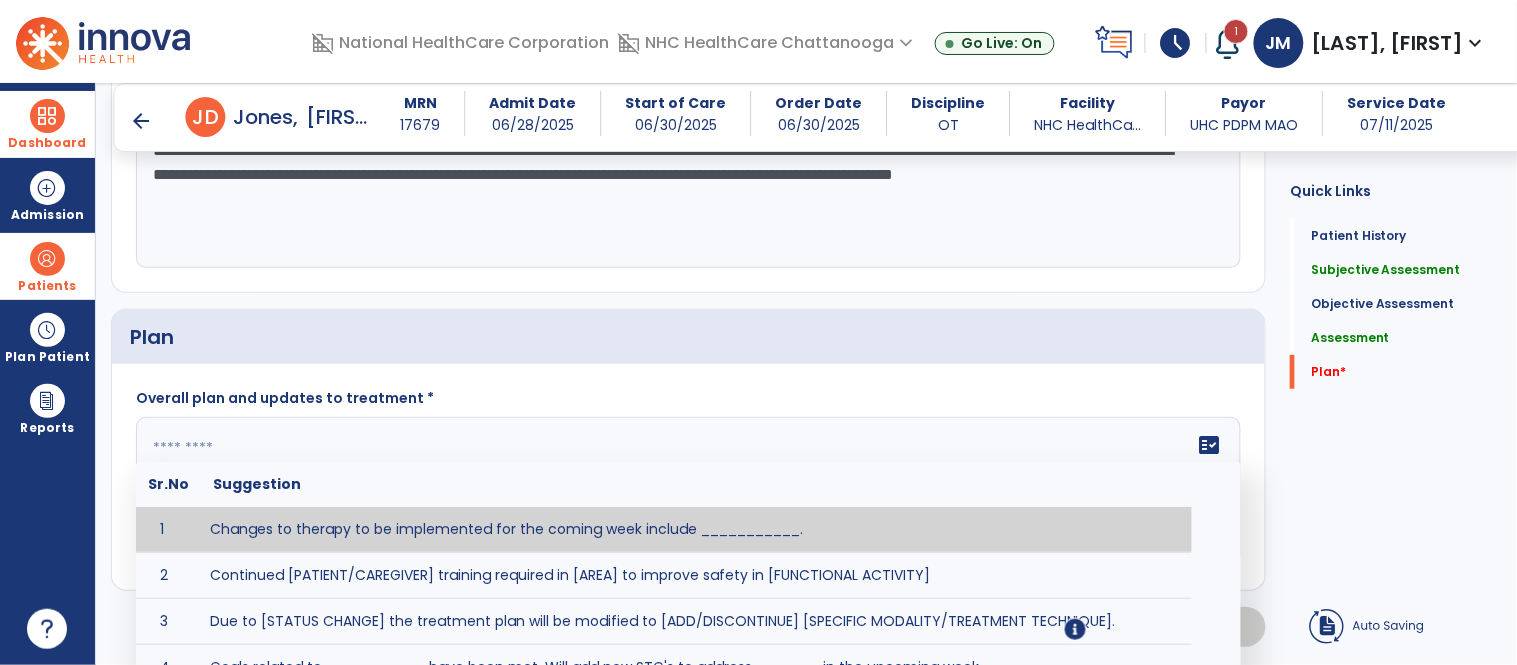 click on "fact_check  Sr.No Suggestion 1 Changes to therapy to be implemented for the coming week include ___________. 2 Continued [PATIENT/CAREGIVER] training required in [AREA] to improve safety in [FUNCTIONAL ACTIVITY] 3 Due to [STATUS CHANGE] the treatment plan will be modified to [ADD/DISCONTINUE] [SPECIFIC MODALITY/TREATMENT TECHNIQUE]. 4 Goals related to ___________ have been met.  Will add new STG's to address _______ in the upcoming week. 5 Updated precautions include ________. 6 Progress treatment to include ____________. 7 Requires further [PATIENT/CAREGIVER] training in ______ to improve safety in ________. 8 Short term goals related to _________ have been met and new short term goals to be added as appropriate for patient. 9 STGs have been met, will now focus on LTGs. 10 The plan for next week's visits include [INTERVENTIONS] with the objective of improving [IMPAIRMENTS] to continue to progress toward long term goal(s). 11 12 13 Changes to therapy to be implemented for the coming week include ___________." 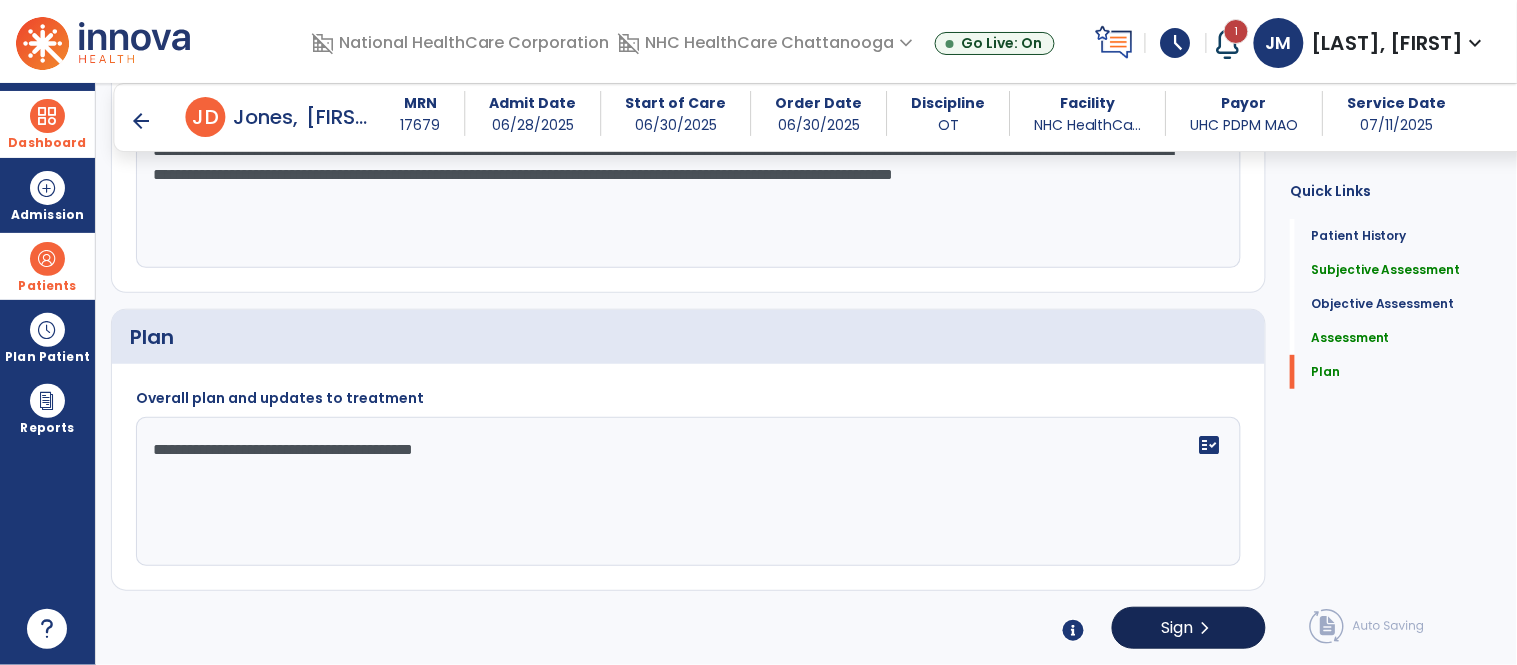 type on "**********" 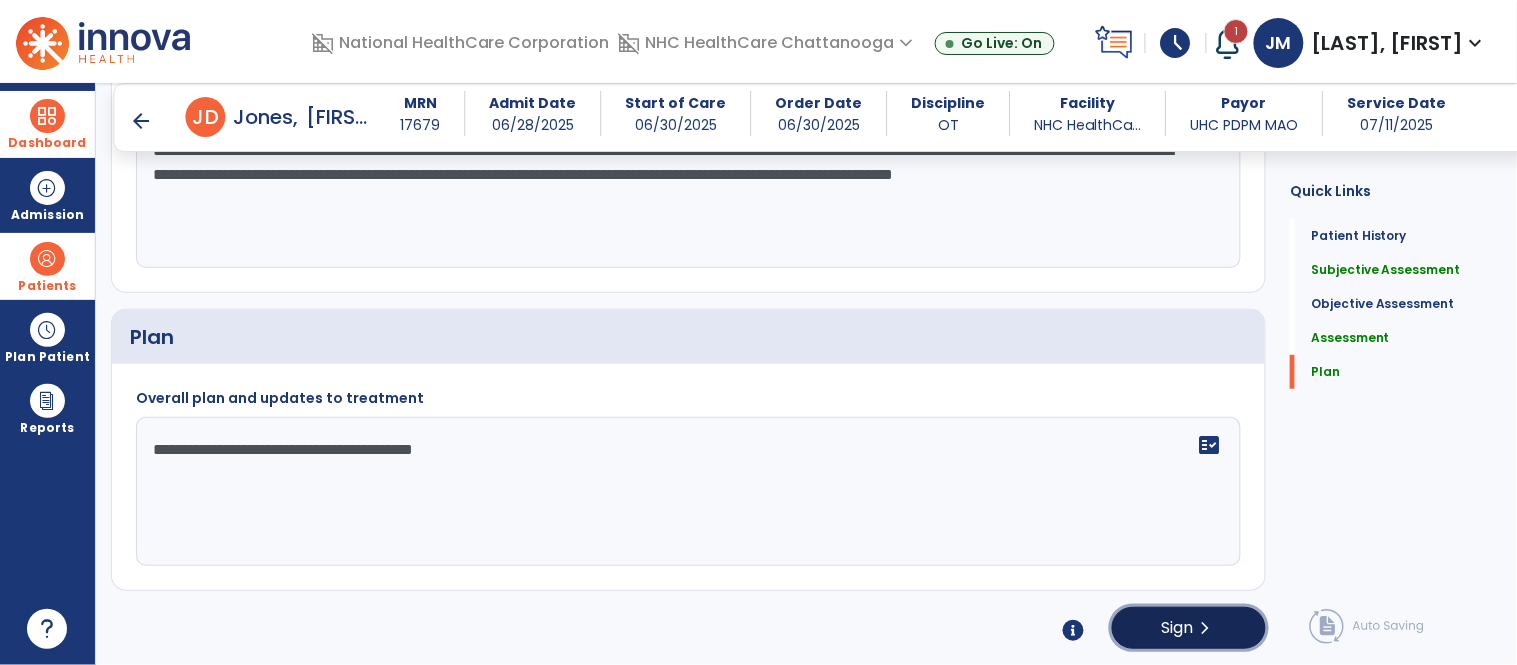 click on "Sign" 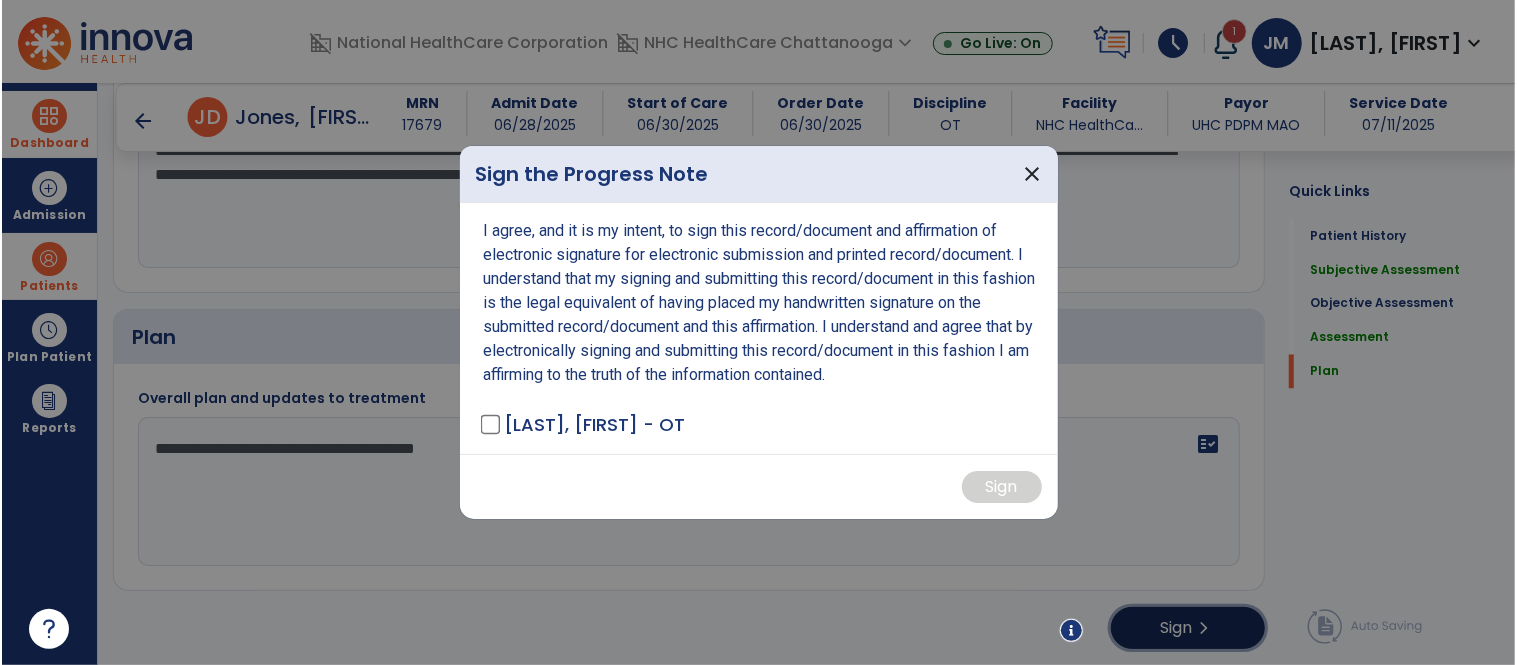scroll, scrollTop: 2046, scrollLeft: 0, axis: vertical 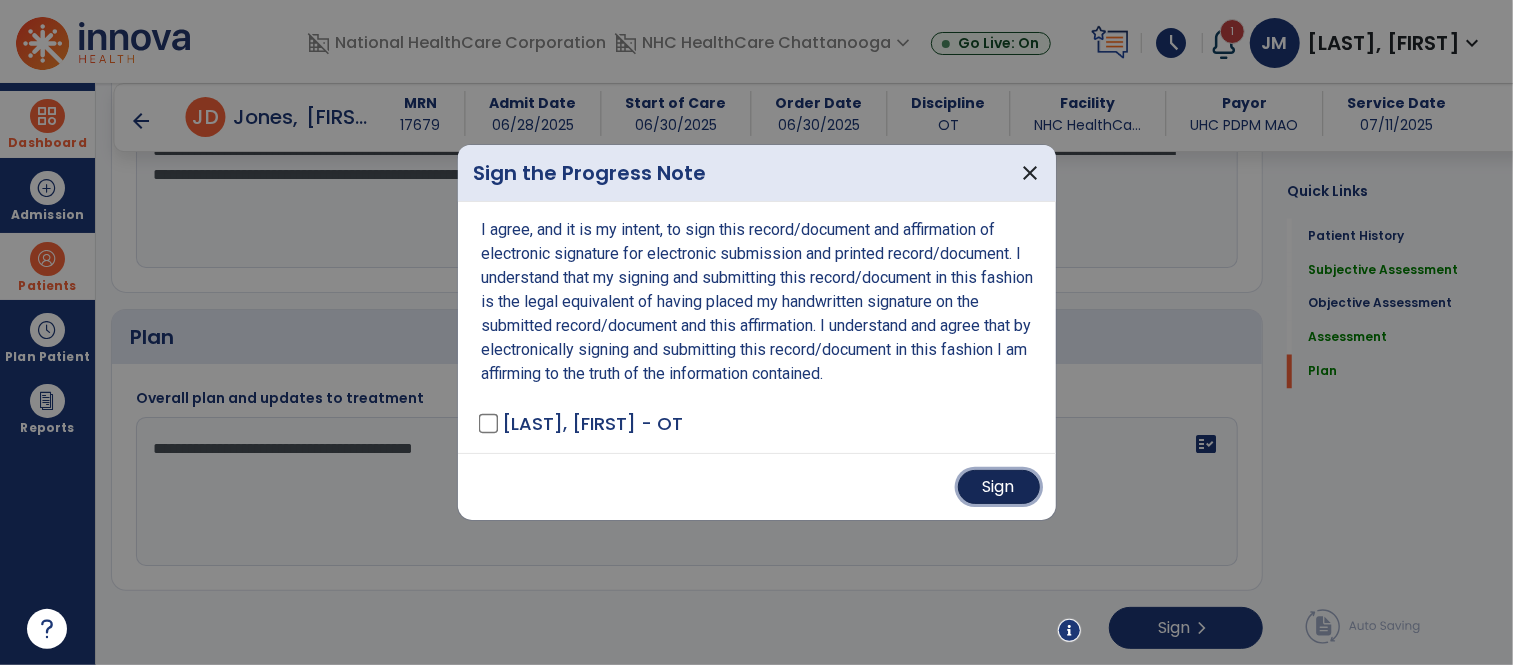 click on "Sign" at bounding box center [999, 487] 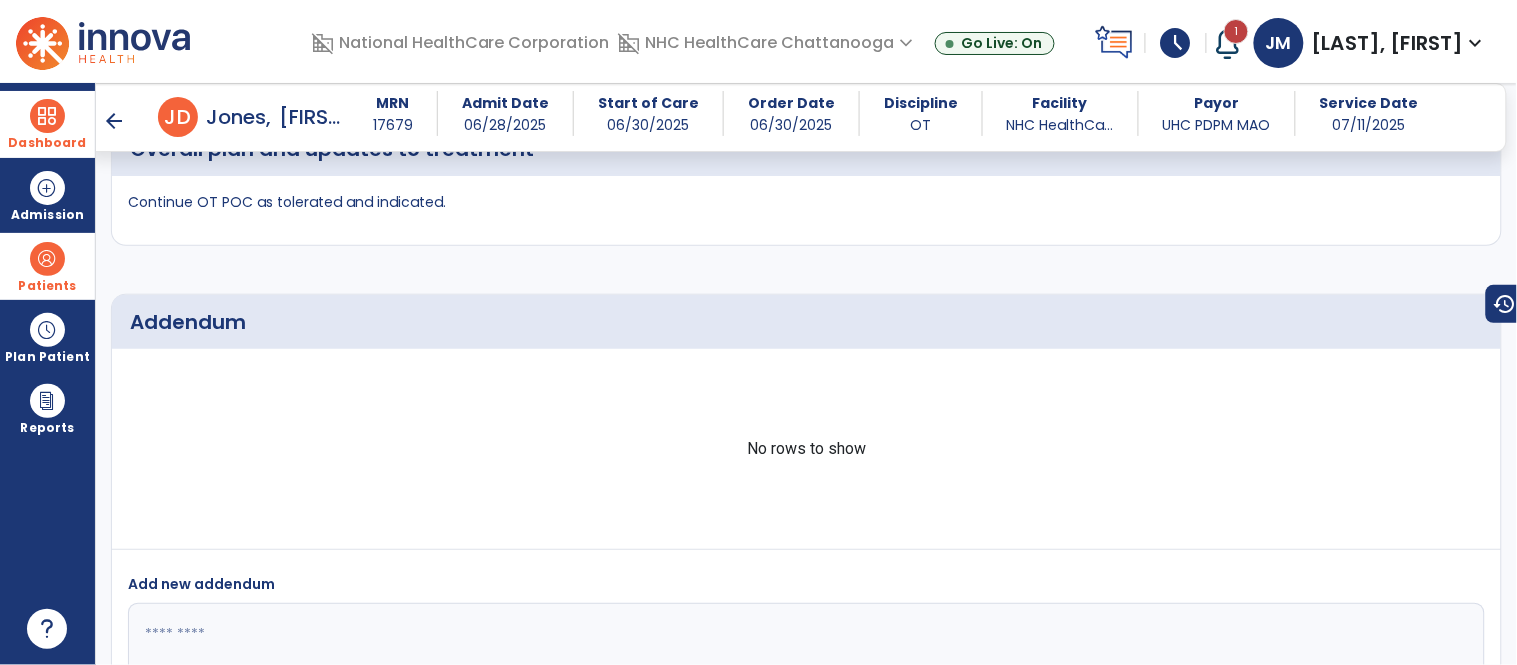 scroll, scrollTop: 2705, scrollLeft: 0, axis: vertical 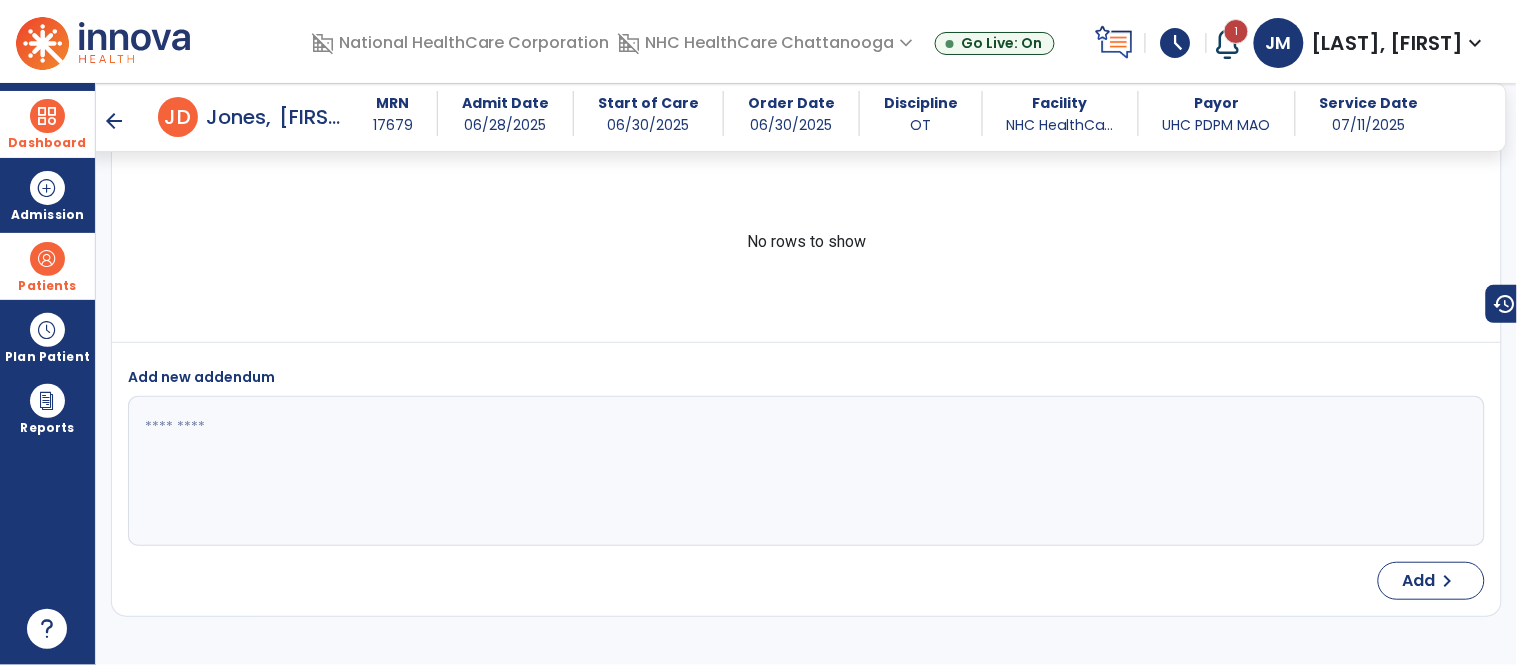 click at bounding box center (47, 259) 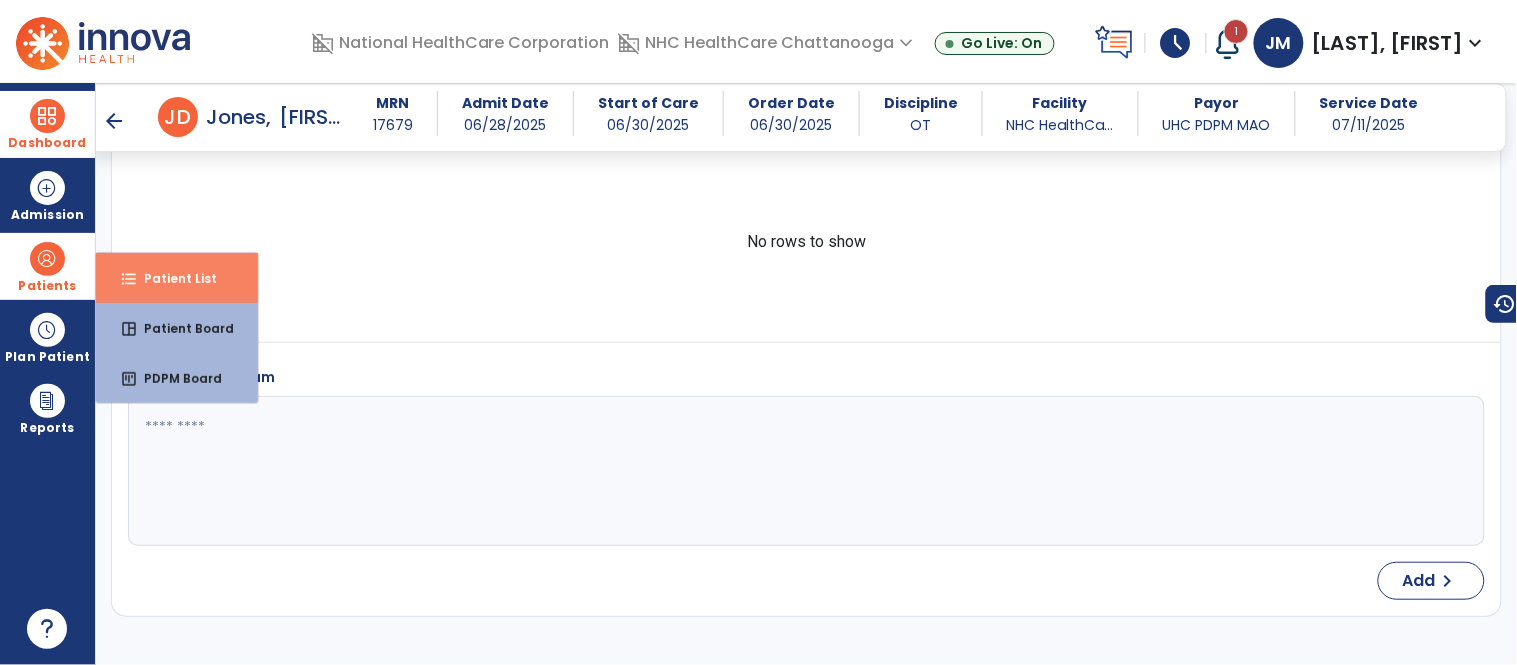 click on "format_list_bulleted  Patient List" at bounding box center (177, 278) 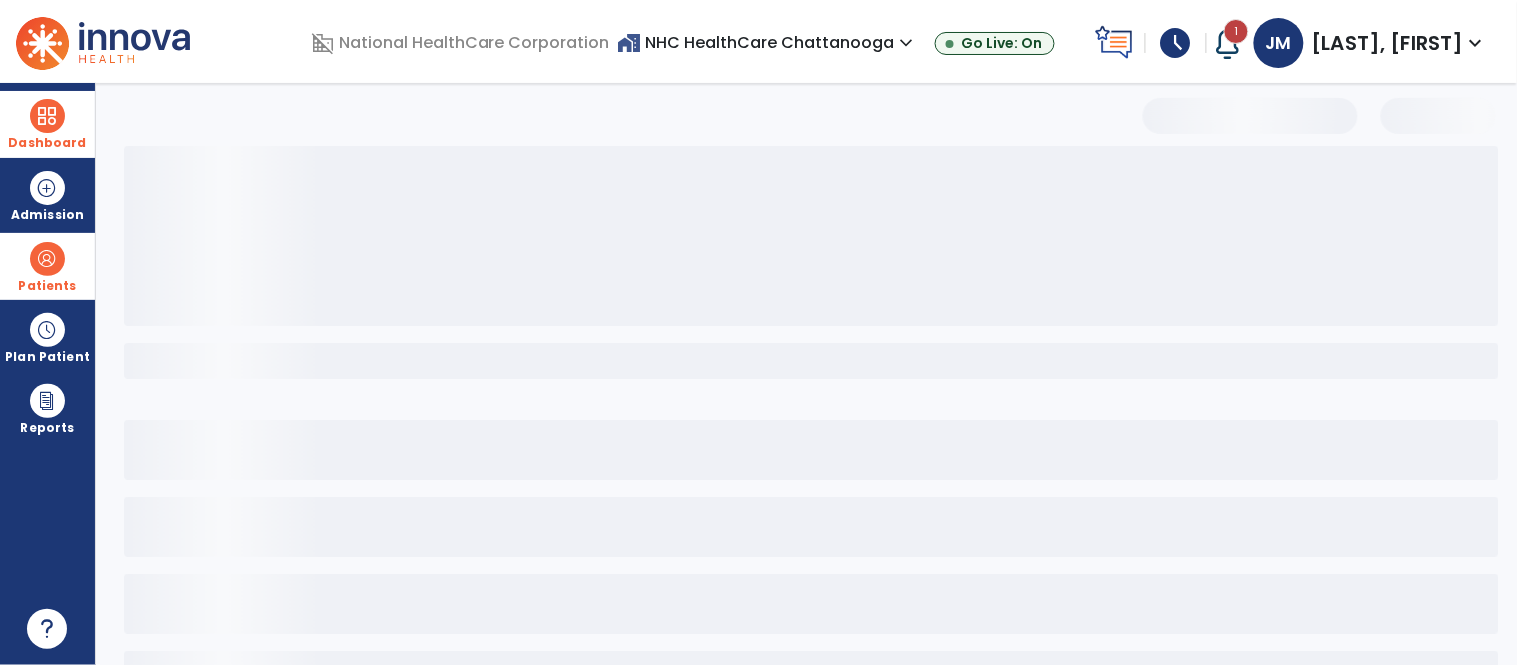 scroll, scrollTop: 0, scrollLeft: 0, axis: both 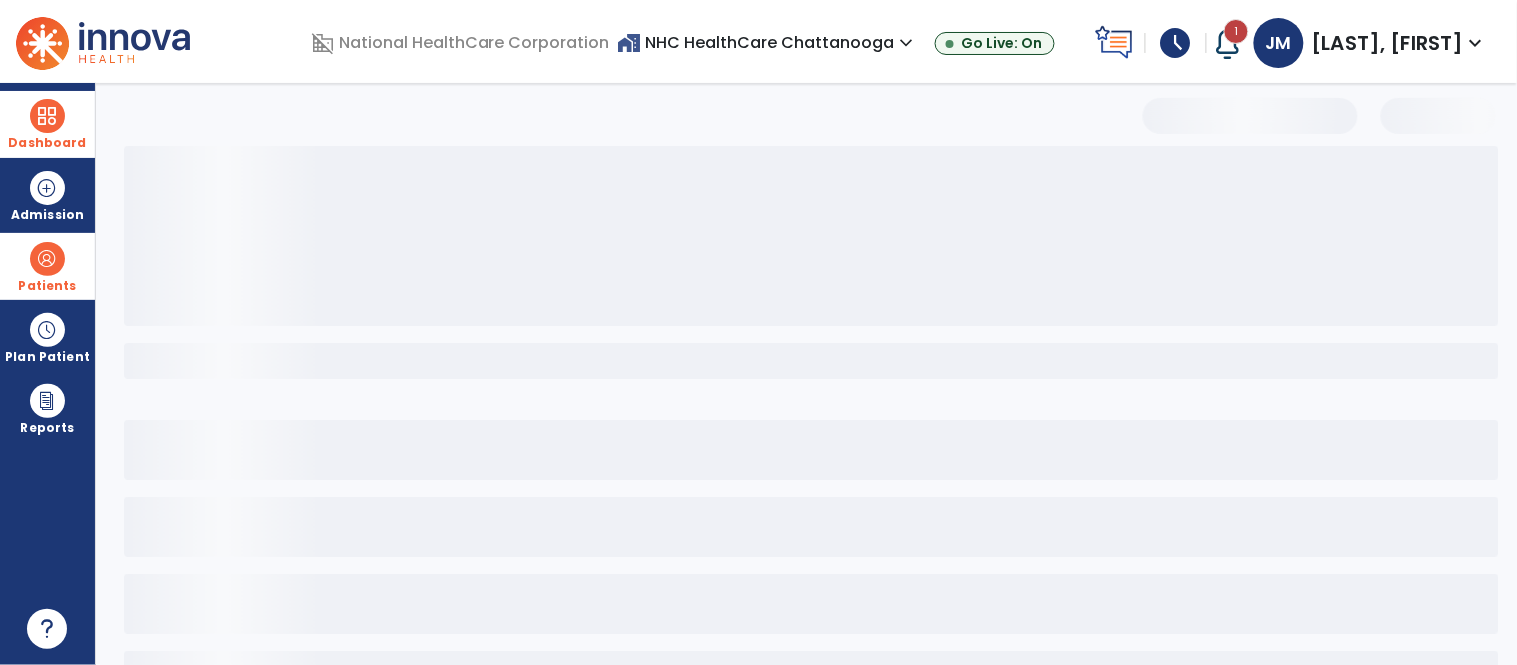 select on "***" 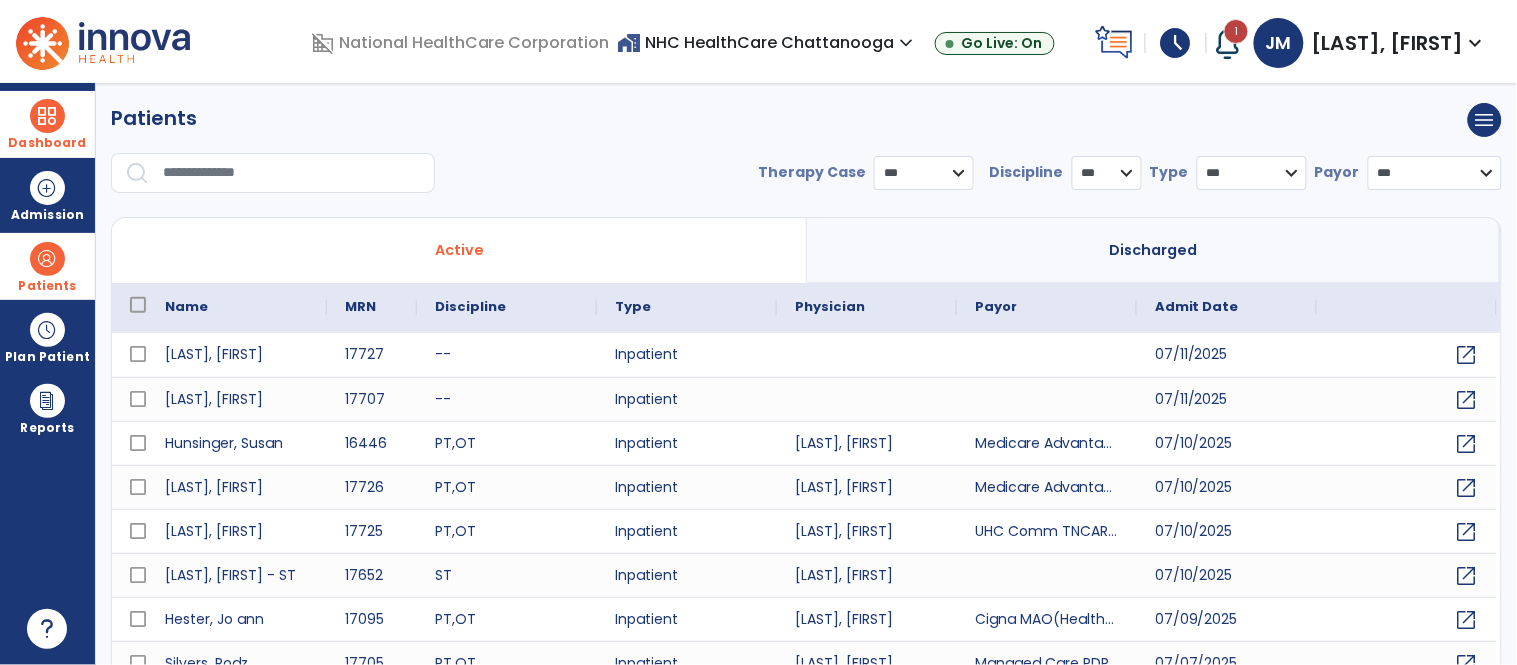 click at bounding box center [292, 173] 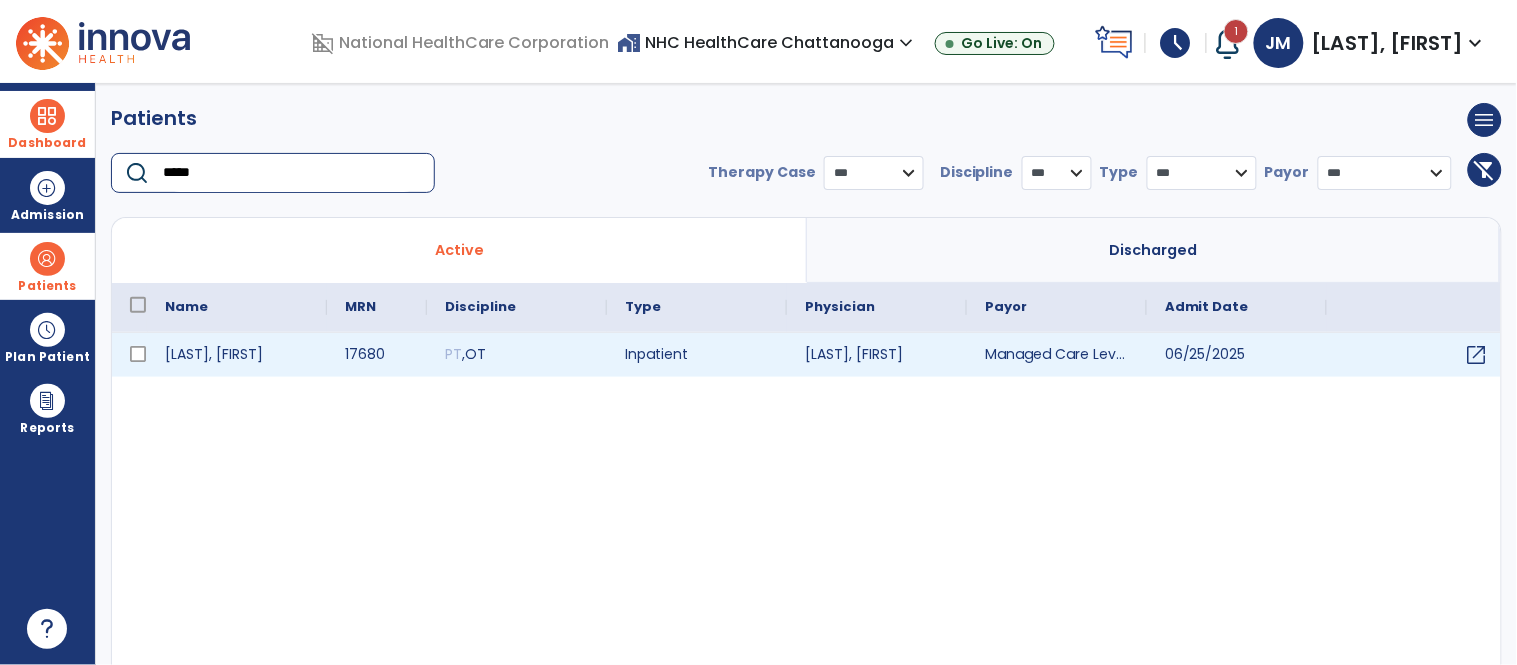 type on "*****" 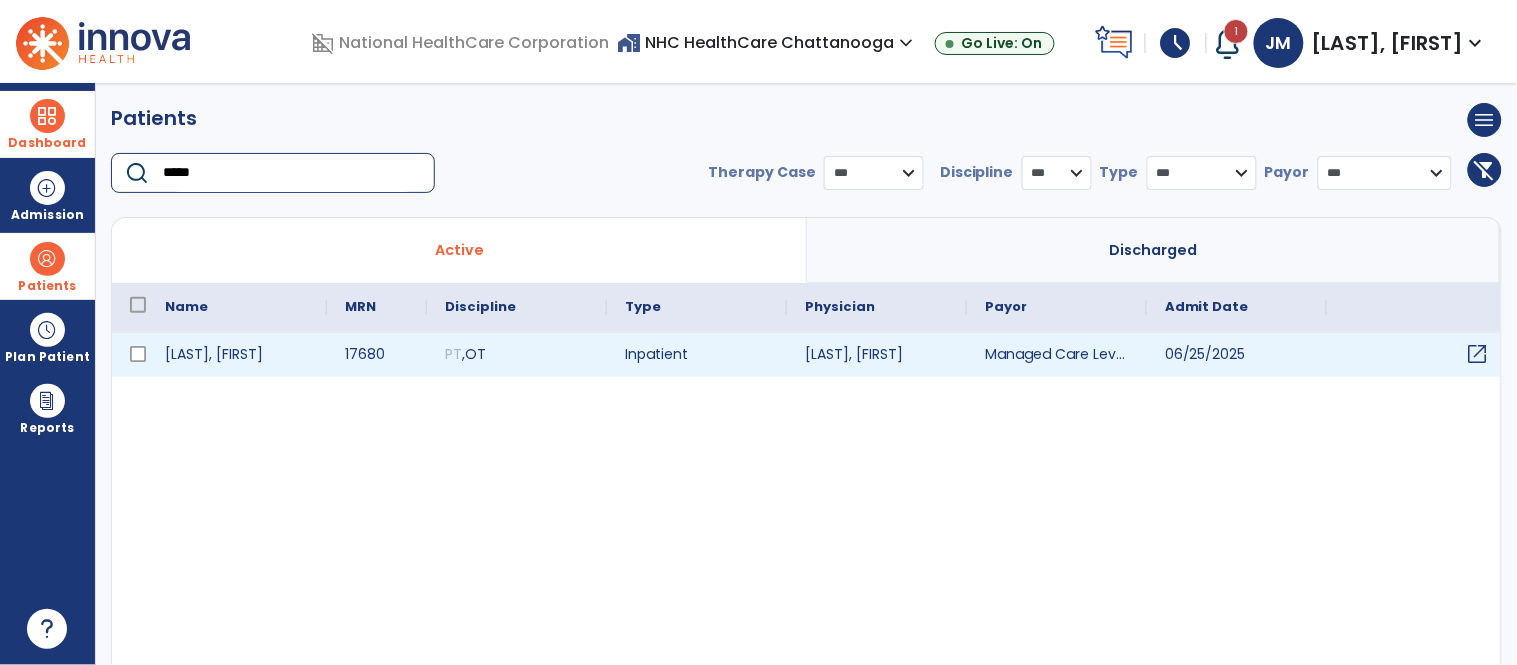 click on "open_in_new" at bounding box center (1478, 354) 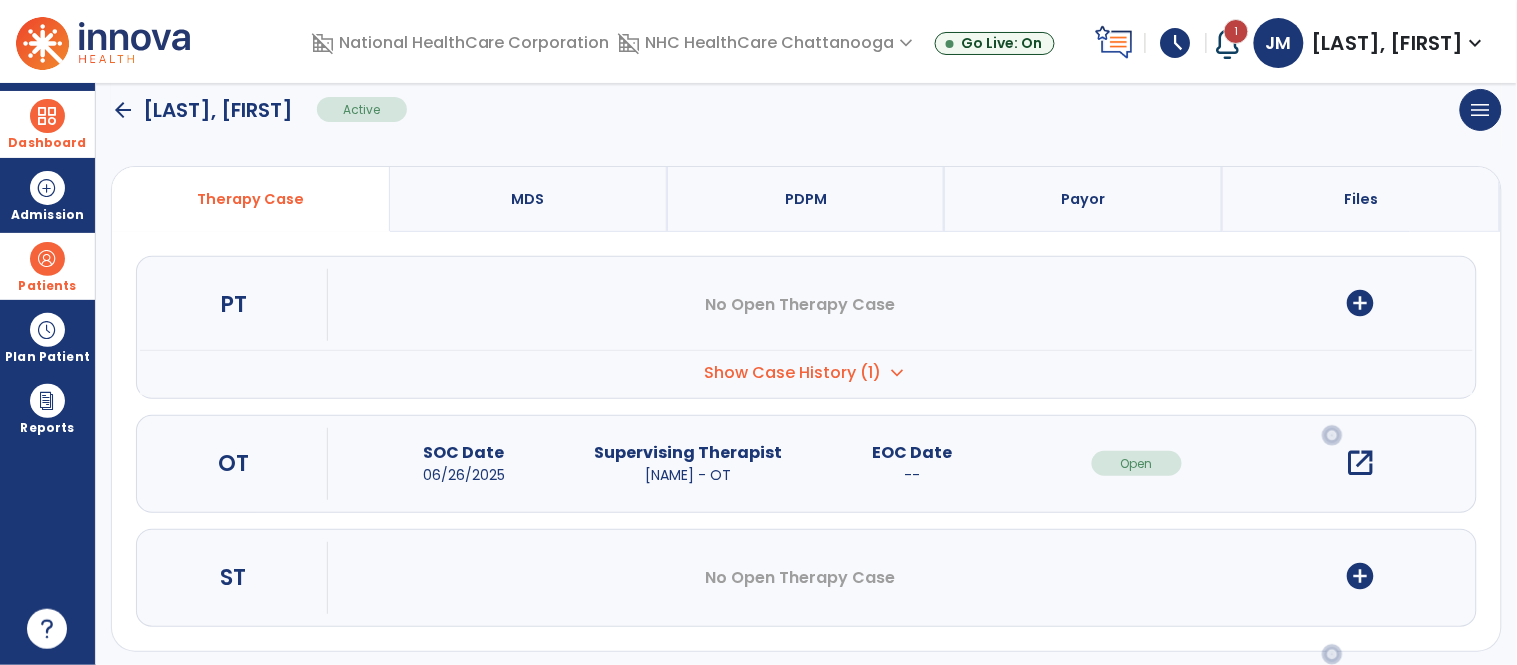 scroll, scrollTop: 131, scrollLeft: 0, axis: vertical 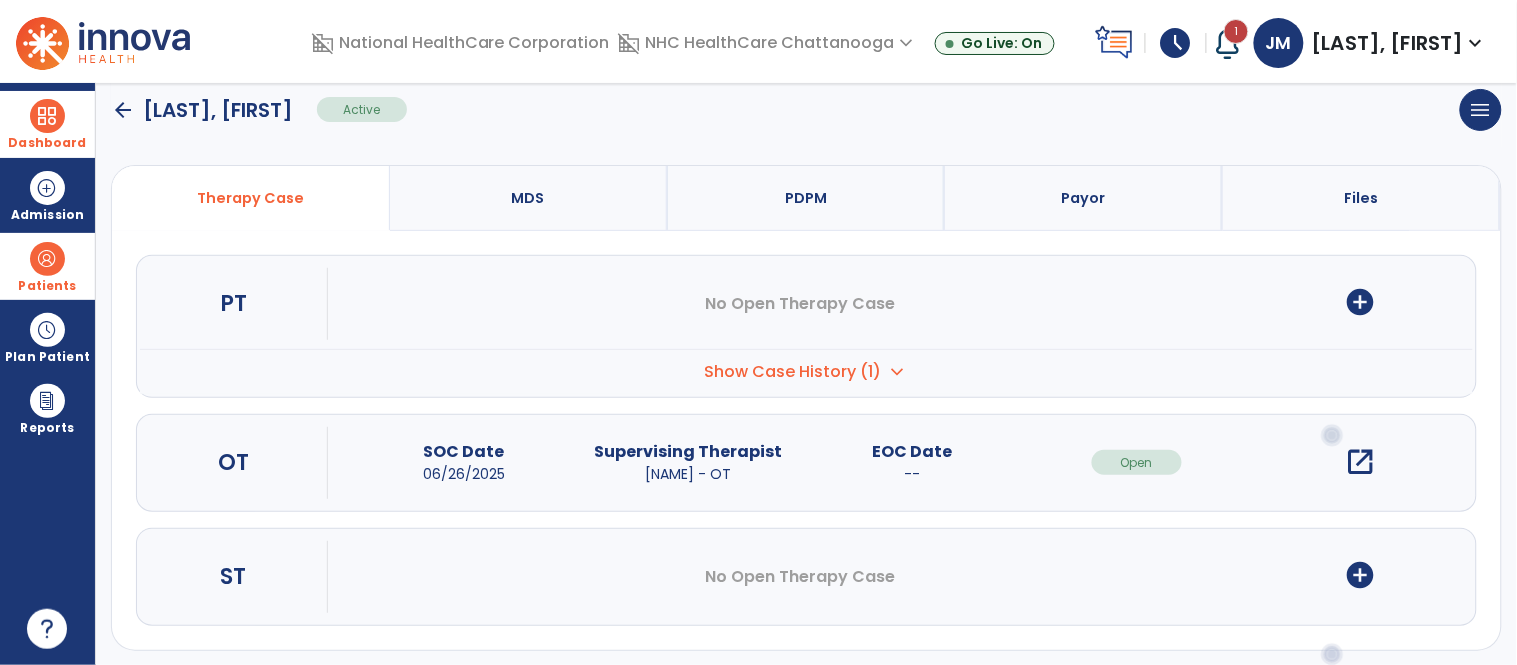 click on "open_in_new" at bounding box center (1361, 462) 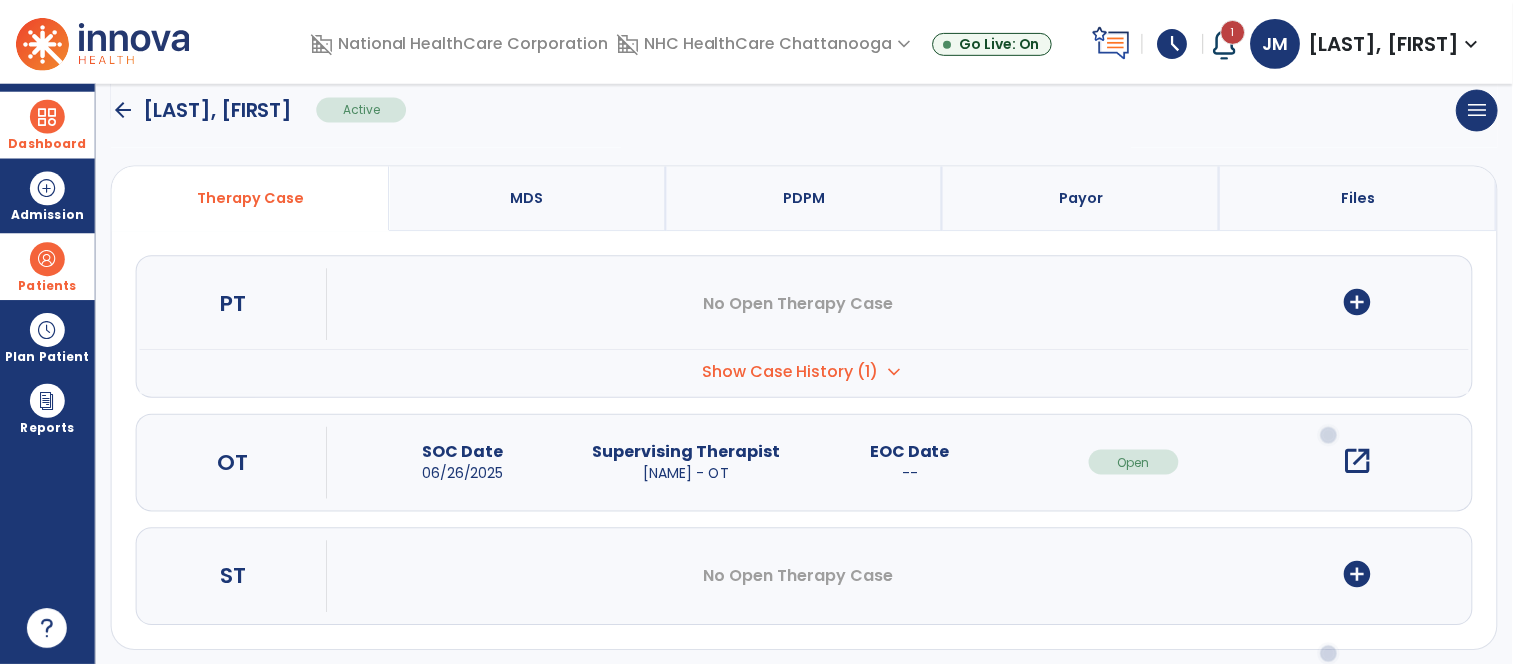 scroll, scrollTop: 0, scrollLeft: 0, axis: both 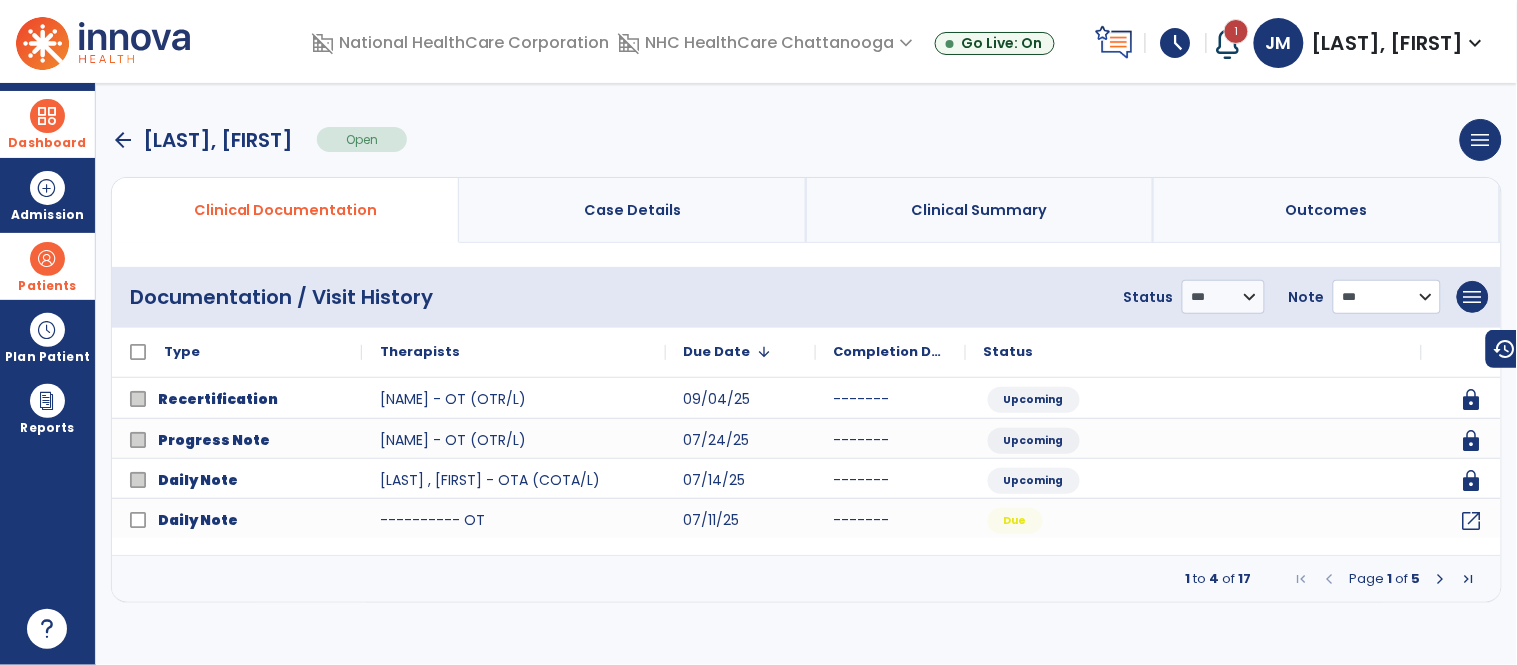 click on "**********" at bounding box center [1223, 297] 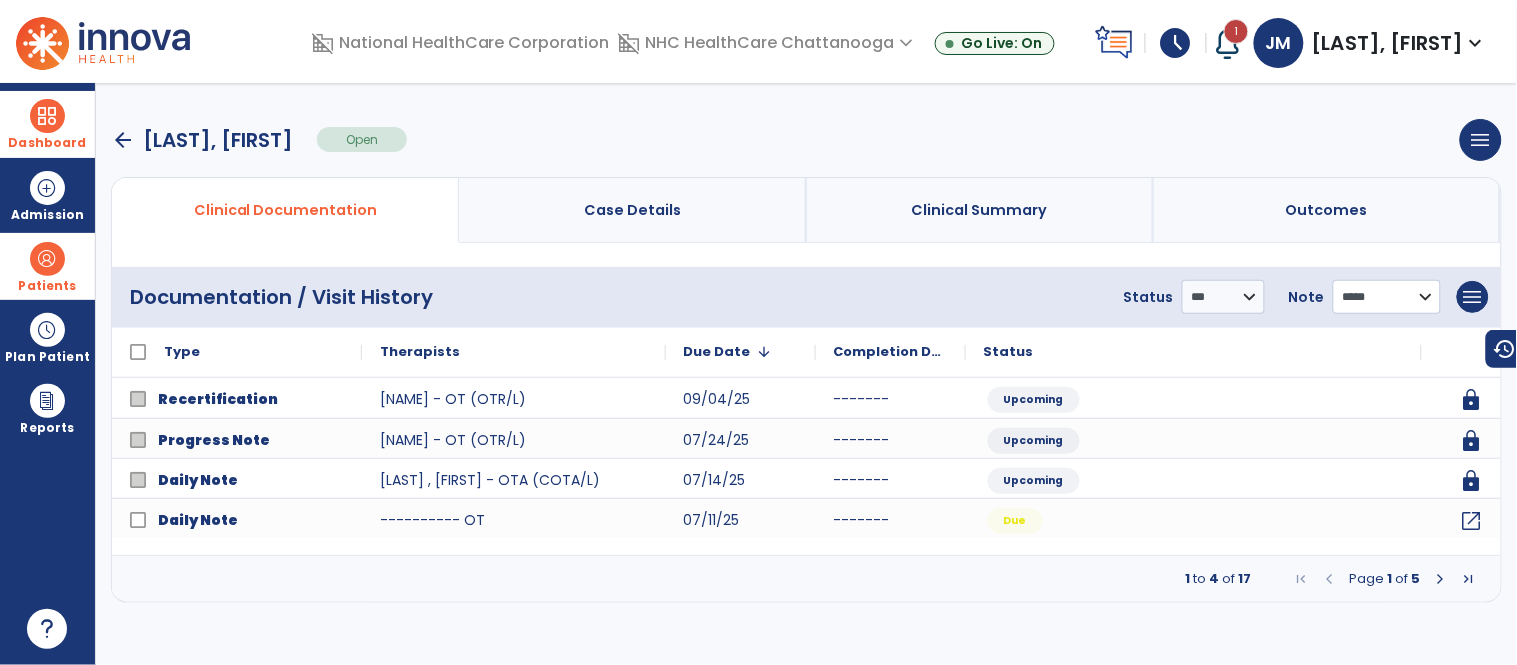 click on "**********" at bounding box center (1223, 297) 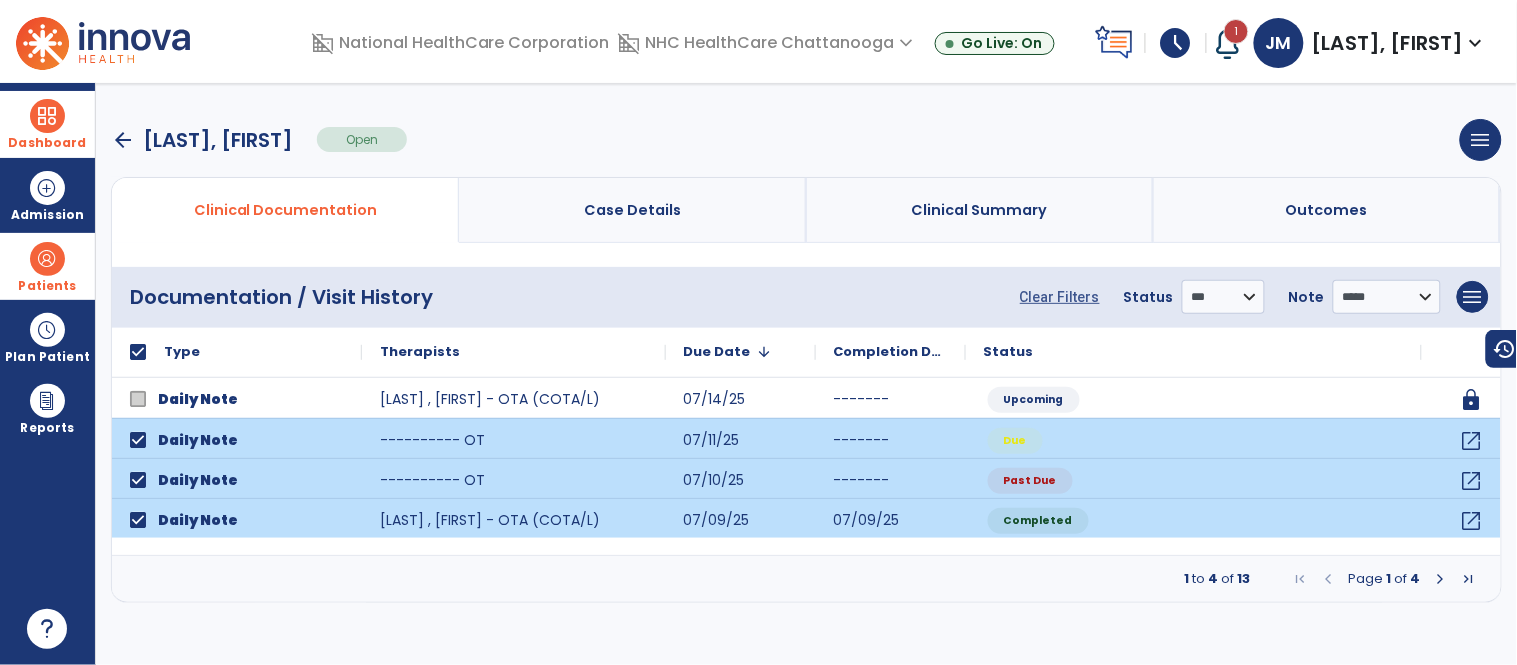 click on "**********" at bounding box center (1254, 297) 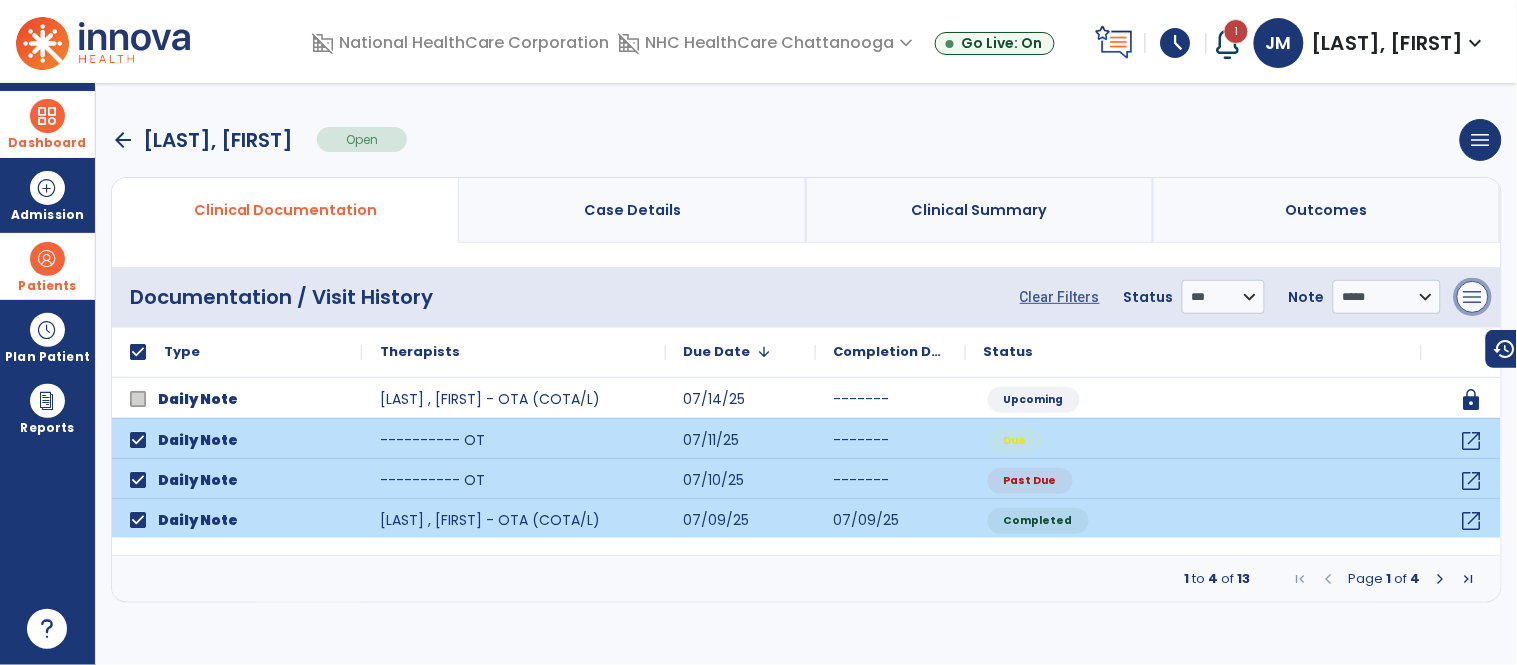 click on "menu" at bounding box center (1473, 297) 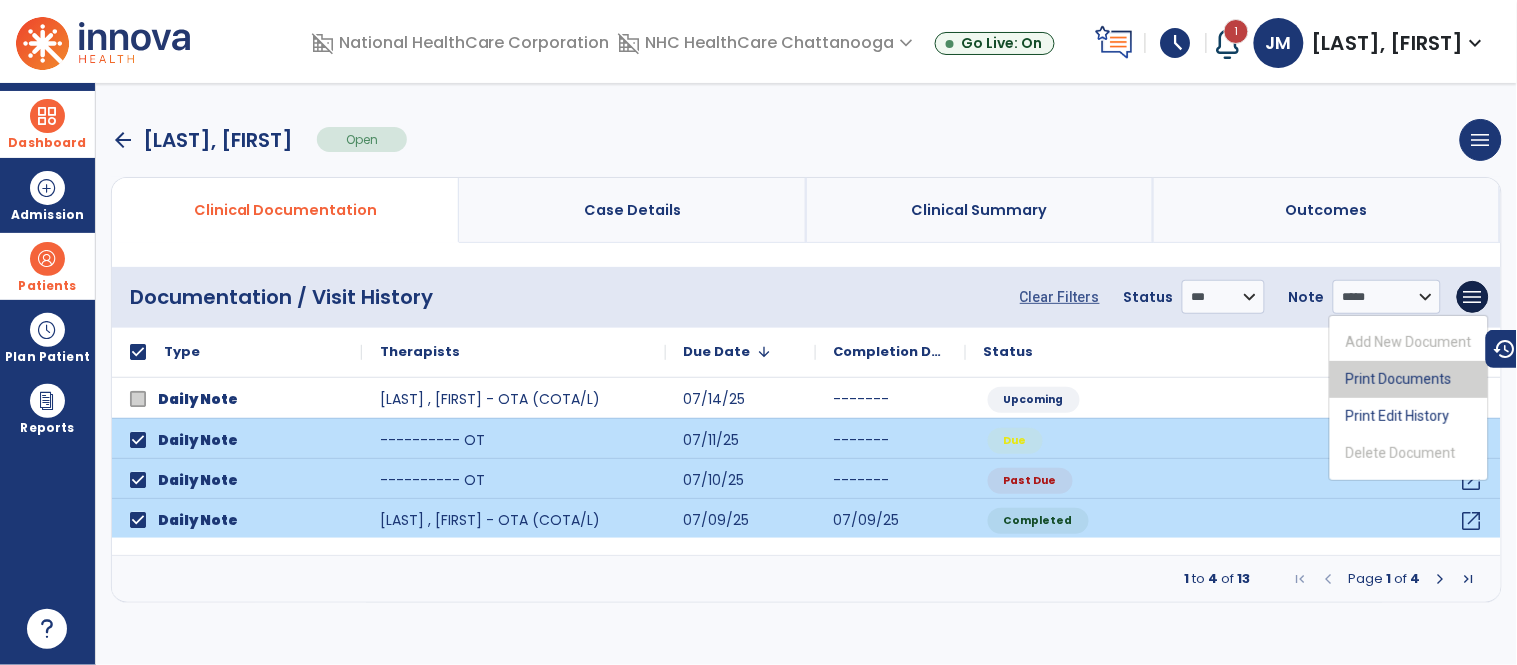 click on "Print Documents" at bounding box center [1409, 379] 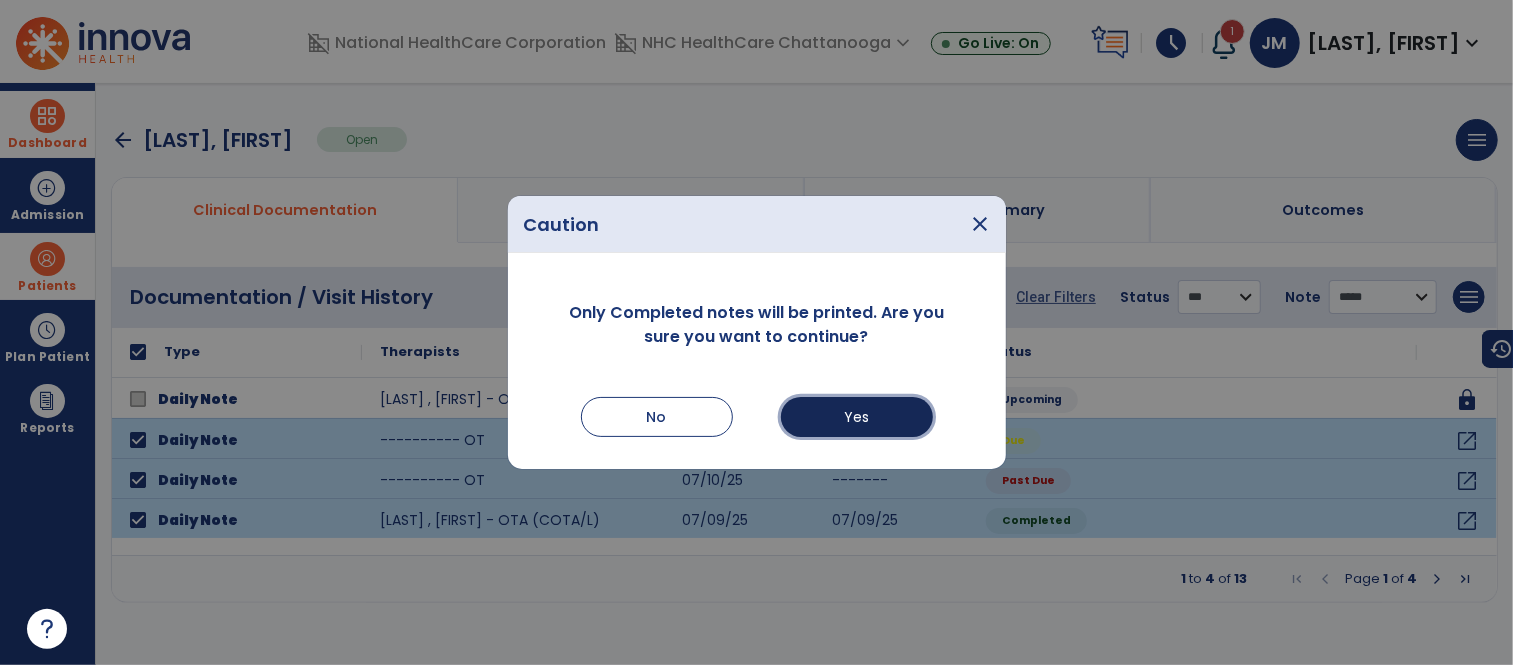 click on "Yes" at bounding box center (857, 417) 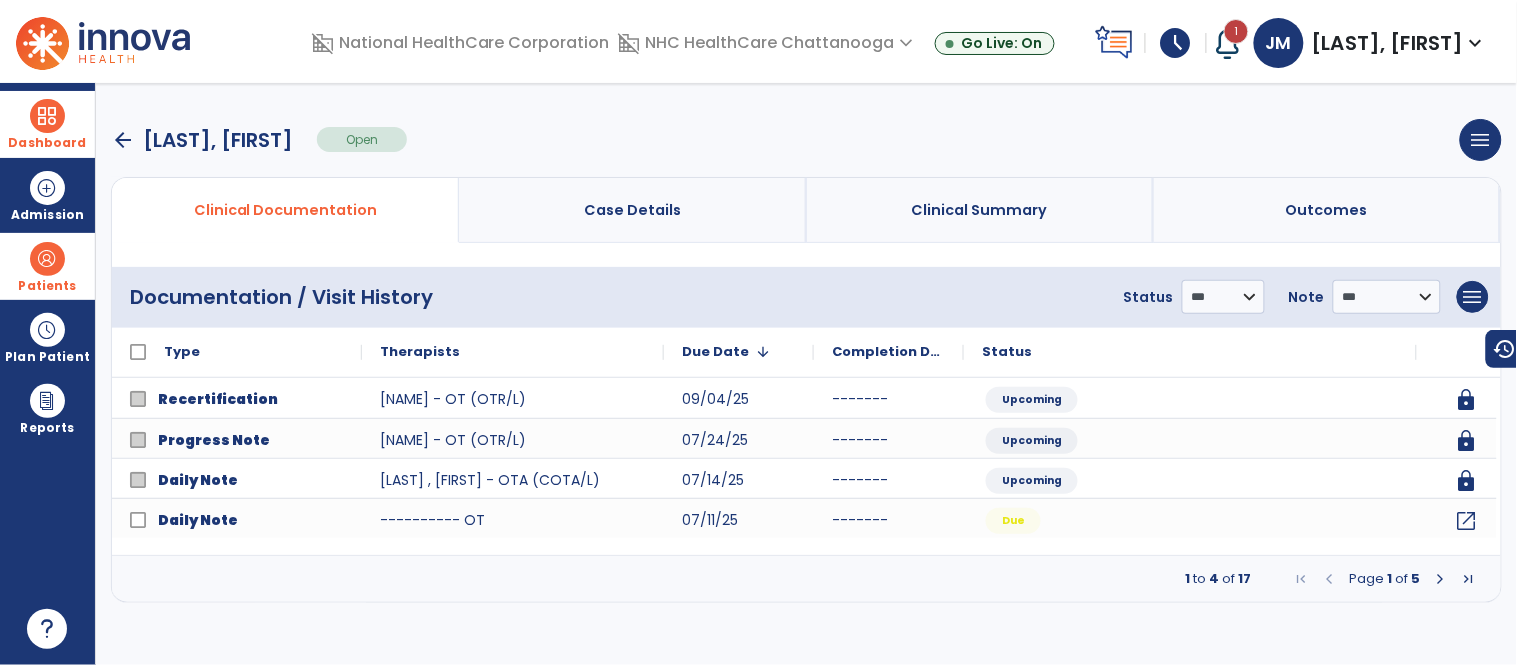 click on "Dashboard" at bounding box center (47, 143) 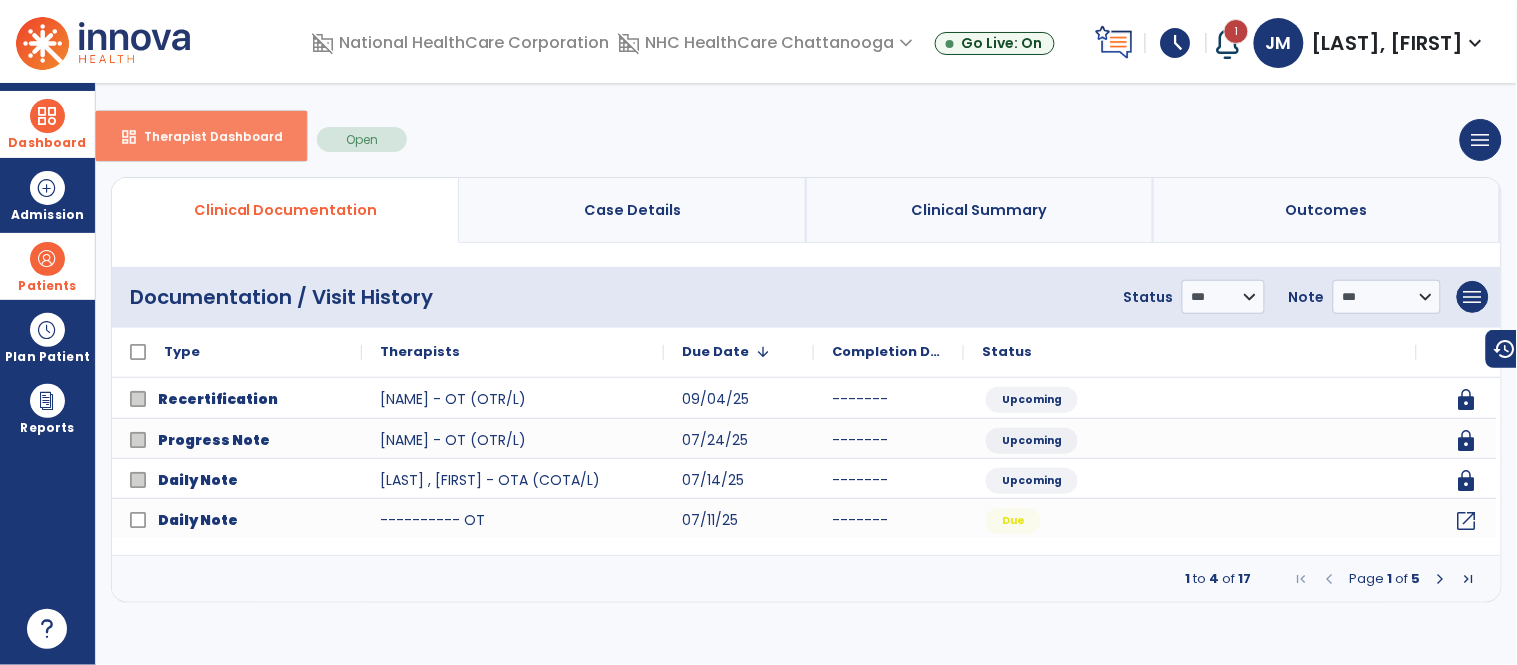 click on "Therapist Dashboard" at bounding box center (205, 136) 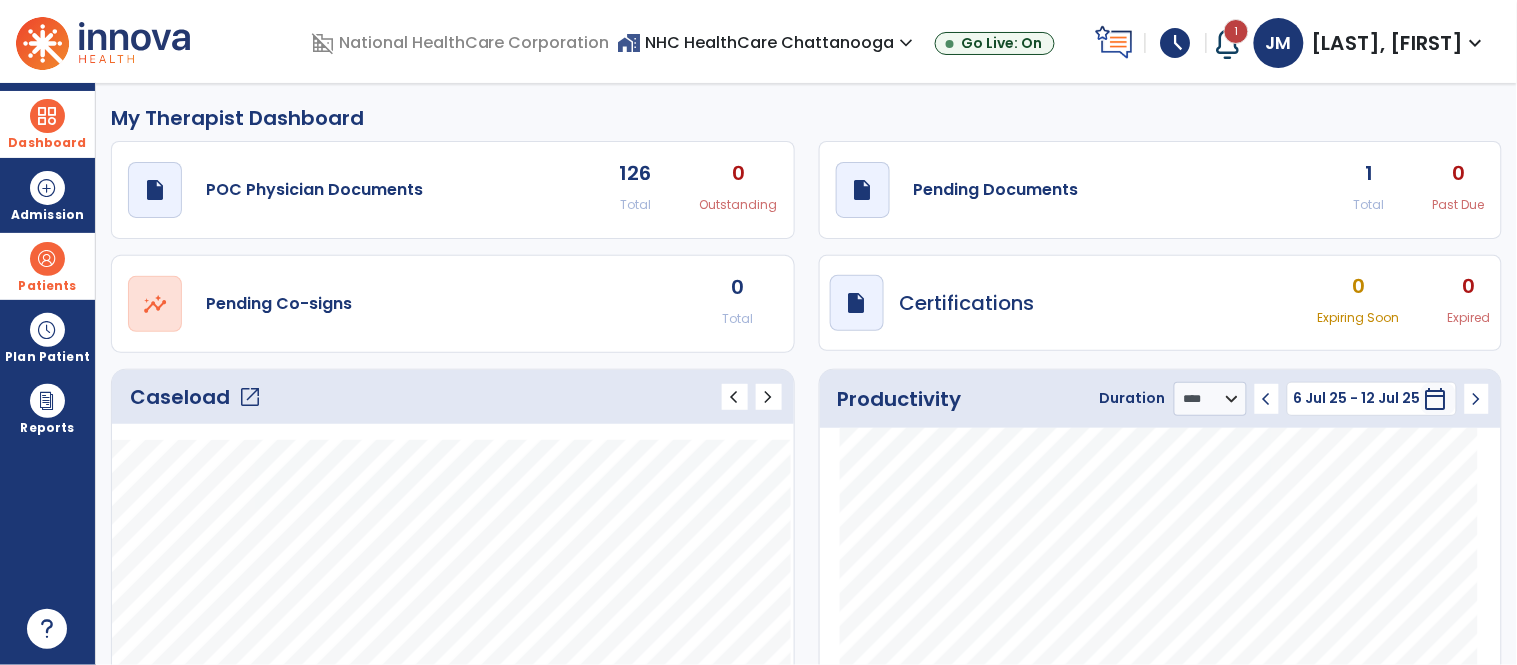 click on "Caseload   open_in_new" 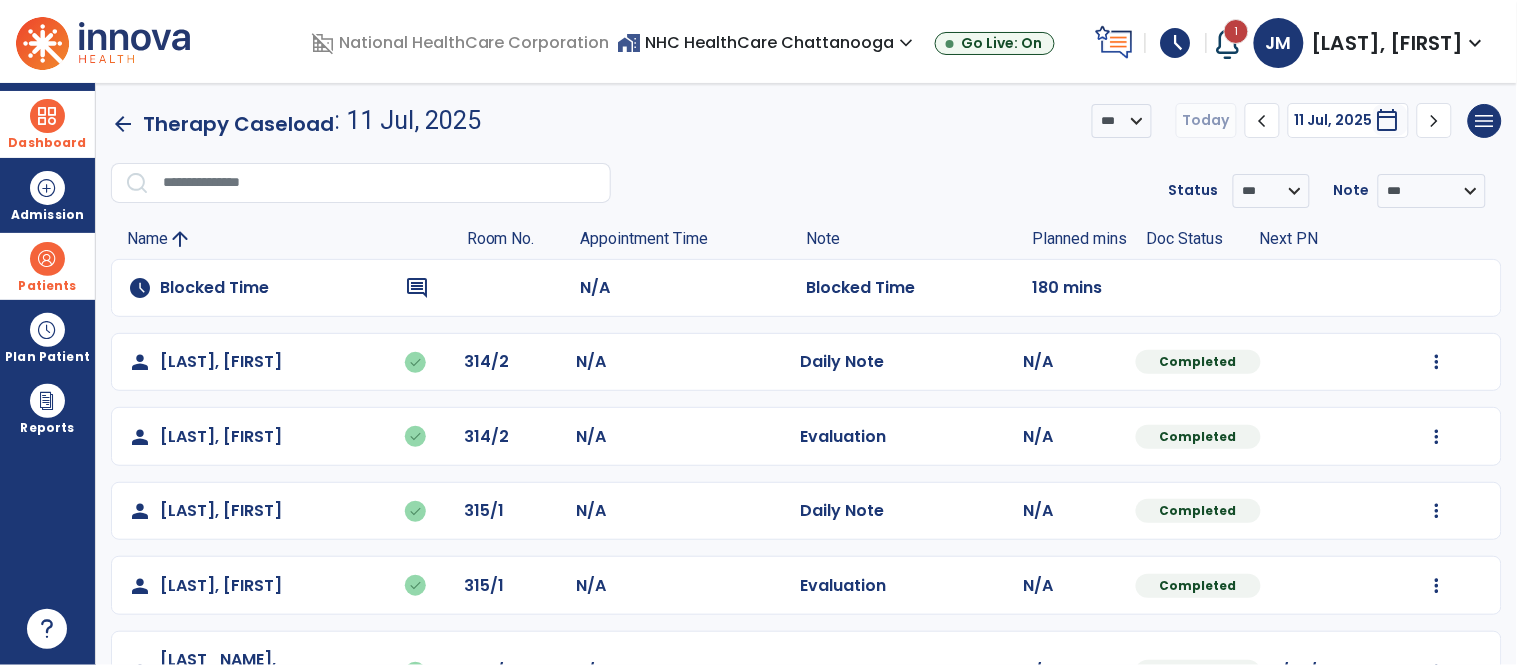 click at bounding box center (1437, 362) 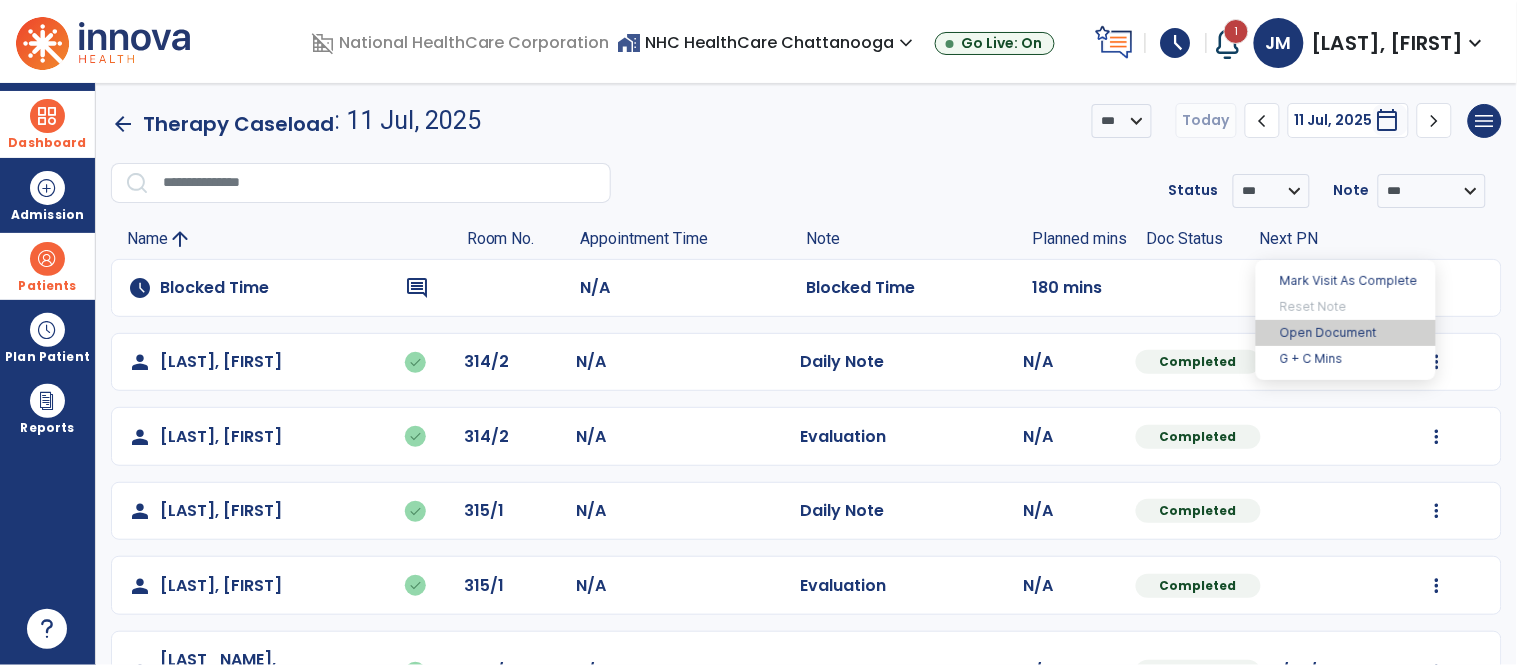 click on "Open Document" at bounding box center [1346, 333] 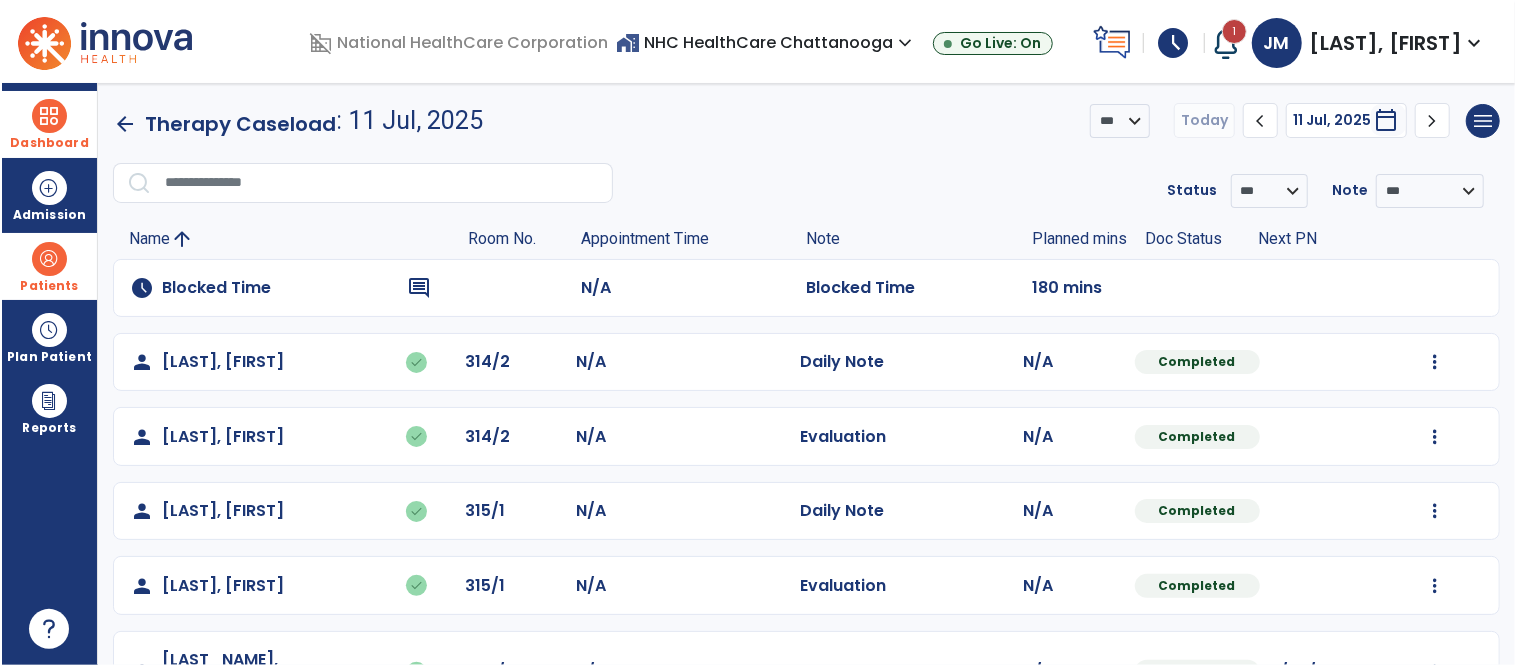 scroll, scrollTop: 634, scrollLeft: 0, axis: vertical 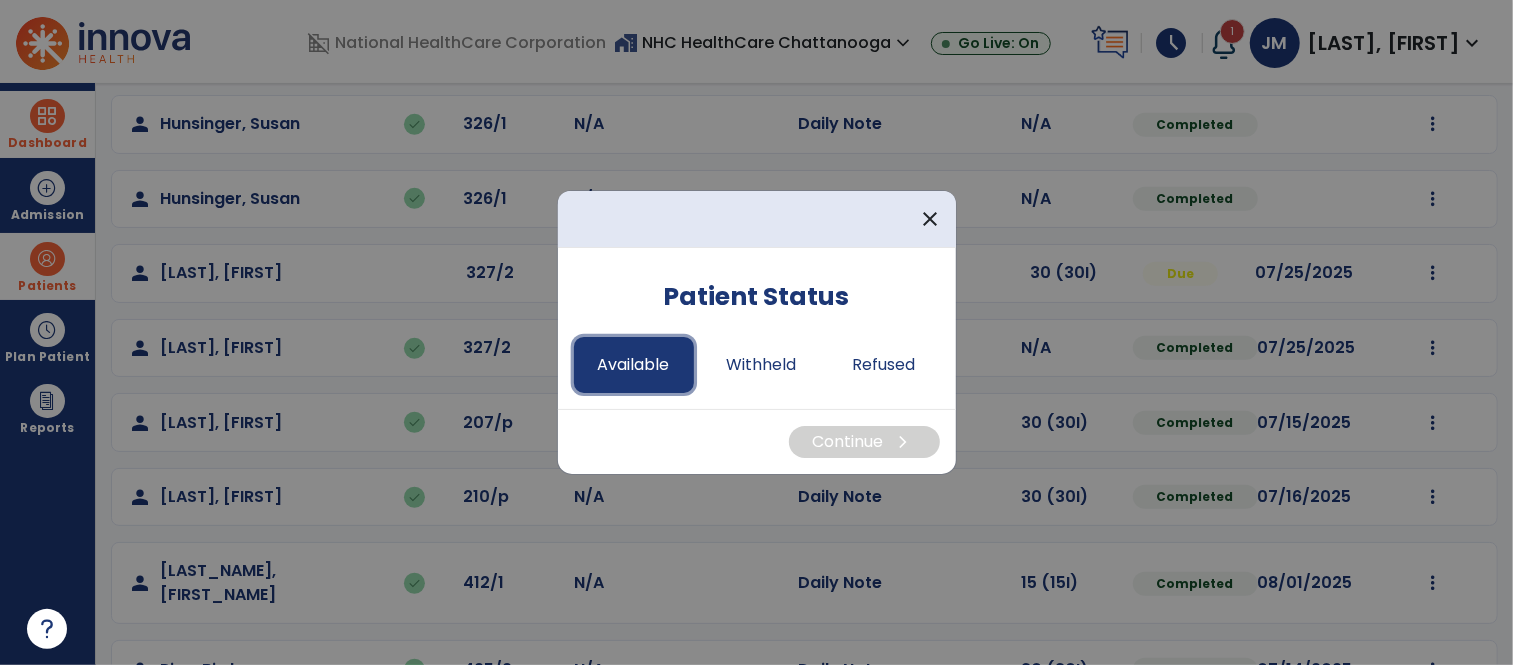click on "Available" at bounding box center (634, 365) 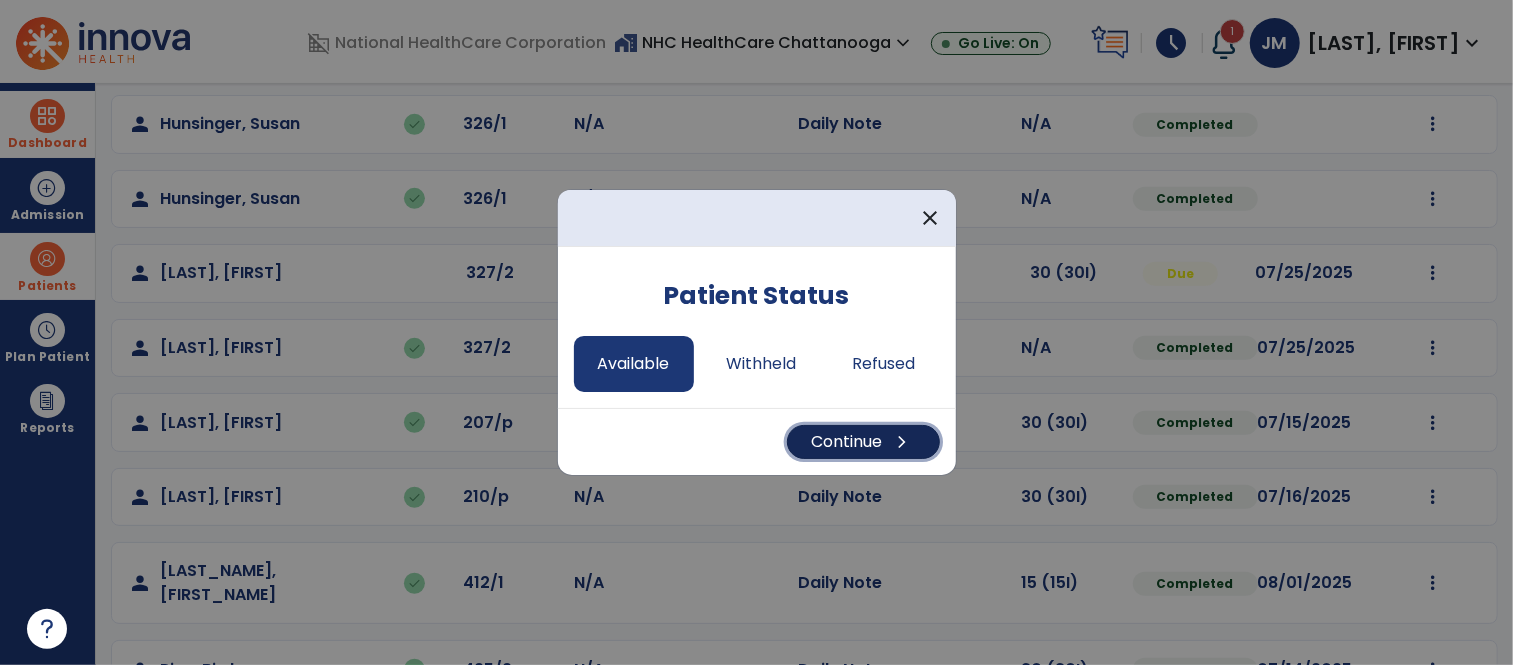 click on "Continue   chevron_right" at bounding box center [863, 442] 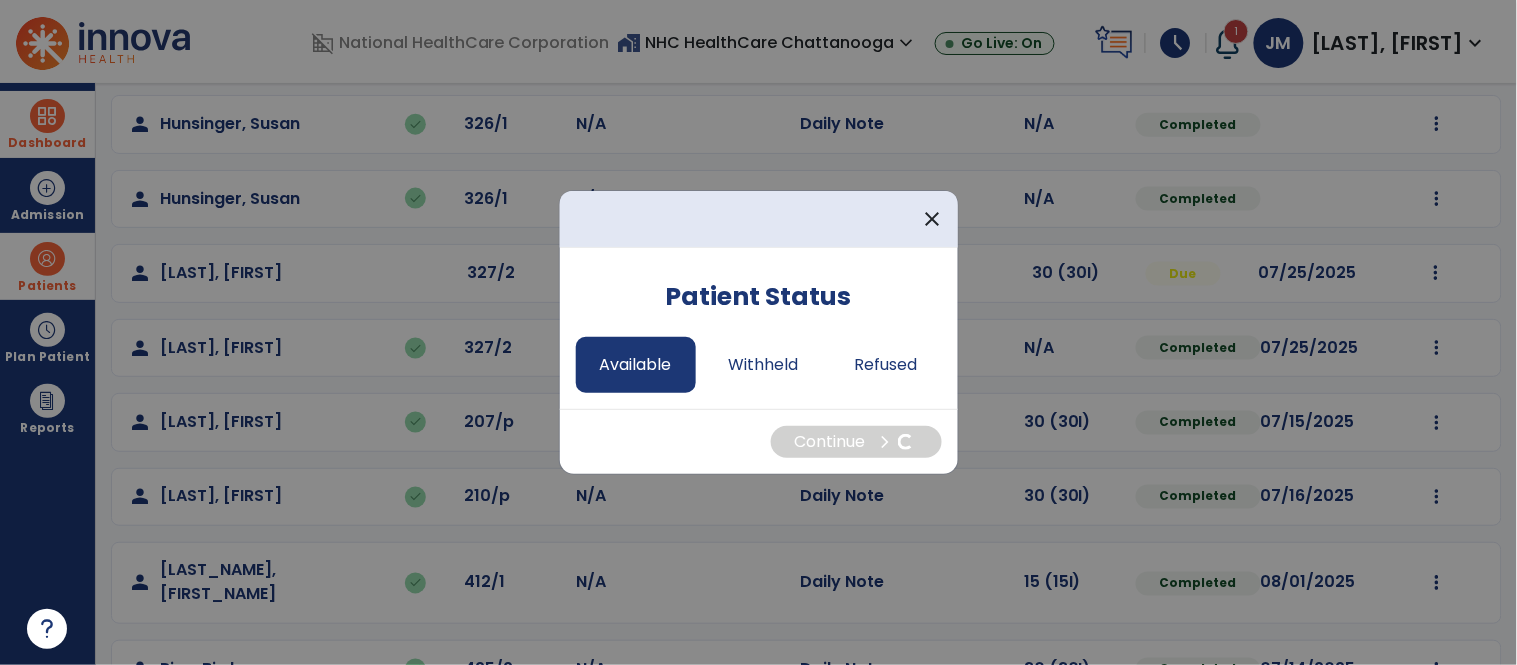 select on "*" 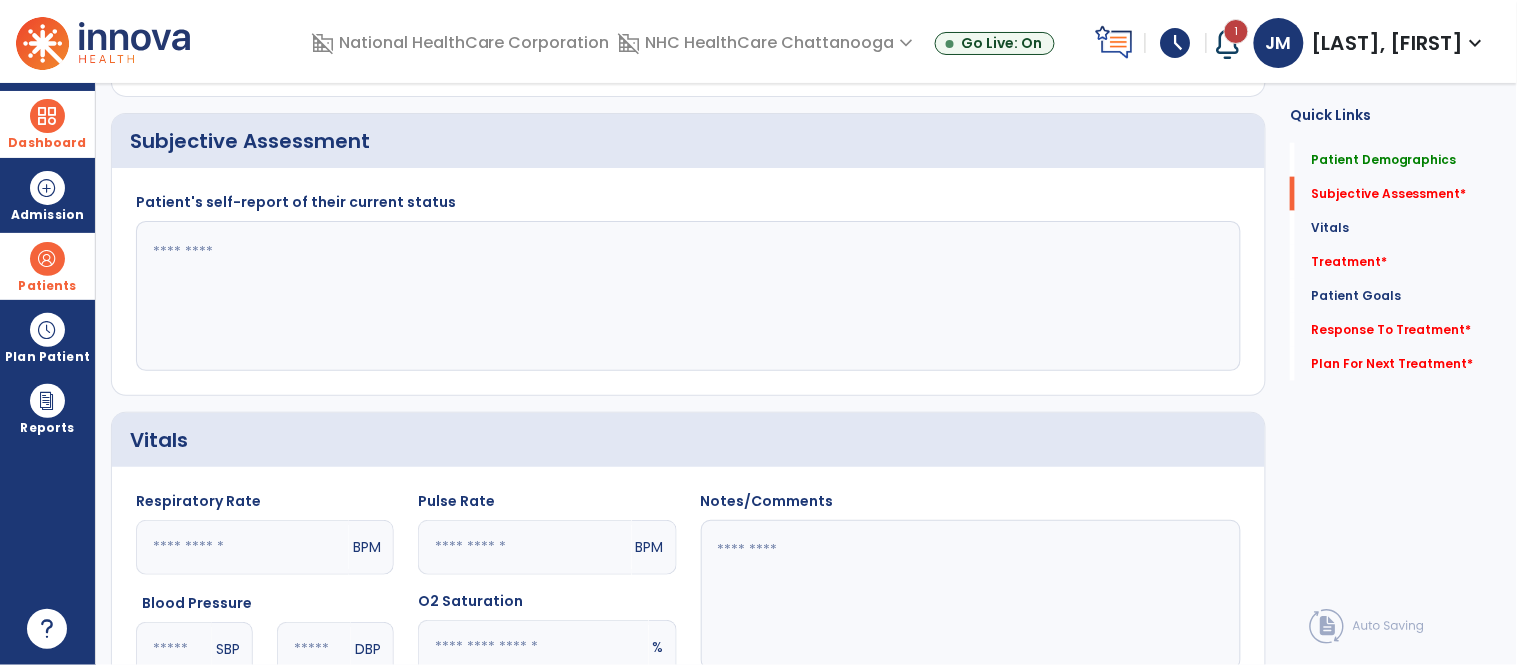 click 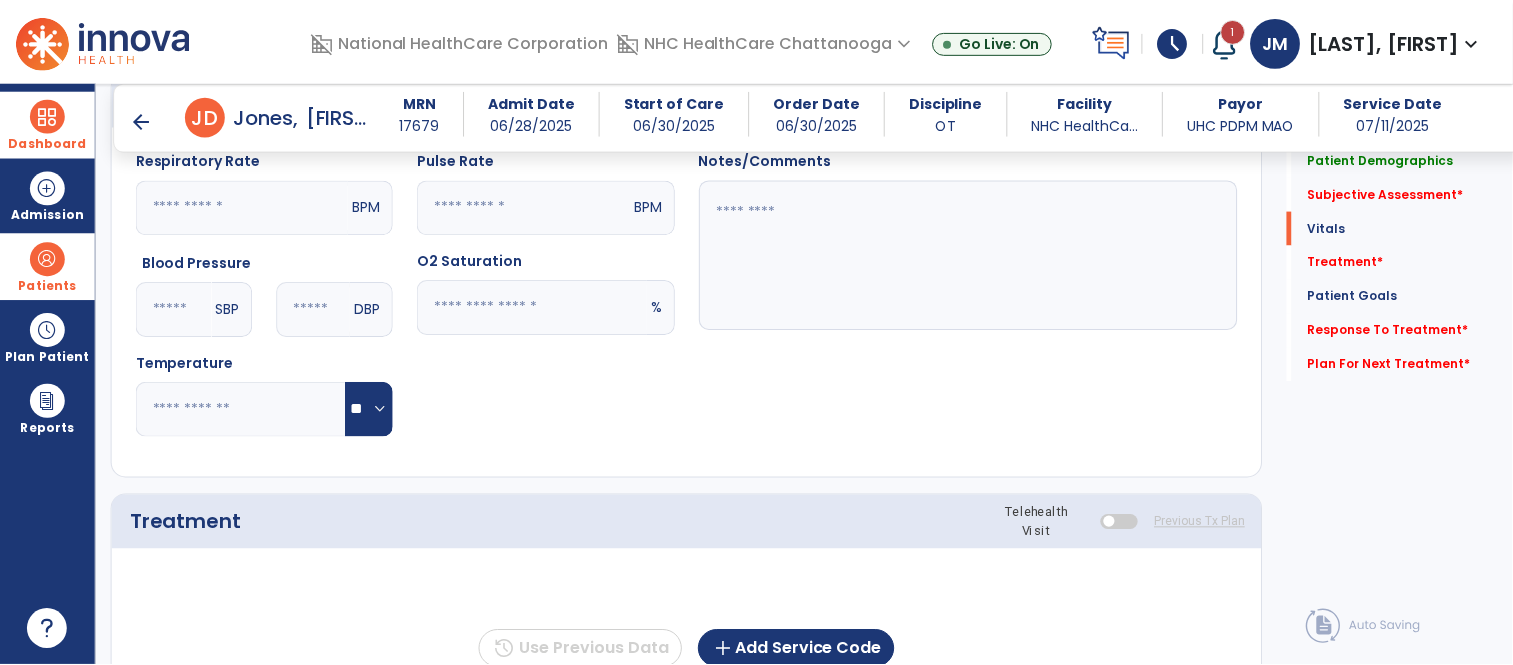 scroll, scrollTop: 1010, scrollLeft: 0, axis: vertical 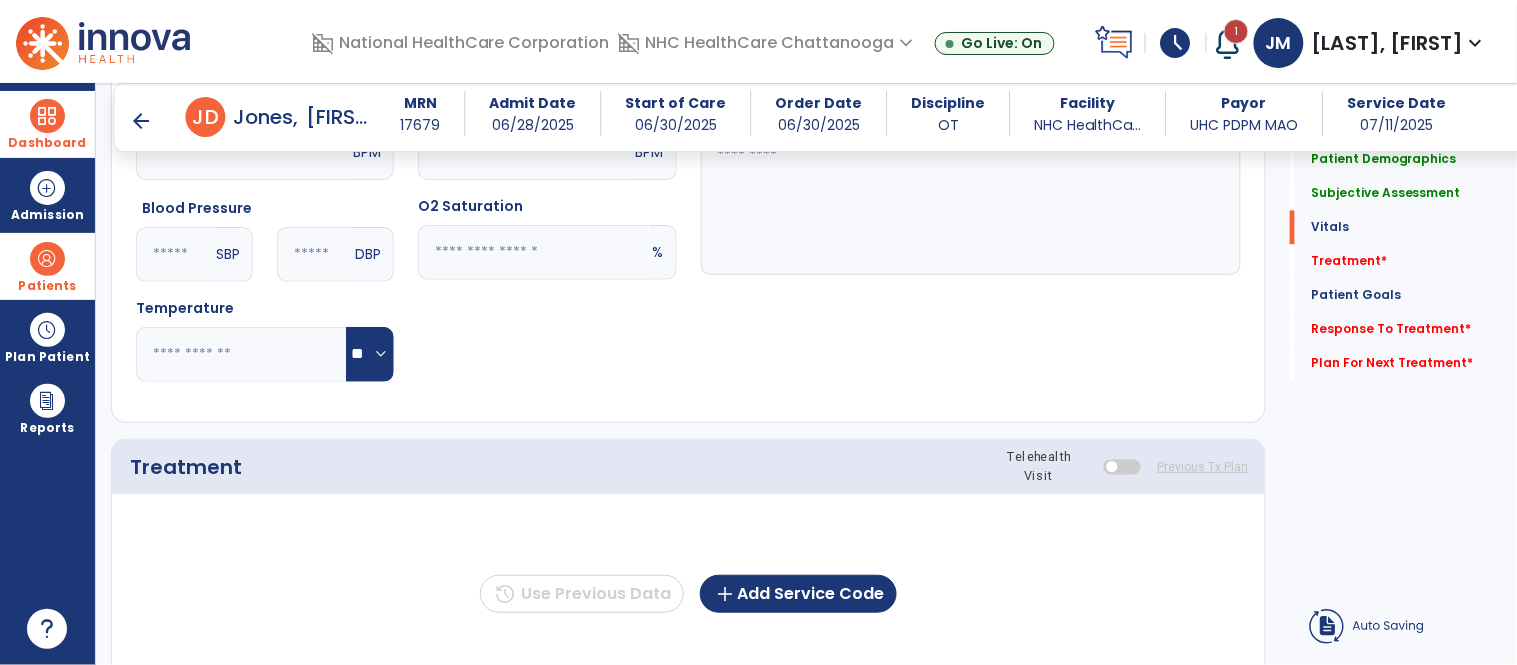 type on "**********" 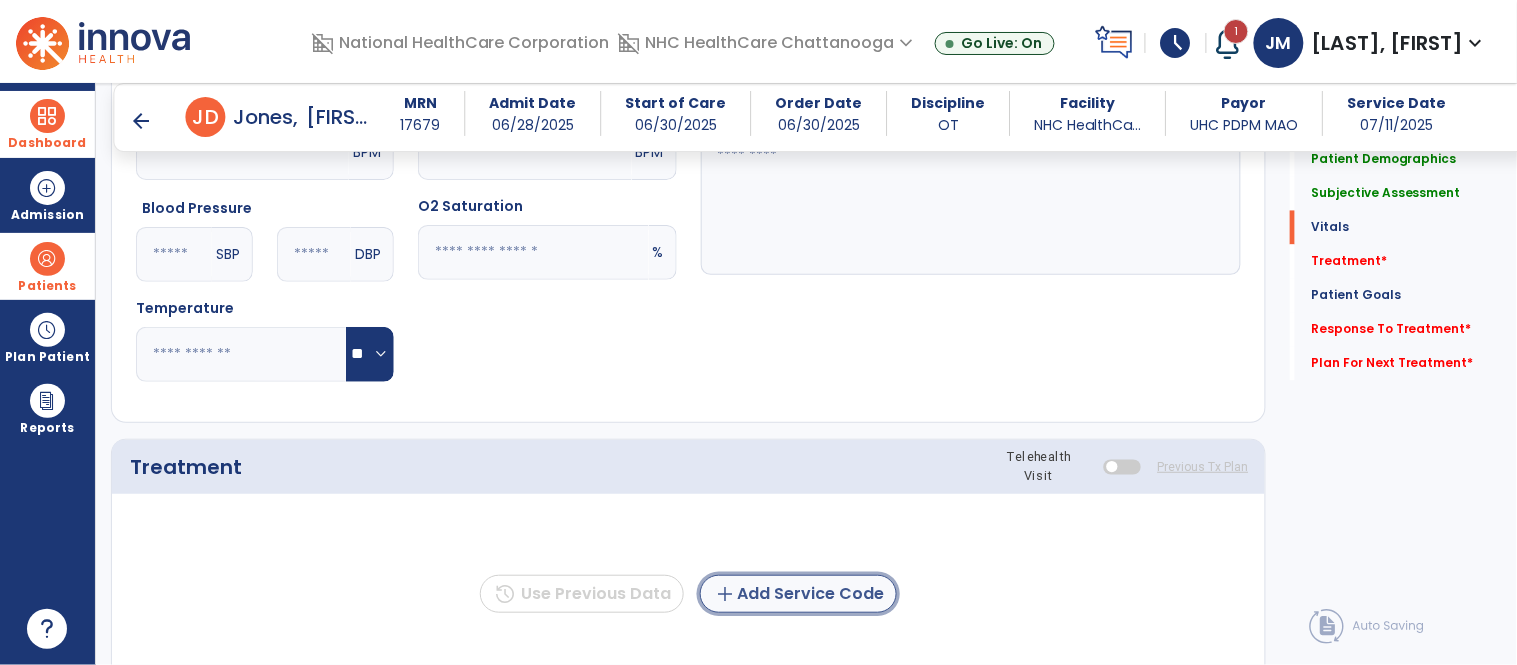 click on "add  Add Service Code" 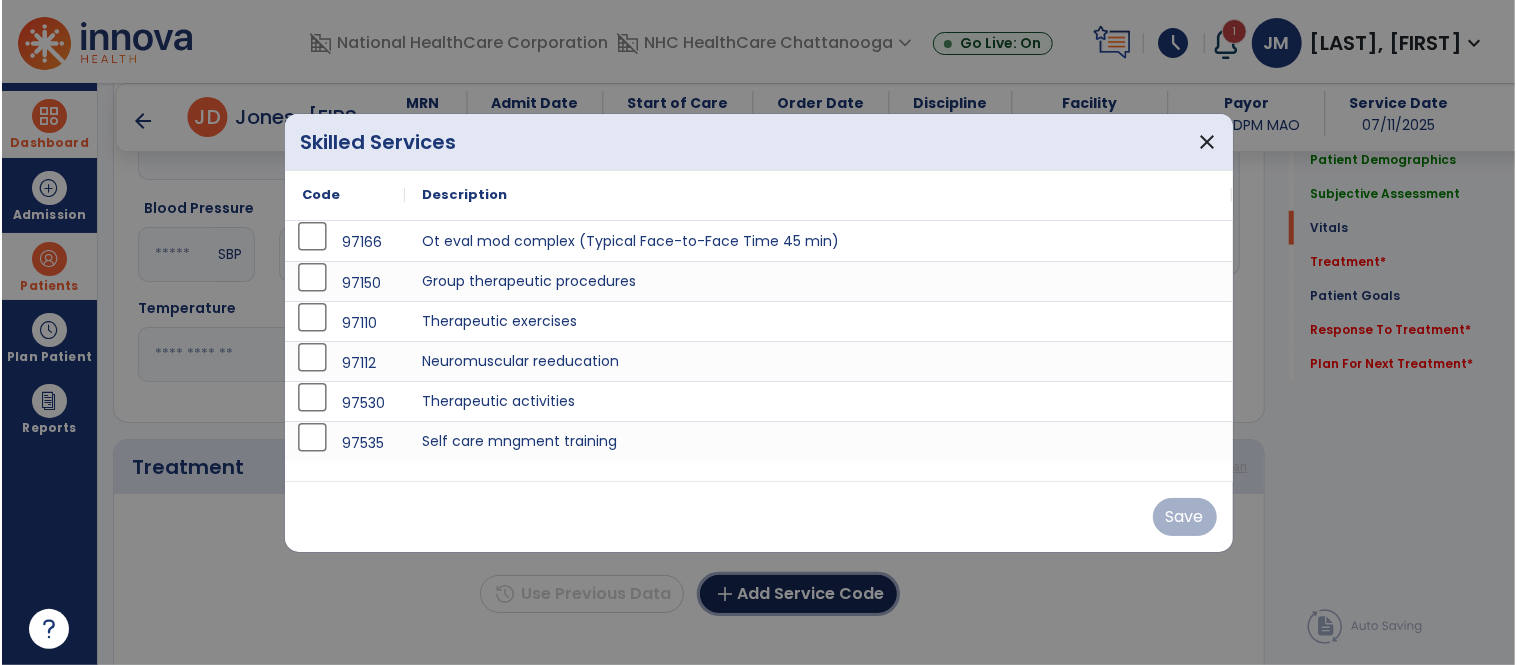 scroll, scrollTop: 1010, scrollLeft: 0, axis: vertical 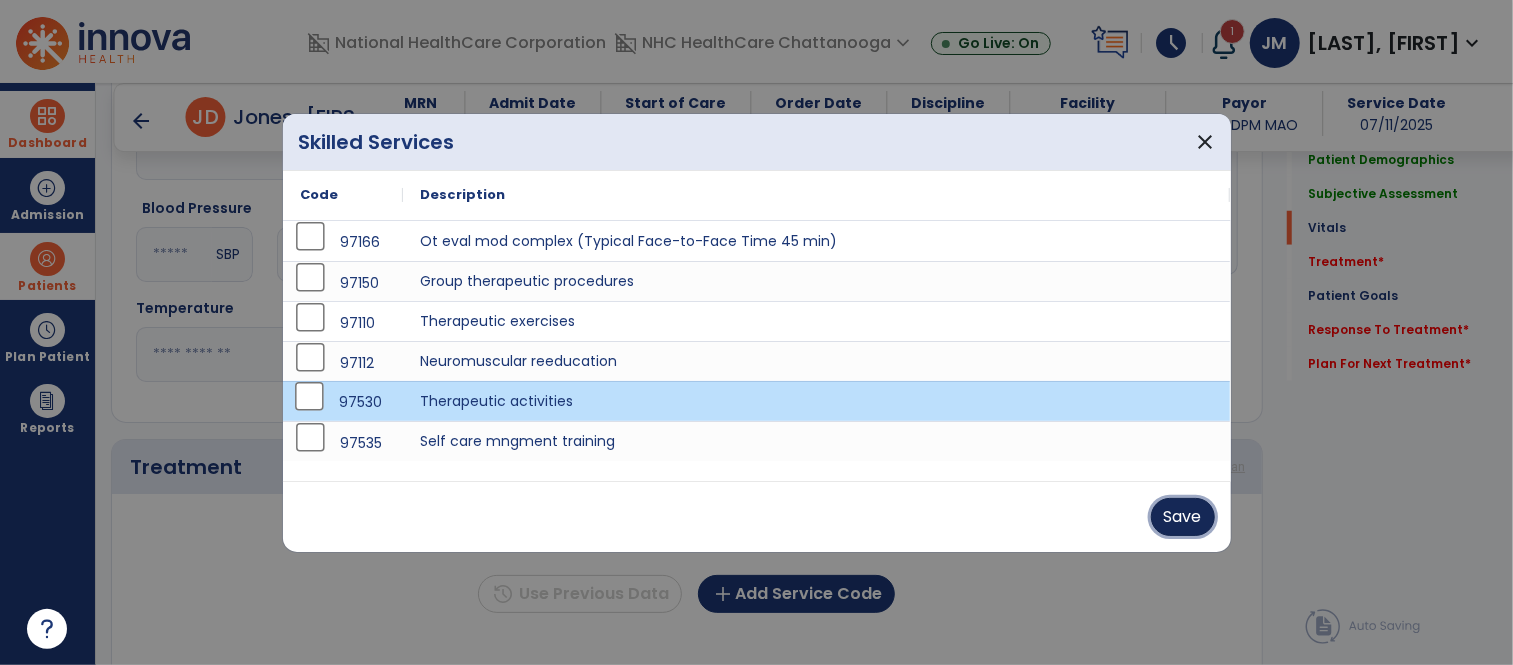 click on "Save" at bounding box center (1183, 517) 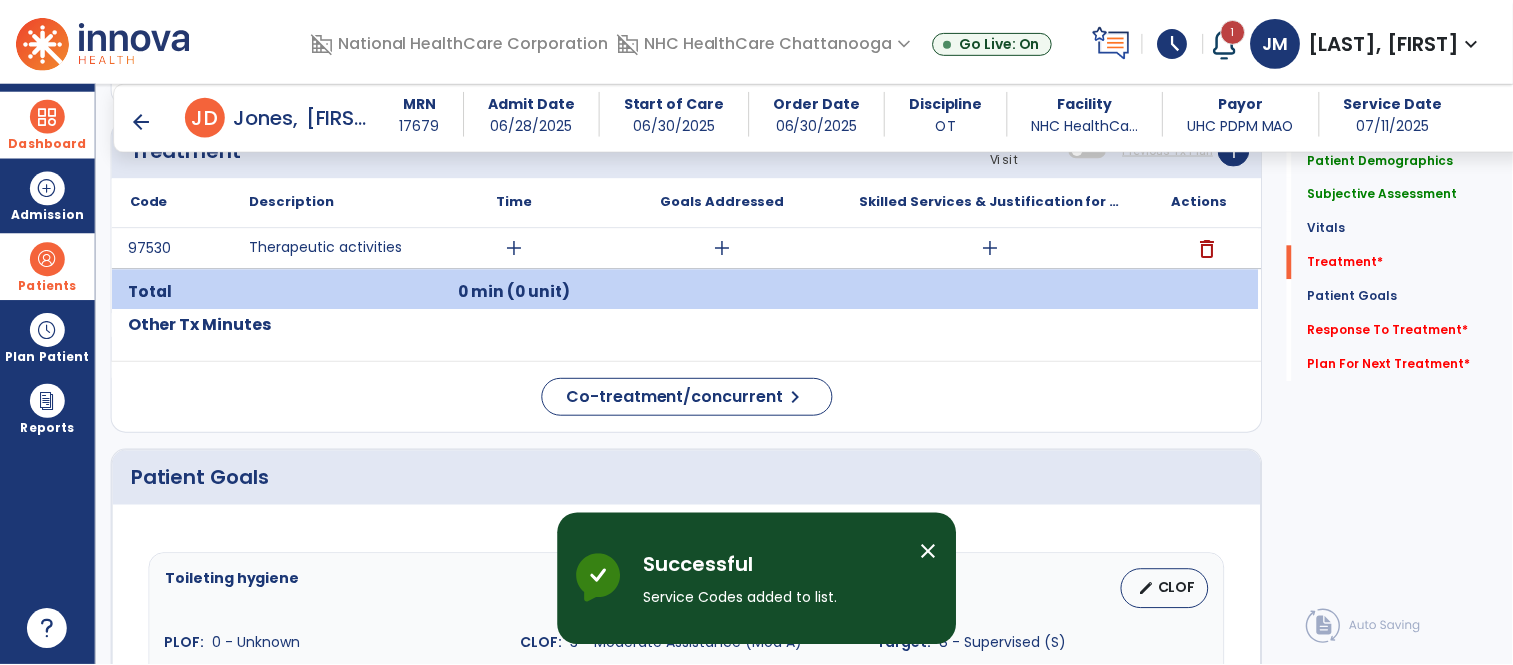 scroll, scrollTop: 1342, scrollLeft: 0, axis: vertical 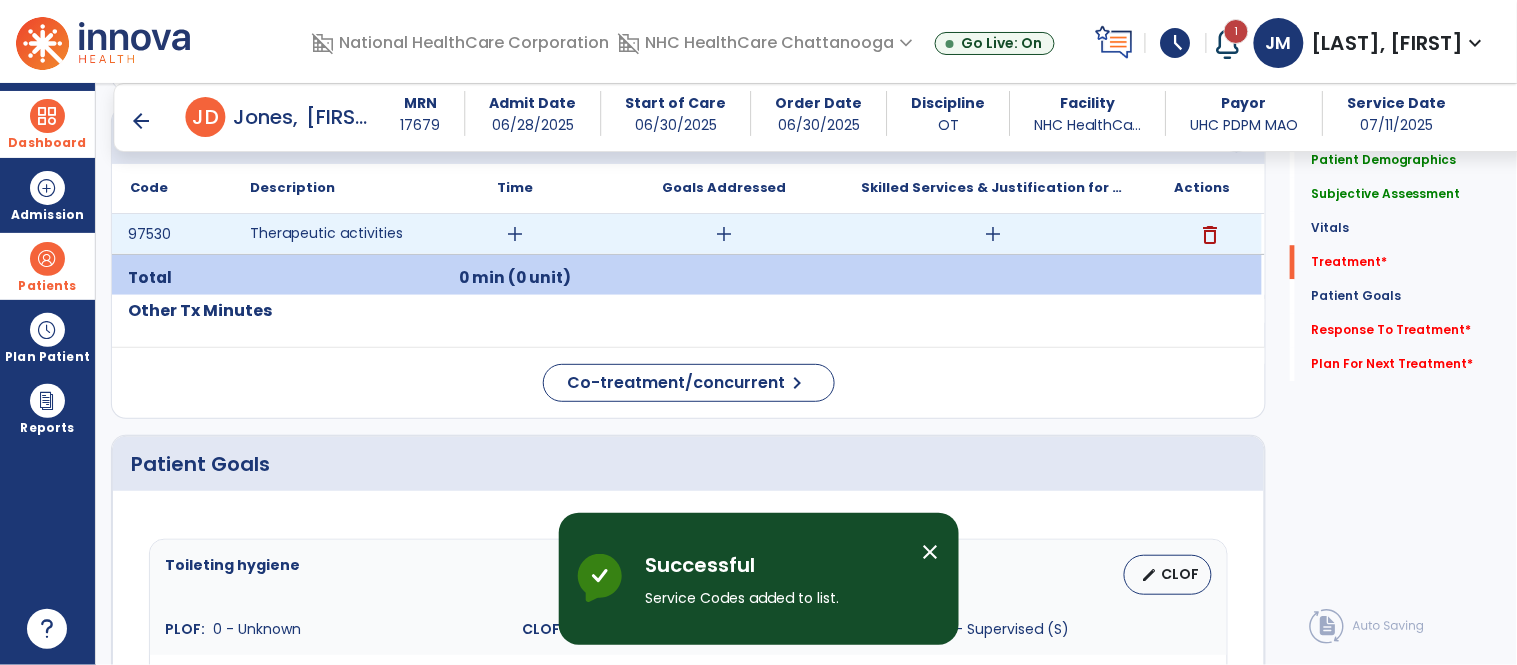 click on "add" at bounding box center (515, 234) 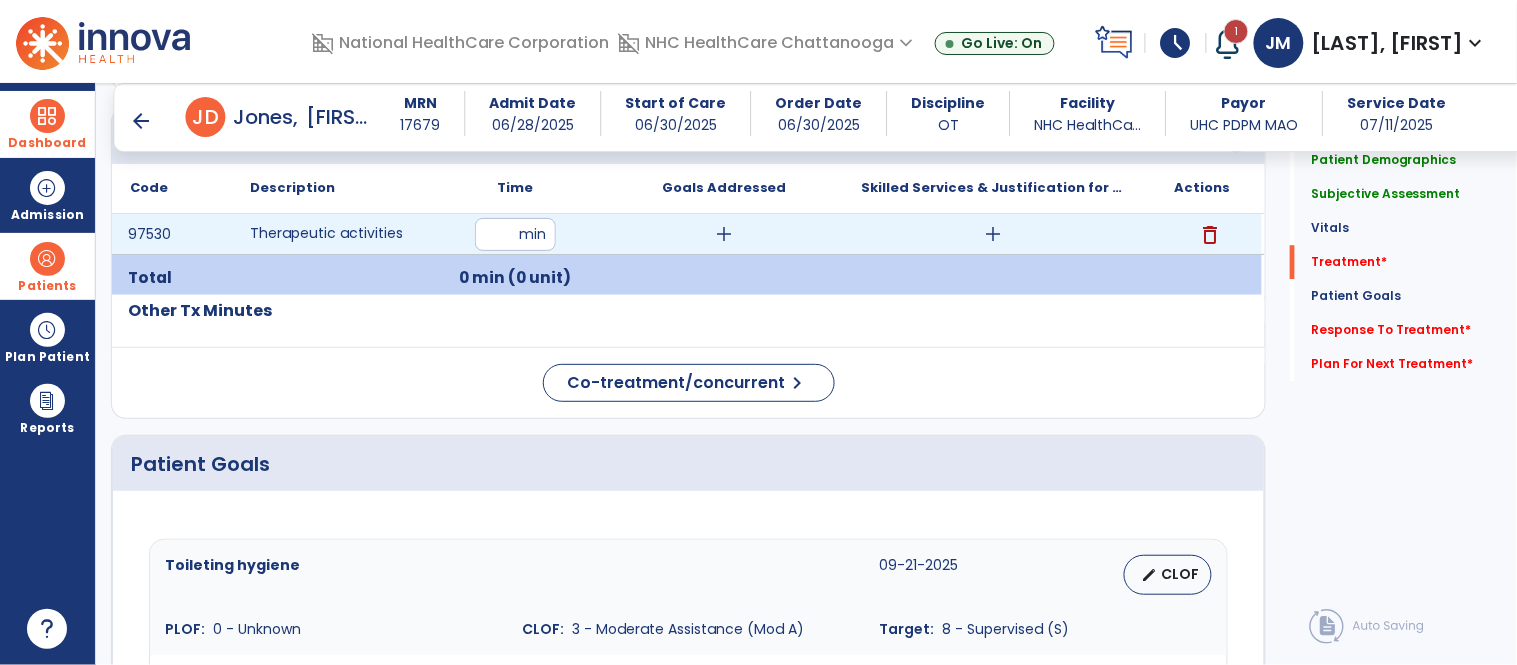 type on "**" 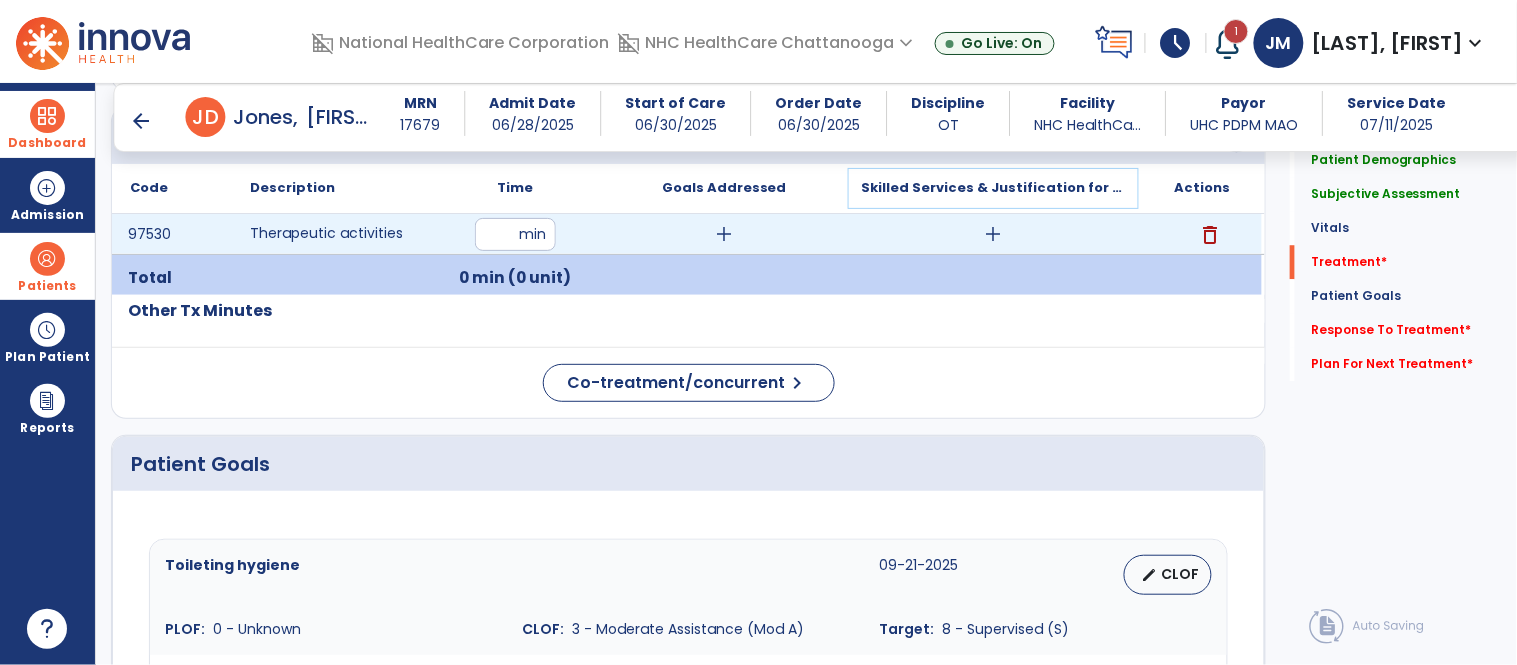 click on "Code
Description
Time" at bounding box center [688, 229] 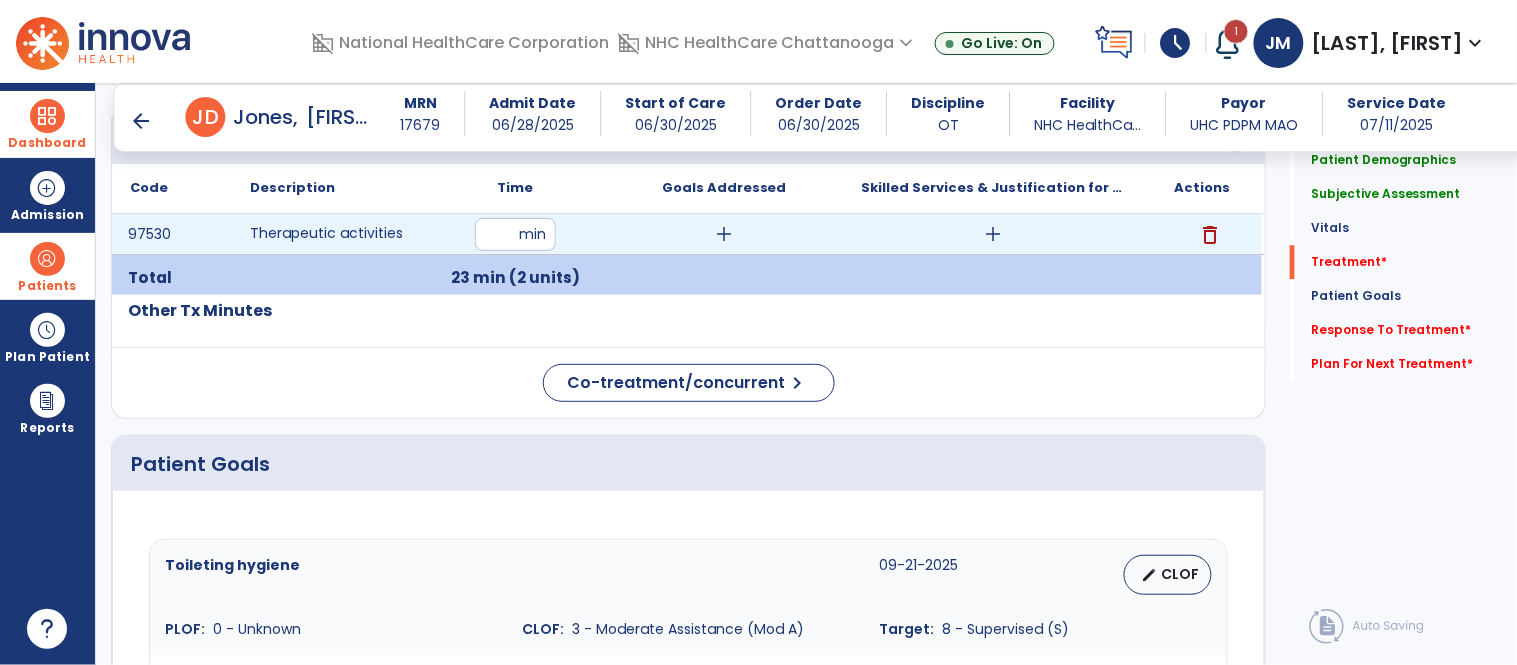 click on "add" at bounding box center (993, 234) 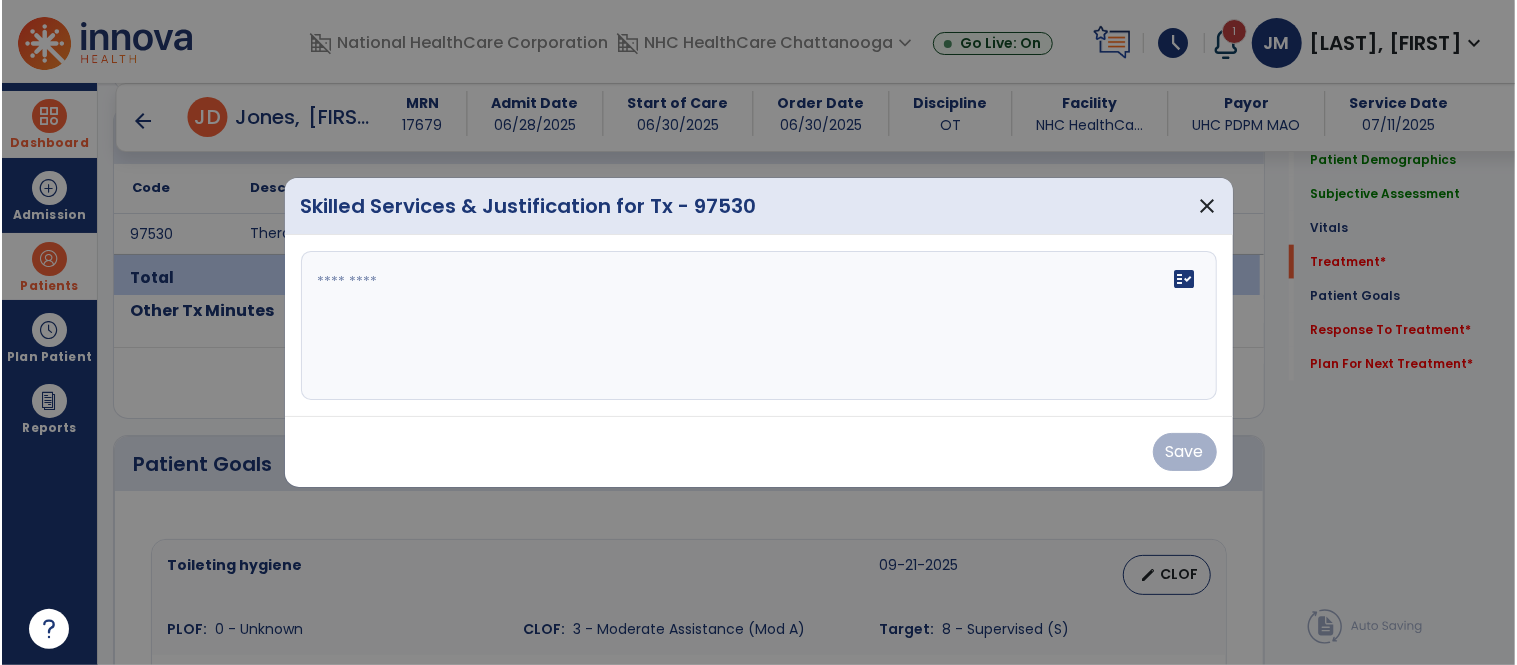 scroll, scrollTop: 1342, scrollLeft: 0, axis: vertical 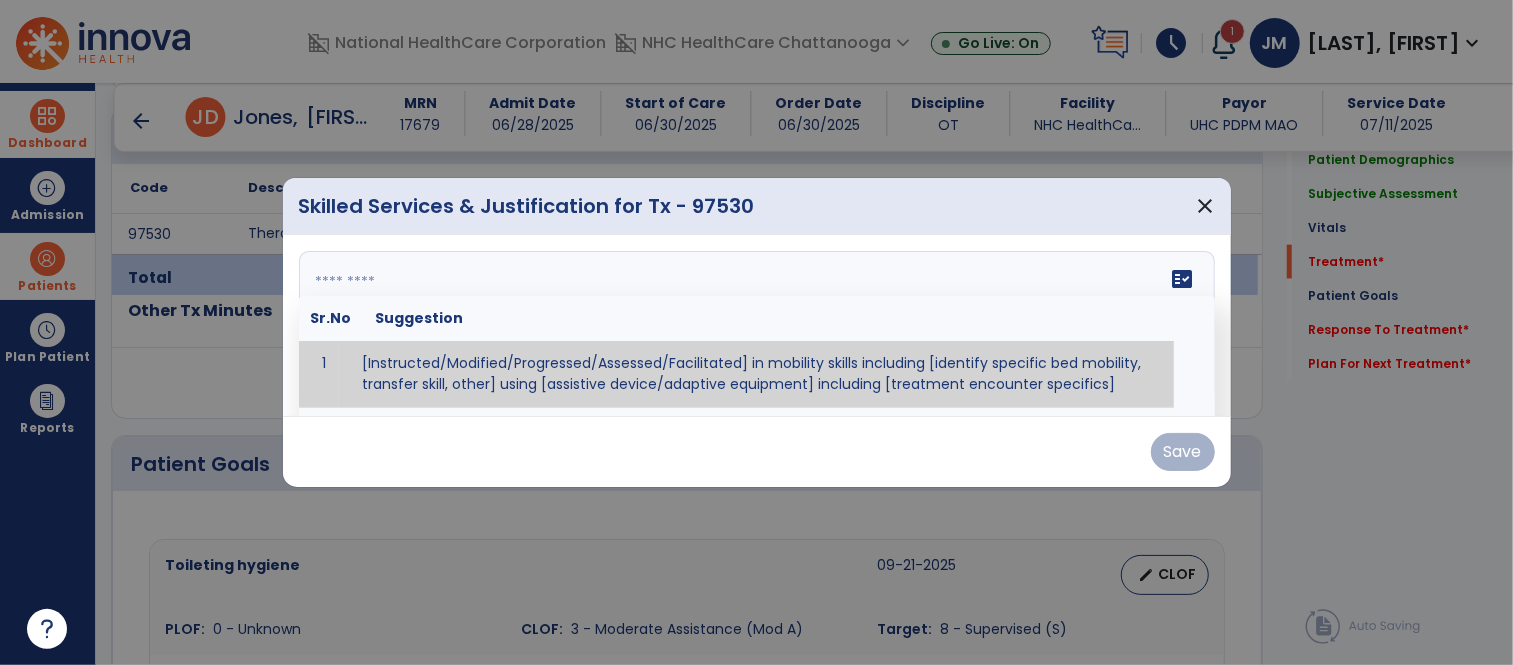click on "fact_check  Sr.No Suggestion 1 [Instructed/Modified/Progressed/Assessed/Facilitated] in mobility skills including [identify specific bed mobility, transfer skill, other] using [assistive device/adaptive equipment] including [treatment encounter specifics]" at bounding box center (757, 326) 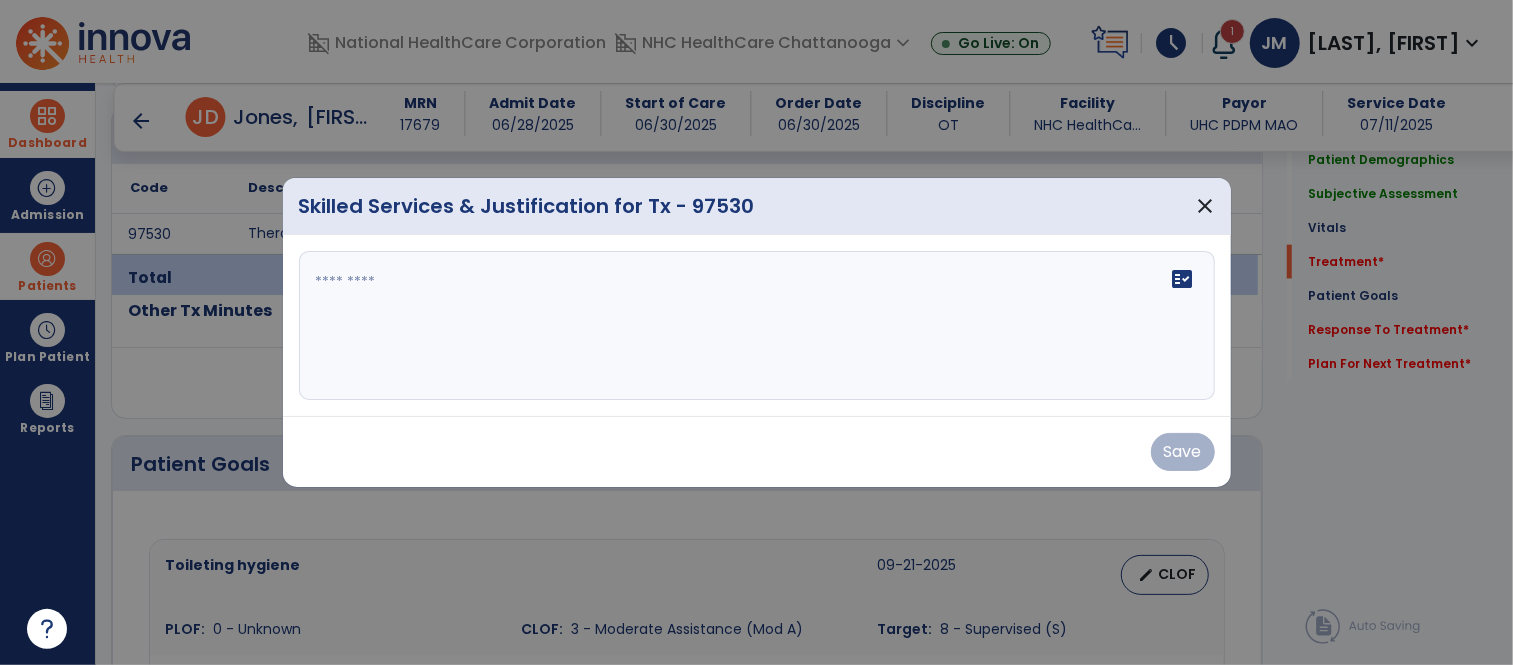 click at bounding box center [757, 326] 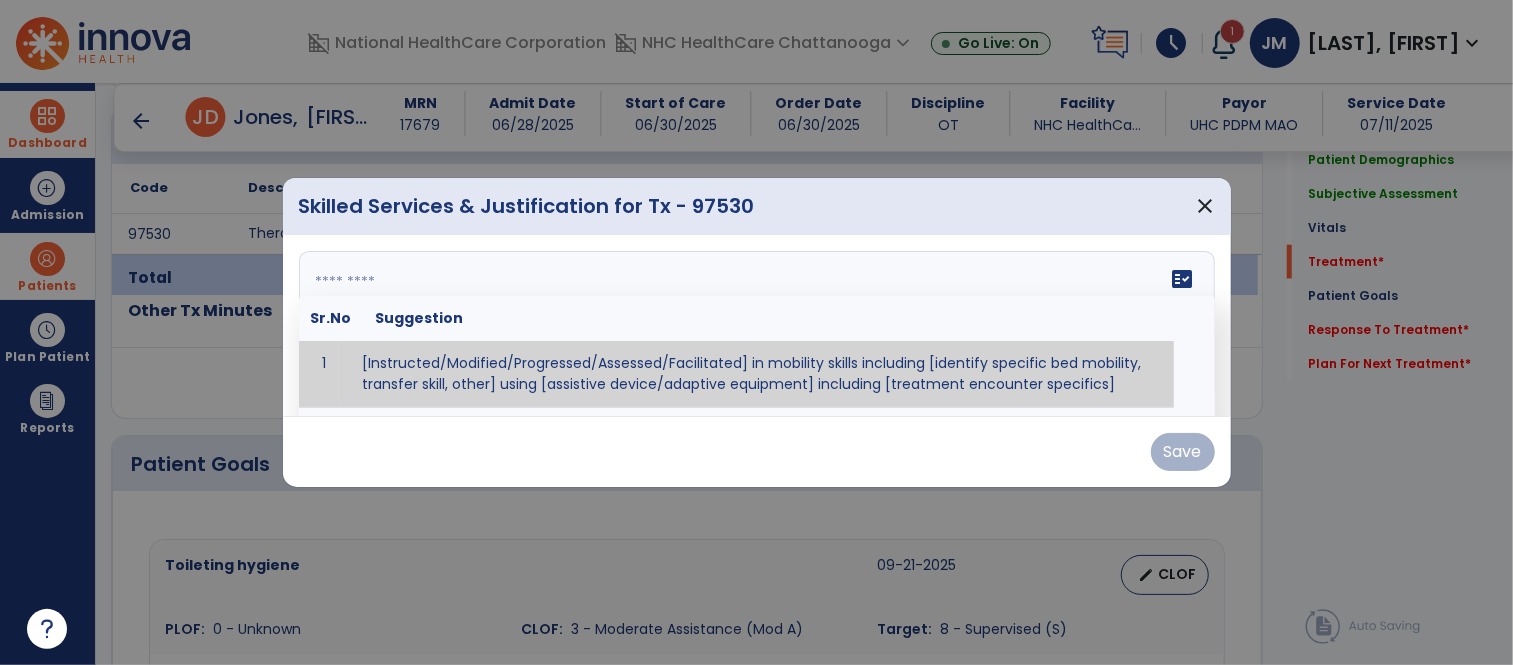 paste on "**********" 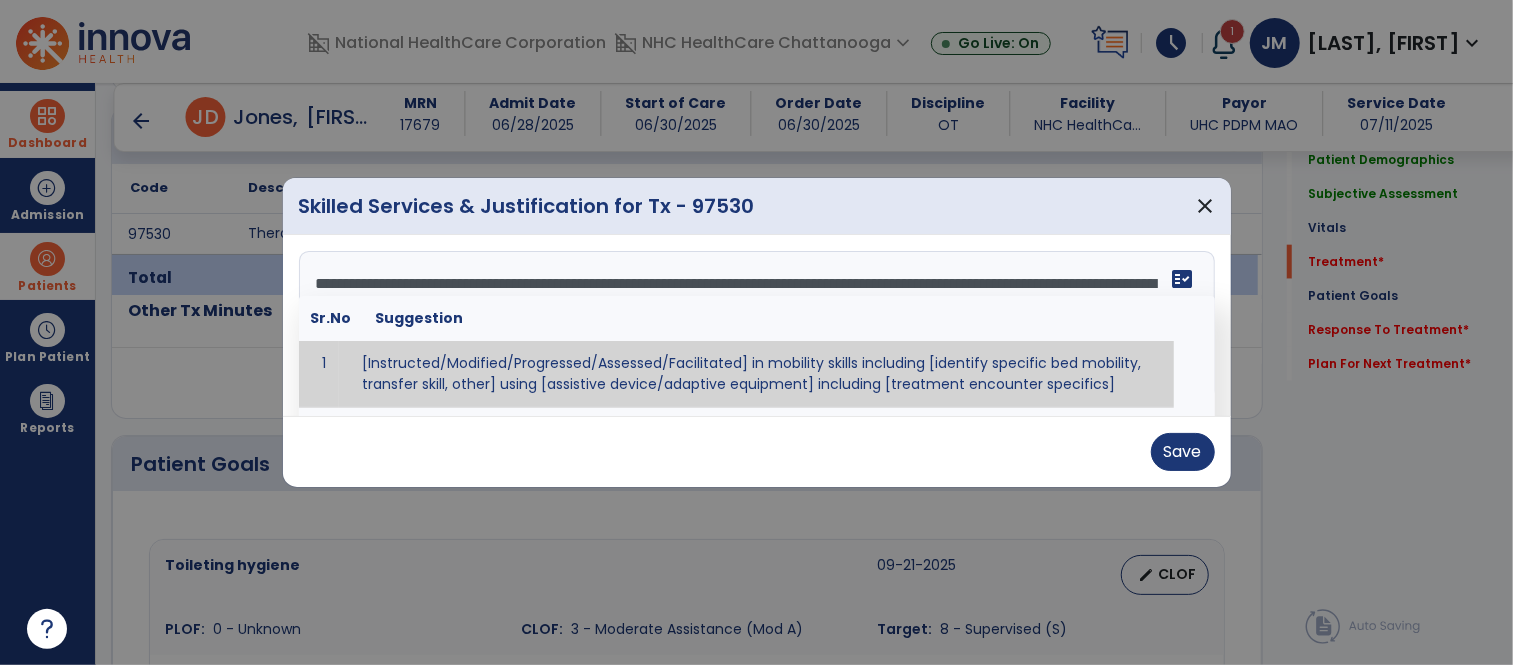 type on "**********" 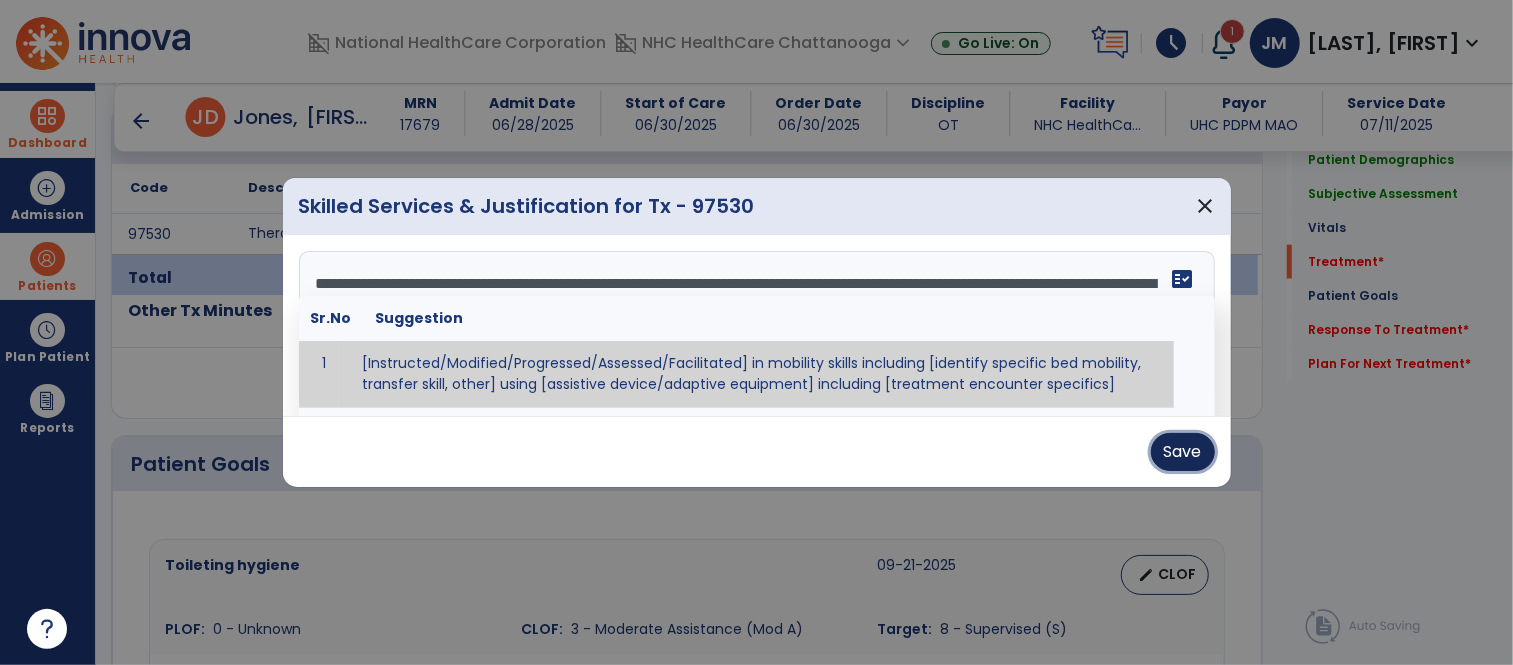 click on "Save" at bounding box center (1183, 452) 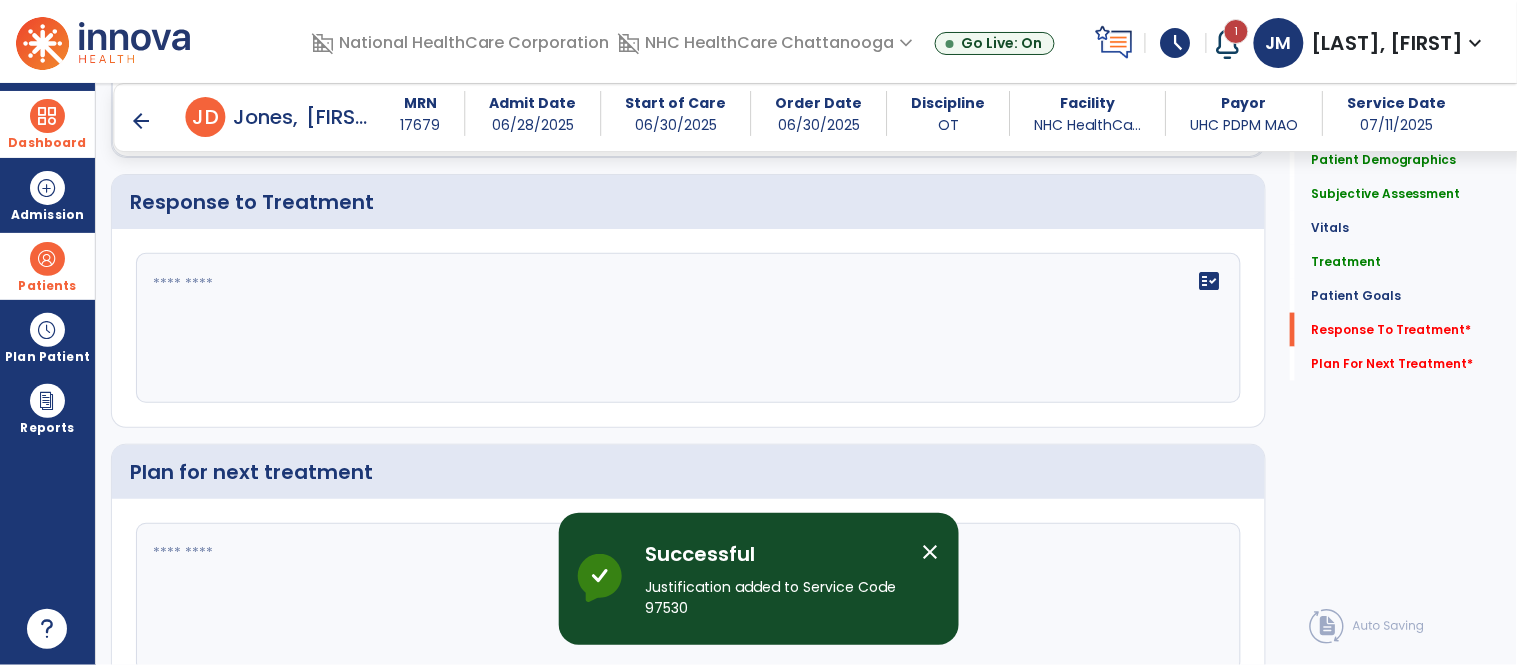 scroll, scrollTop: 2544, scrollLeft: 0, axis: vertical 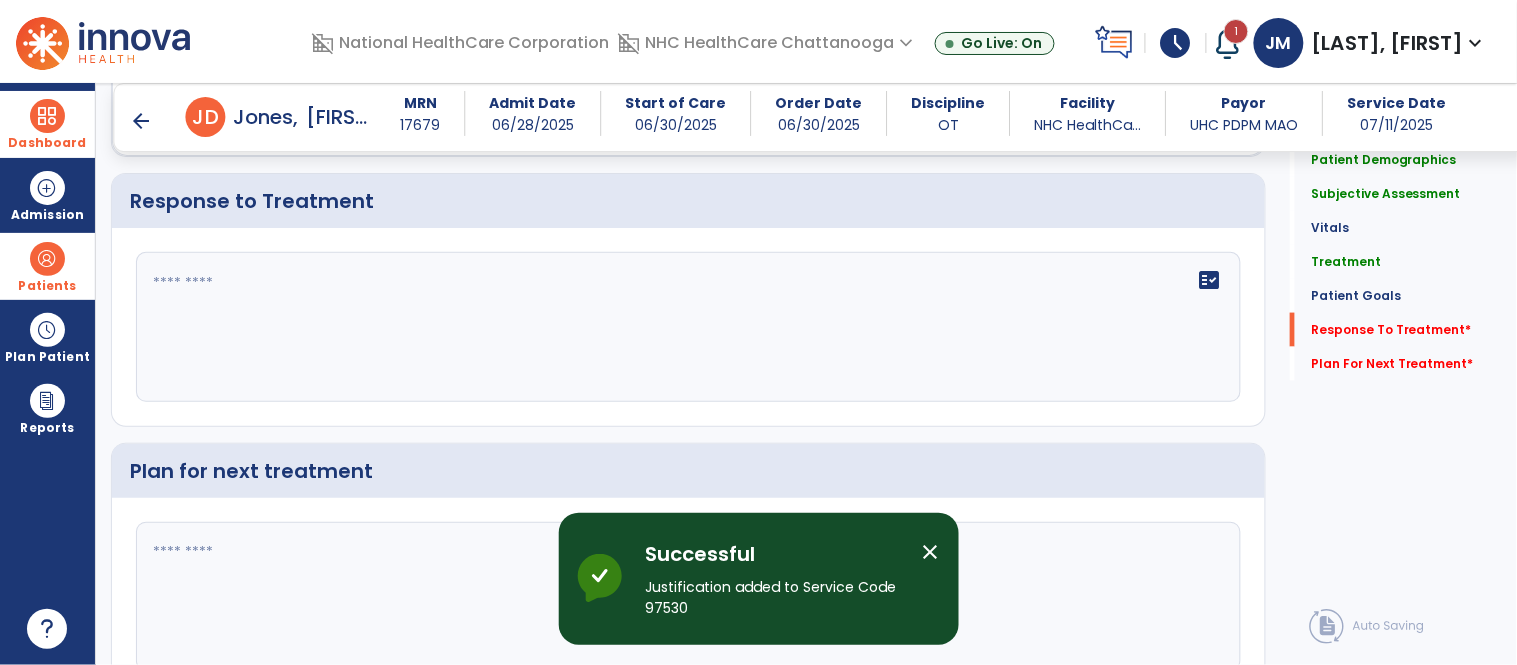 click on "fact_check" 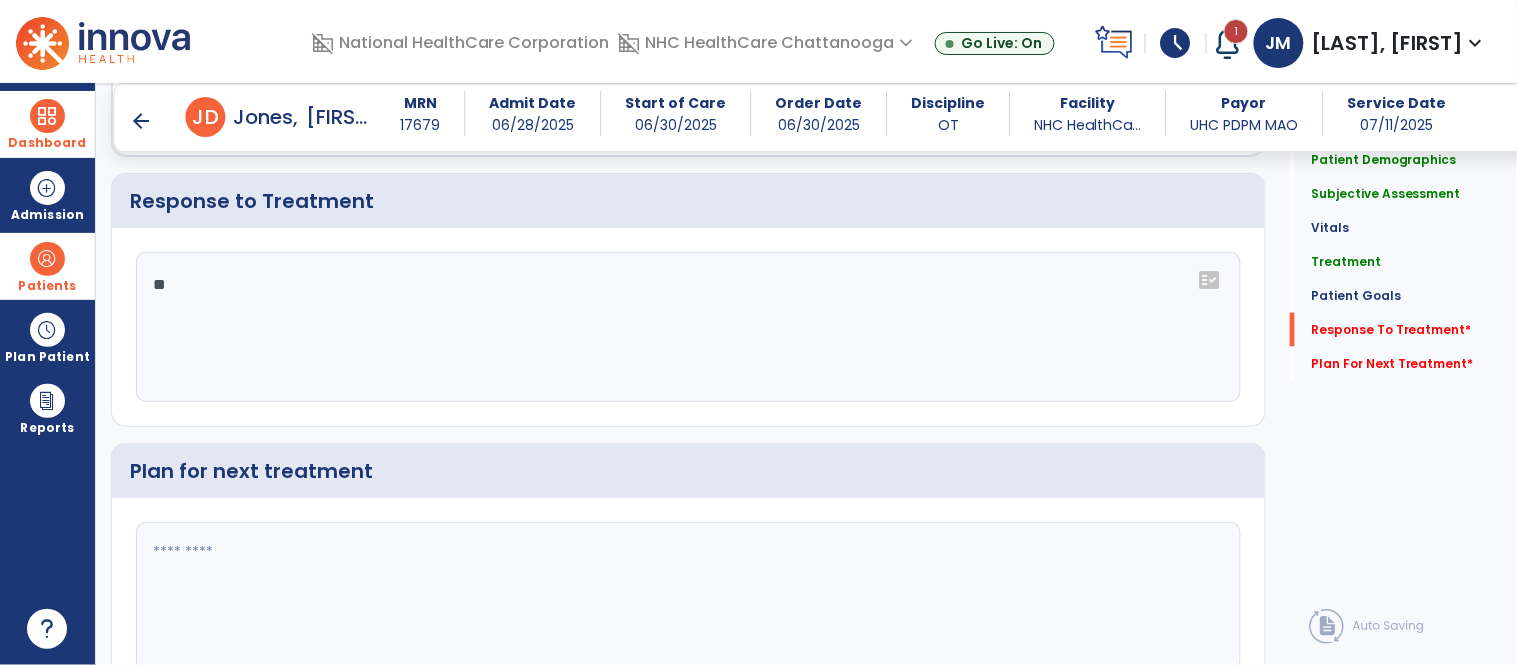 type on "*" 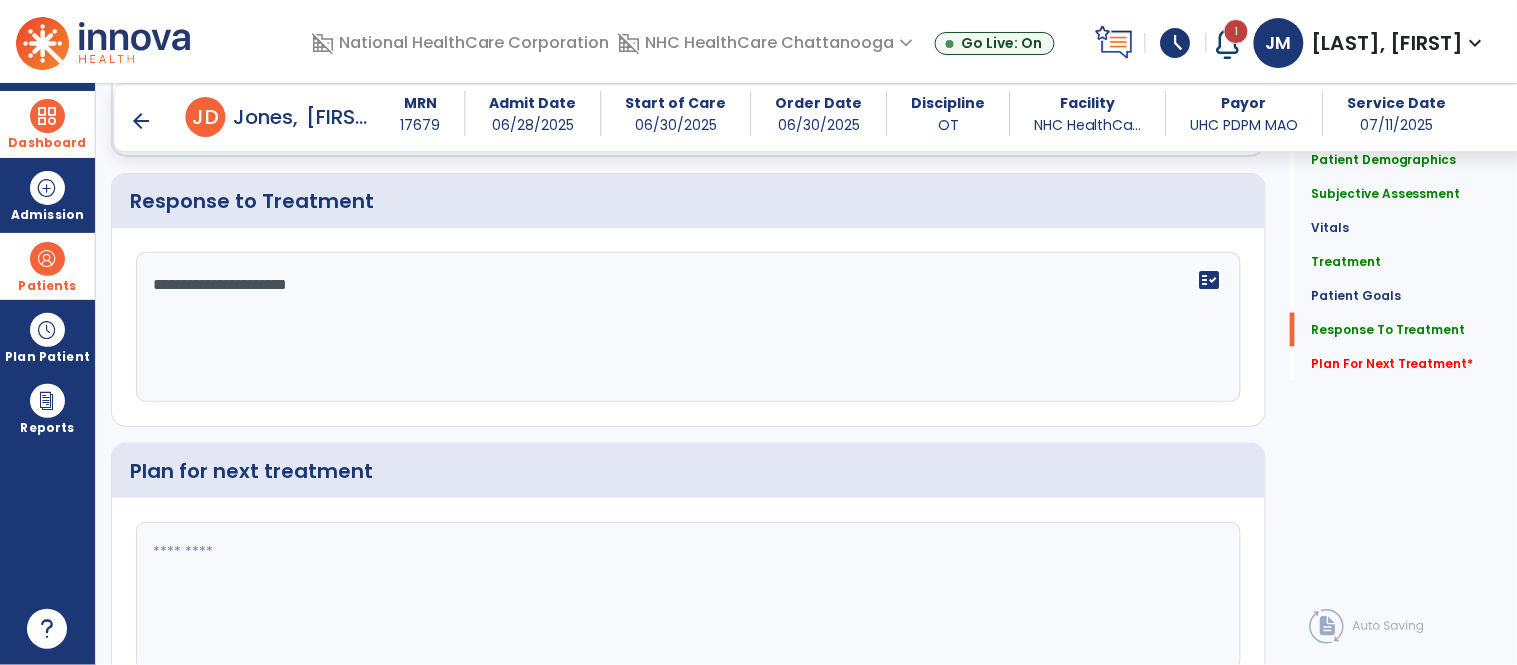 scroll, scrollTop: 2645, scrollLeft: 0, axis: vertical 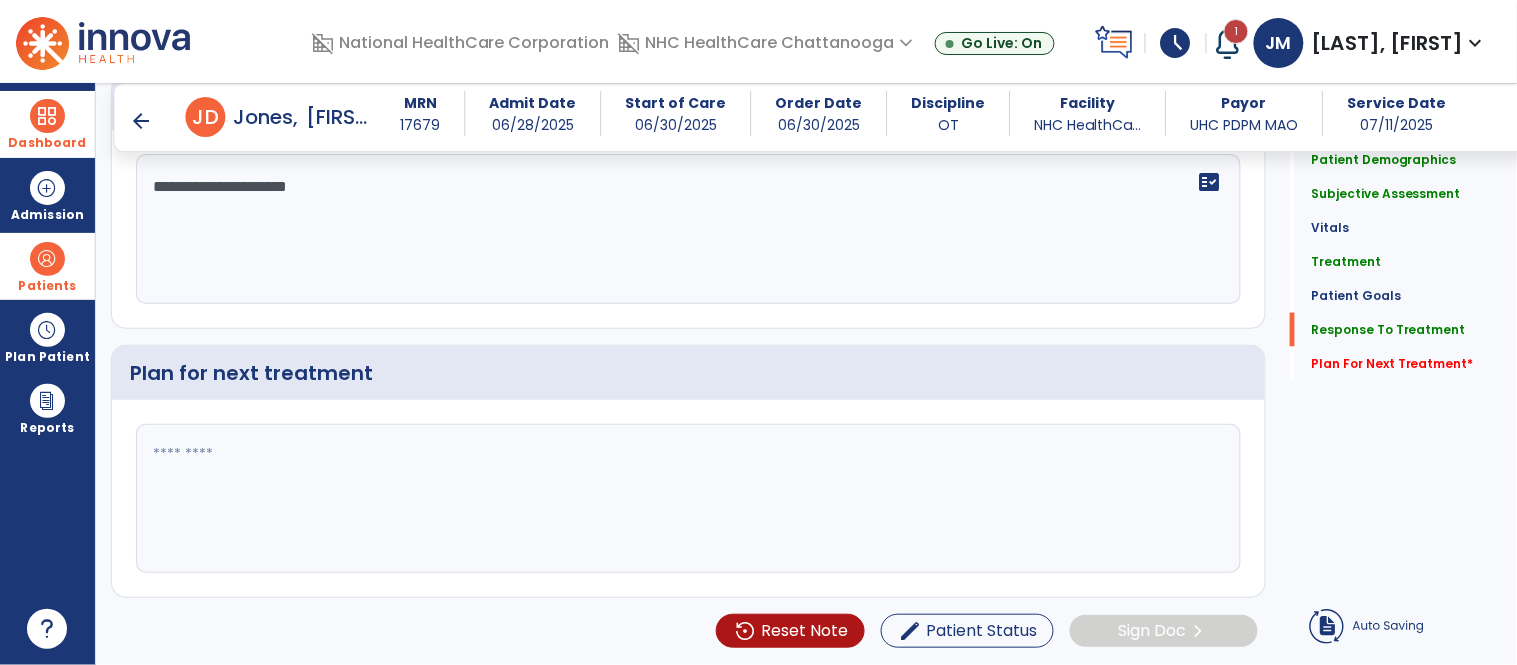 type on "**********" 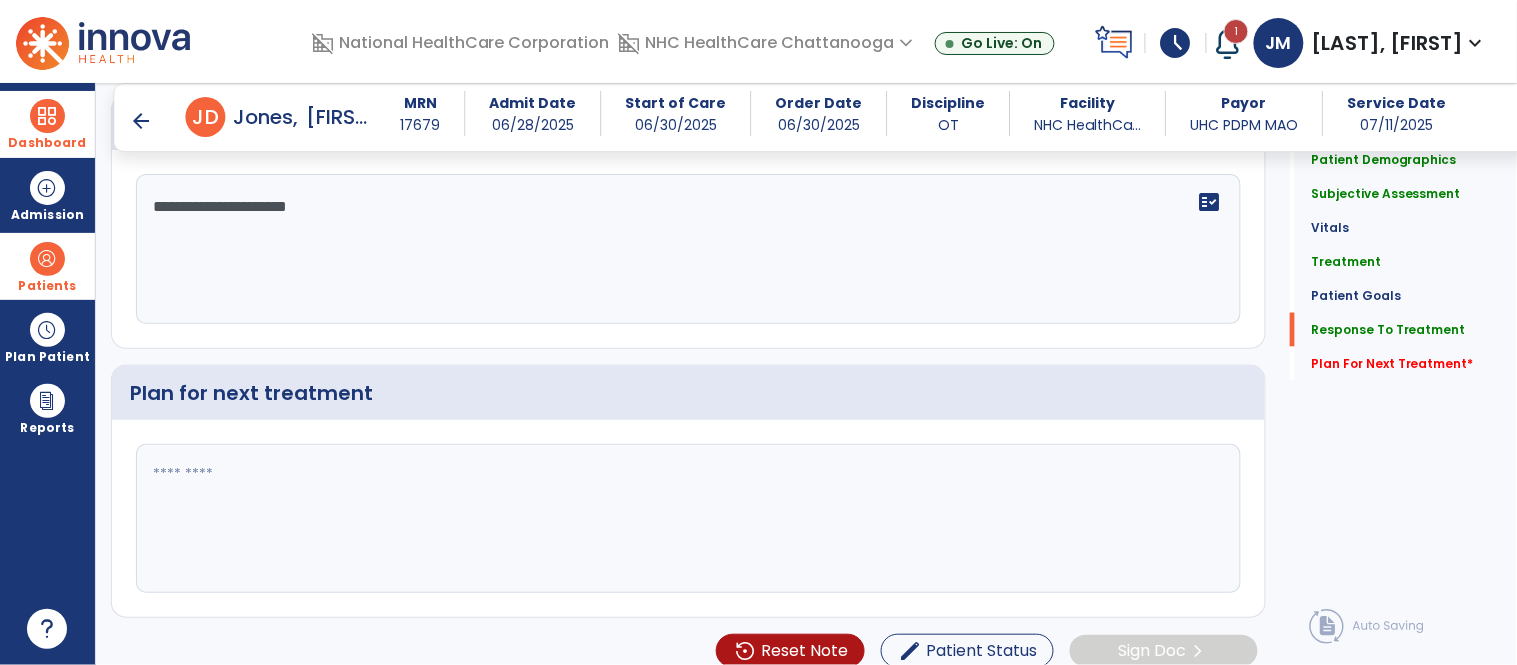 scroll, scrollTop: 2645, scrollLeft: 0, axis: vertical 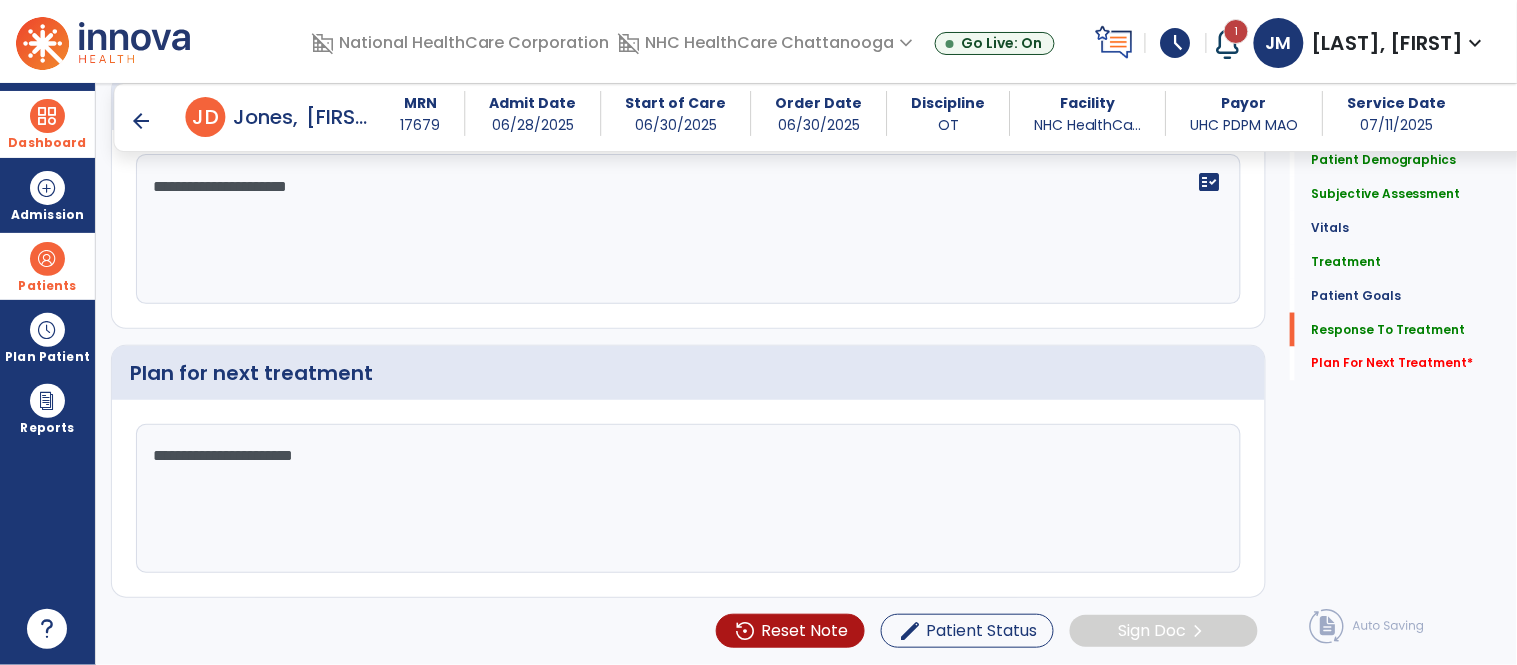 type on "**********" 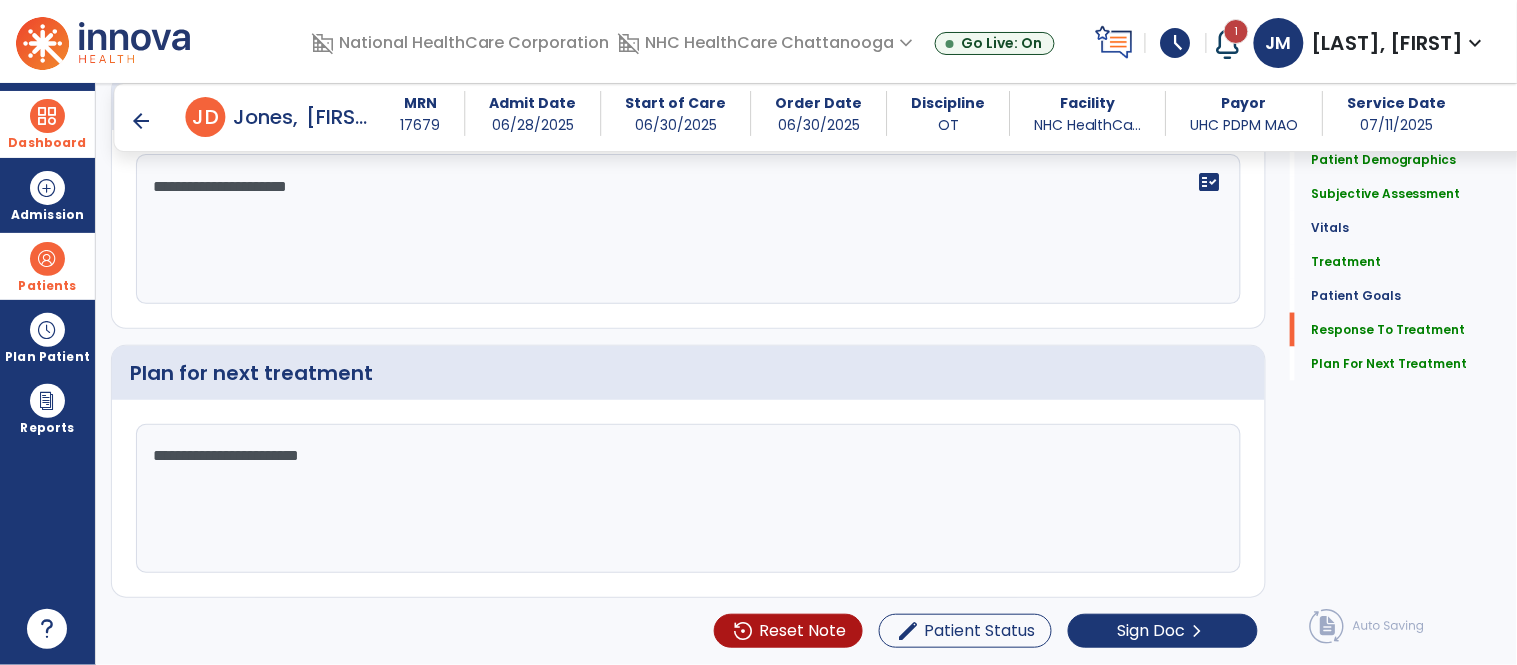scroll, scrollTop: 2645, scrollLeft: 0, axis: vertical 